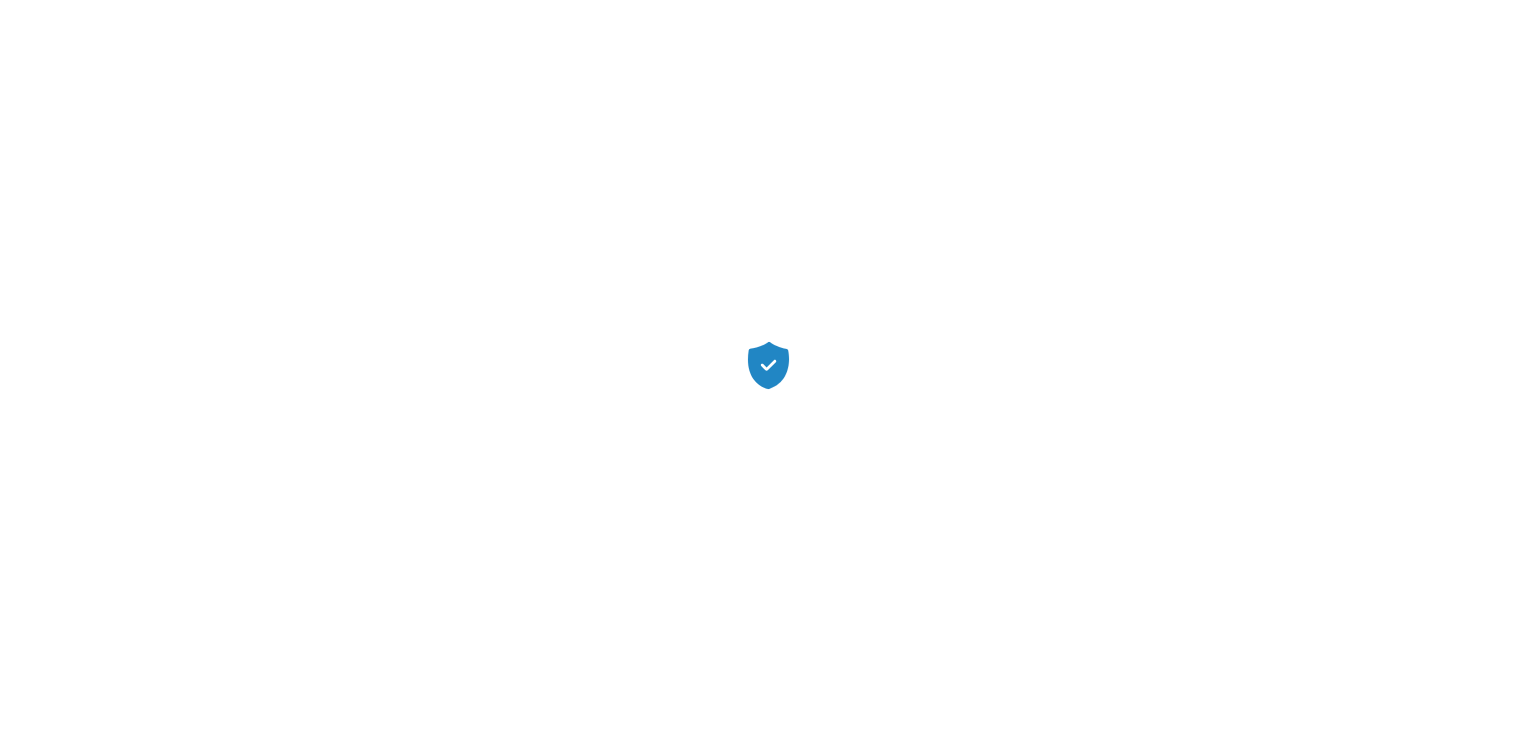 scroll, scrollTop: 0, scrollLeft: 0, axis: both 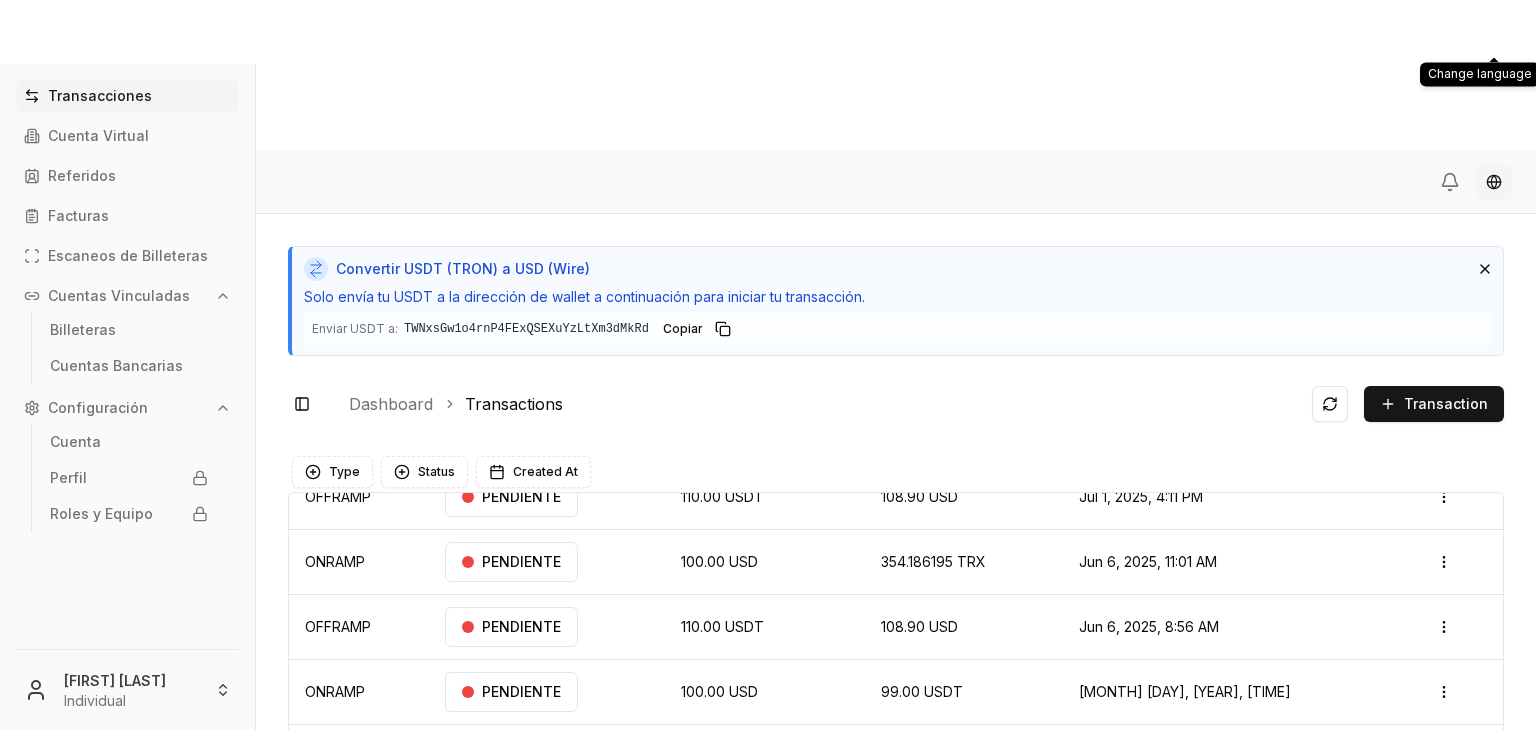 click on "Transacciones Cuenta Virtual Referidos Facturas Escaneos de Billeteras Cuentas Vinculadas Billeteras Cuentas Bancarias Configuración Cuenta Perfil Roles y Equipo [FIRST] [LAST] Individual Convertir USDT (TRON) a USD (Wire) Solo envía tu USDT a la dirección de wallet a continuación para iniciar tu transacción. Enviar USDT a: [WALLET_ADDRESS] [WALLET_ADDRESS] Copiar Toggle Sidebar Dashboard Transactions   Transaction ONRAMP   305.00 USD   301.95 USDT Jul 1, 2025, 4:21 PM RECIBIDO Open menu OFFRAMP   275.00 USDT   272.25 USD Jul 1, 2025, 4:20 PM RECIBIDO Open menu ONRAMP   100.00 USD   99.00 USDT Jul 1, 2025, 4:12 PM RECIBIDO Open menu OFFRAMP   110.00 USDT   108.90 USD Jul 1, 2025, 4:11 PM PENDIENTE Open menu ONRAMP   100.00 USD   354.186195 TRX Jun 6, 2025, 11:01 AM PENDIENTE Open menu OFFRAMP   110.00 USDT   108.90 USD Jun 6, 2025, 8:56 AM PENDIENTE Open menu ONRAMP   100.00 USD   99.00 USDT Jun 6, 2025, 8:41 AM PENDIENTE Open menu OFFRAMP   110.00 USDT   108.90 USD PENDIENTE Página" at bounding box center [768, 440] 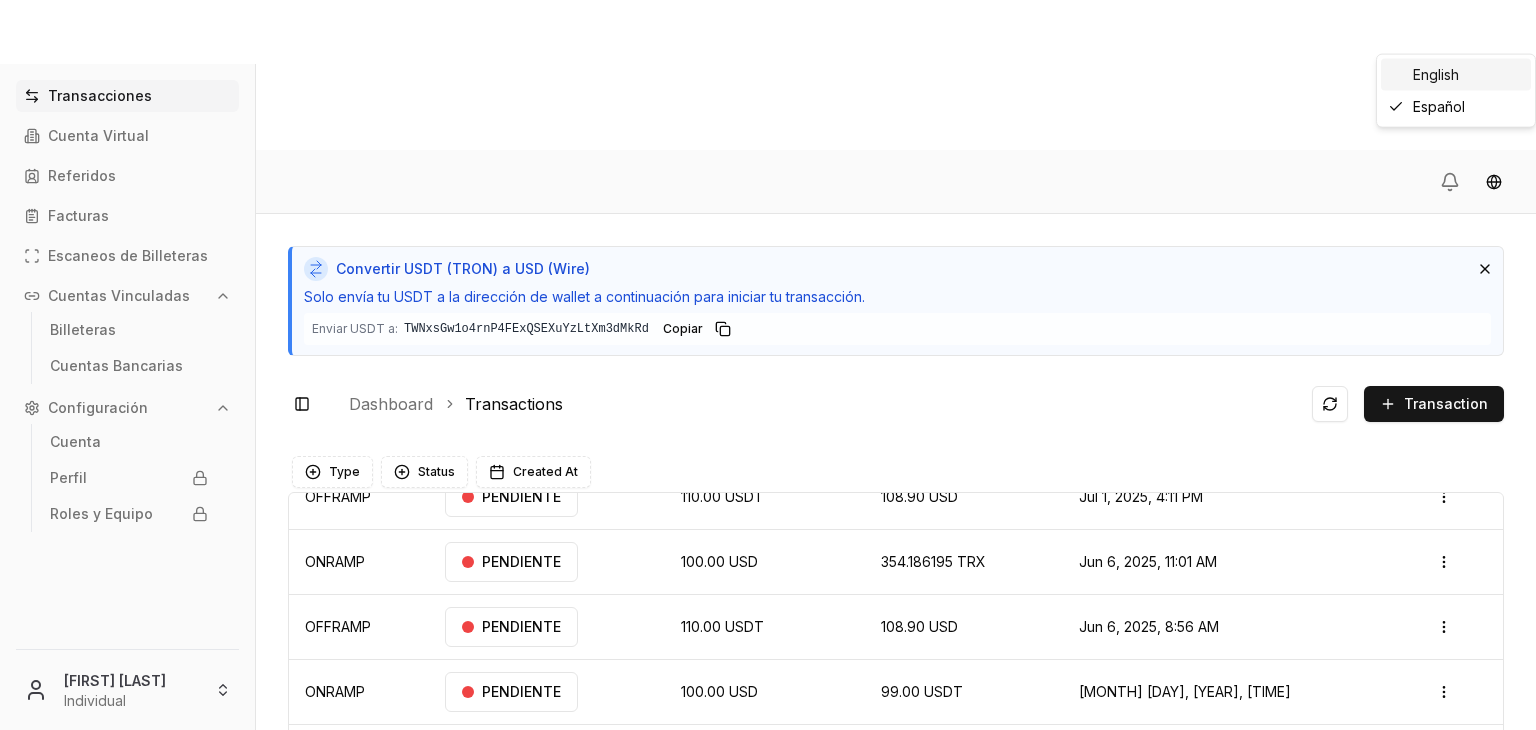 click on "English" at bounding box center (1456, 75) 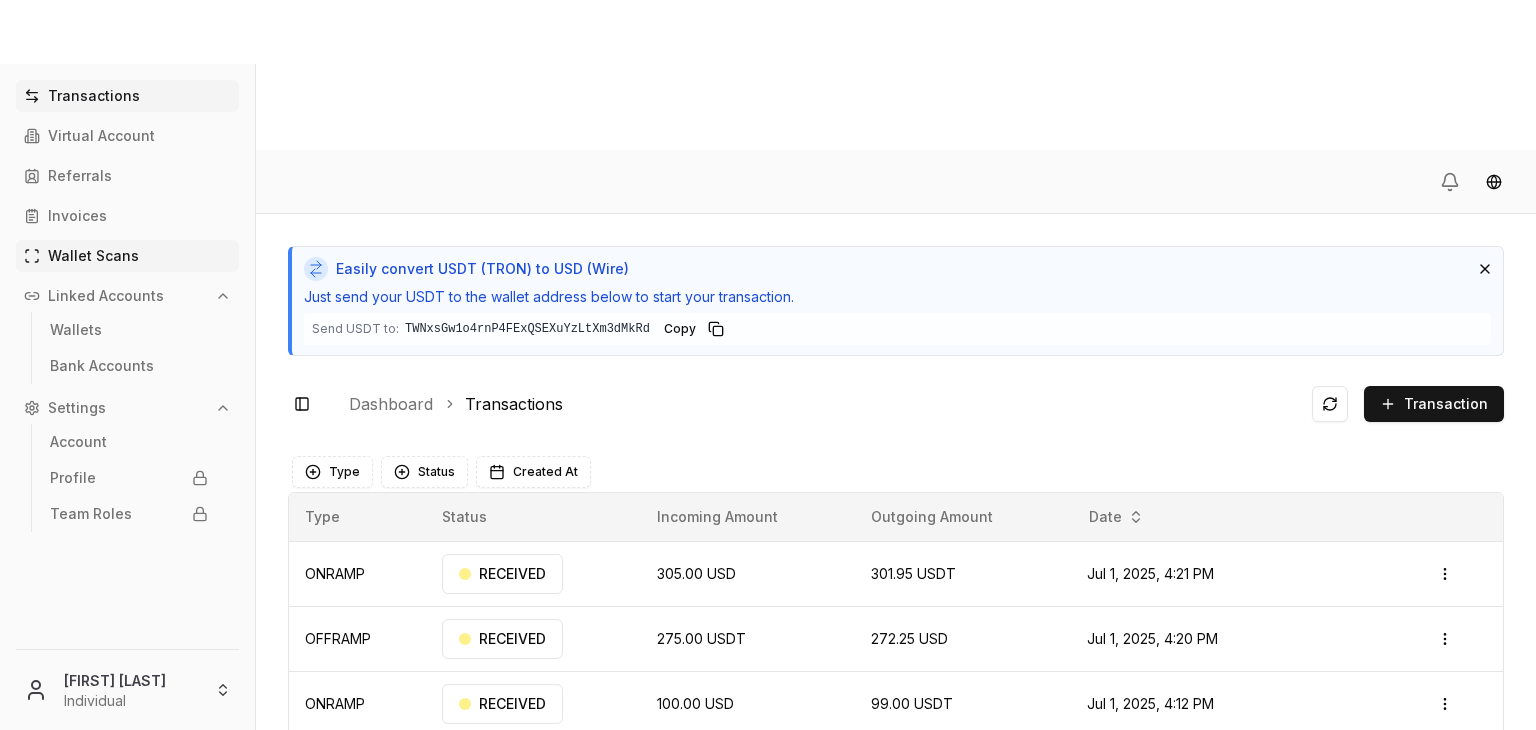 click on "Wallet Scans" at bounding box center (93, 256) 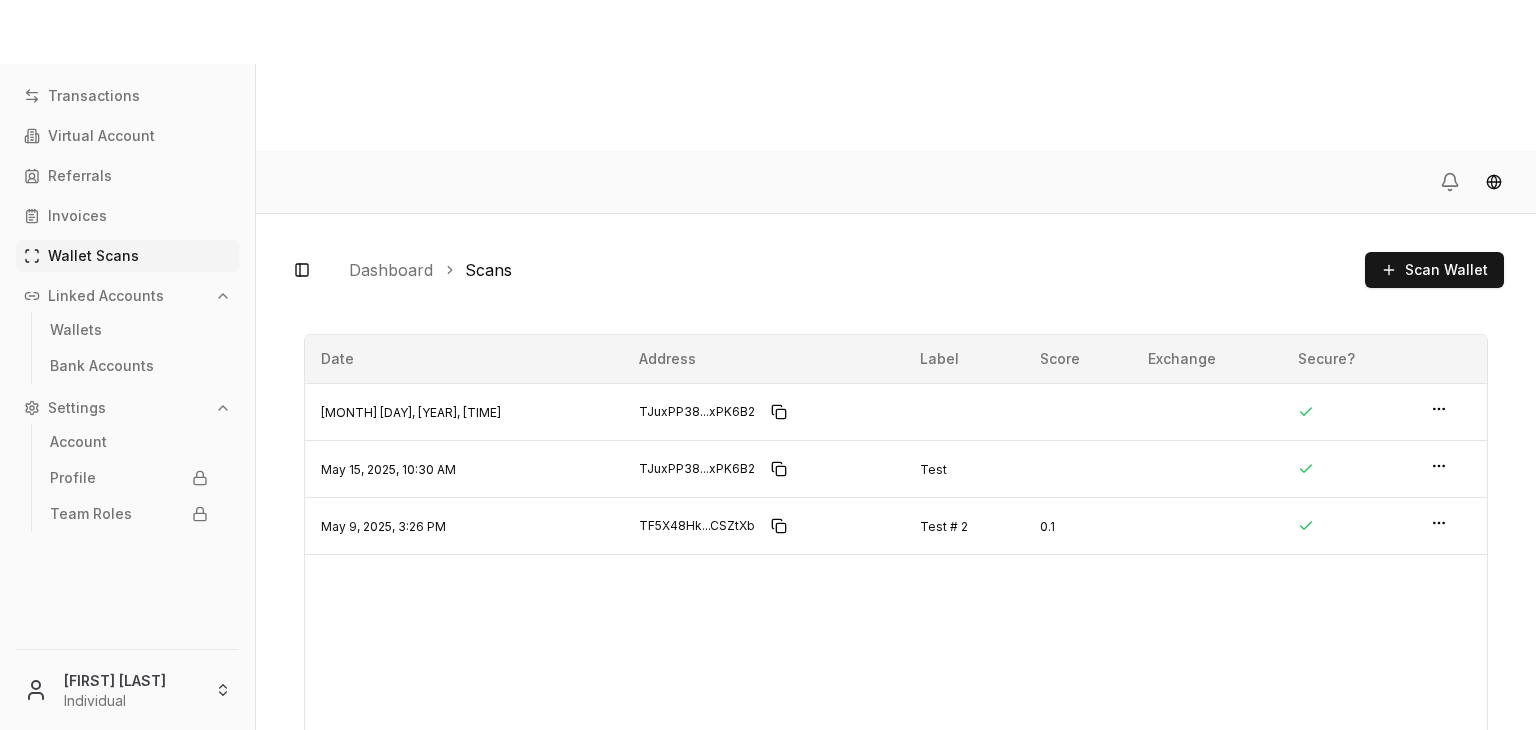 drag, startPoint x: 1268, startPoint y: 9, endPoint x: 1056, endPoint y: 443, distance: 483.01138 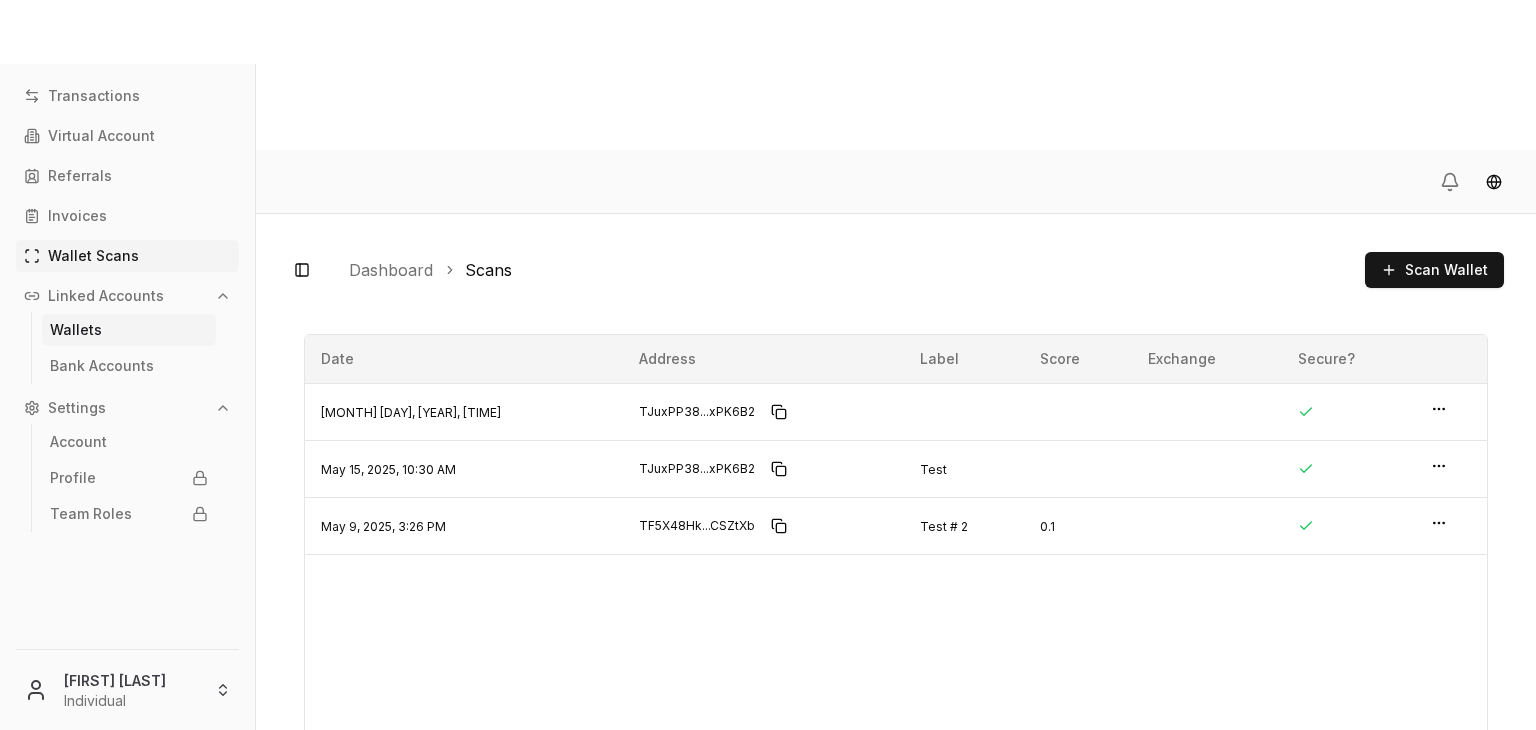 click on "Wallets" at bounding box center [129, 330] 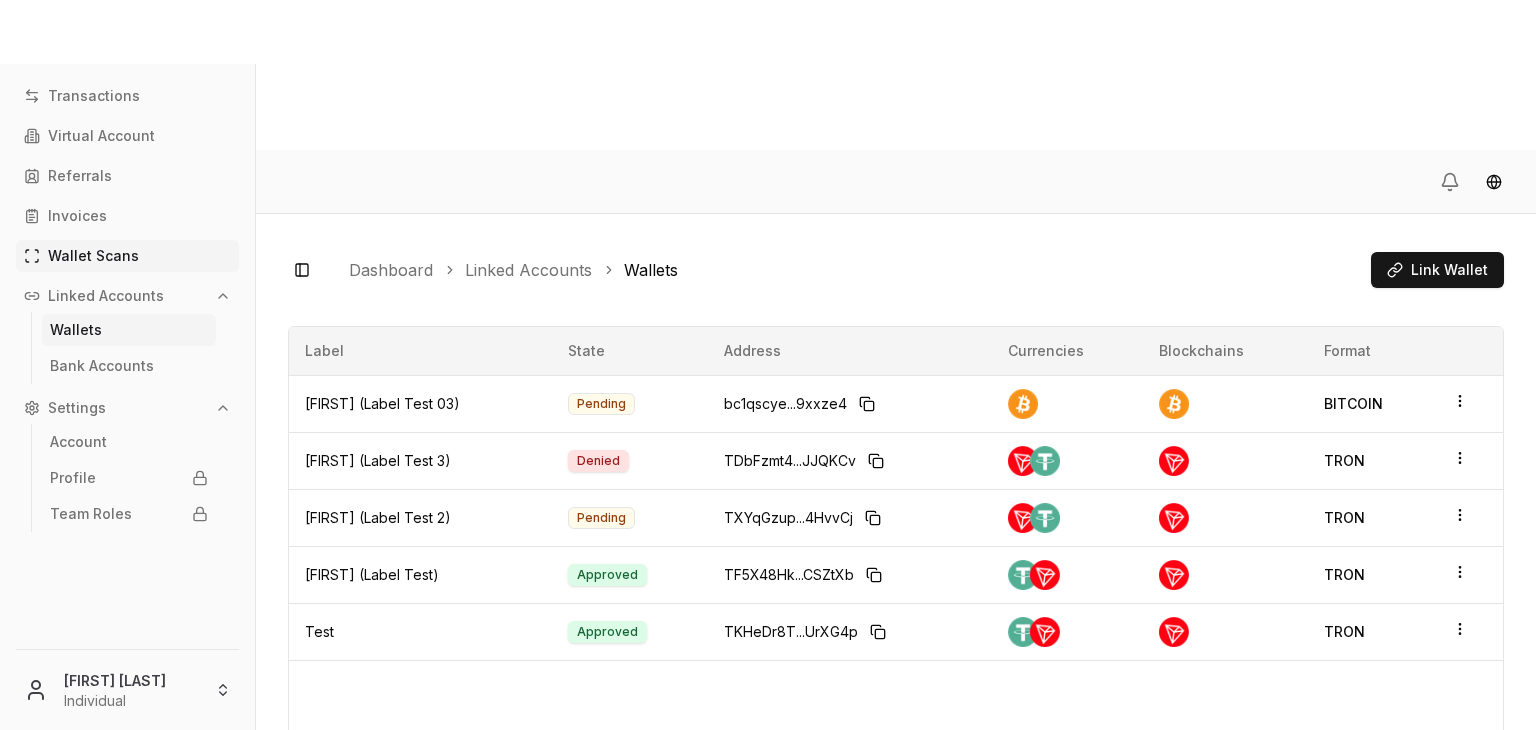 click on "Wallet Scans" at bounding box center (93, 256) 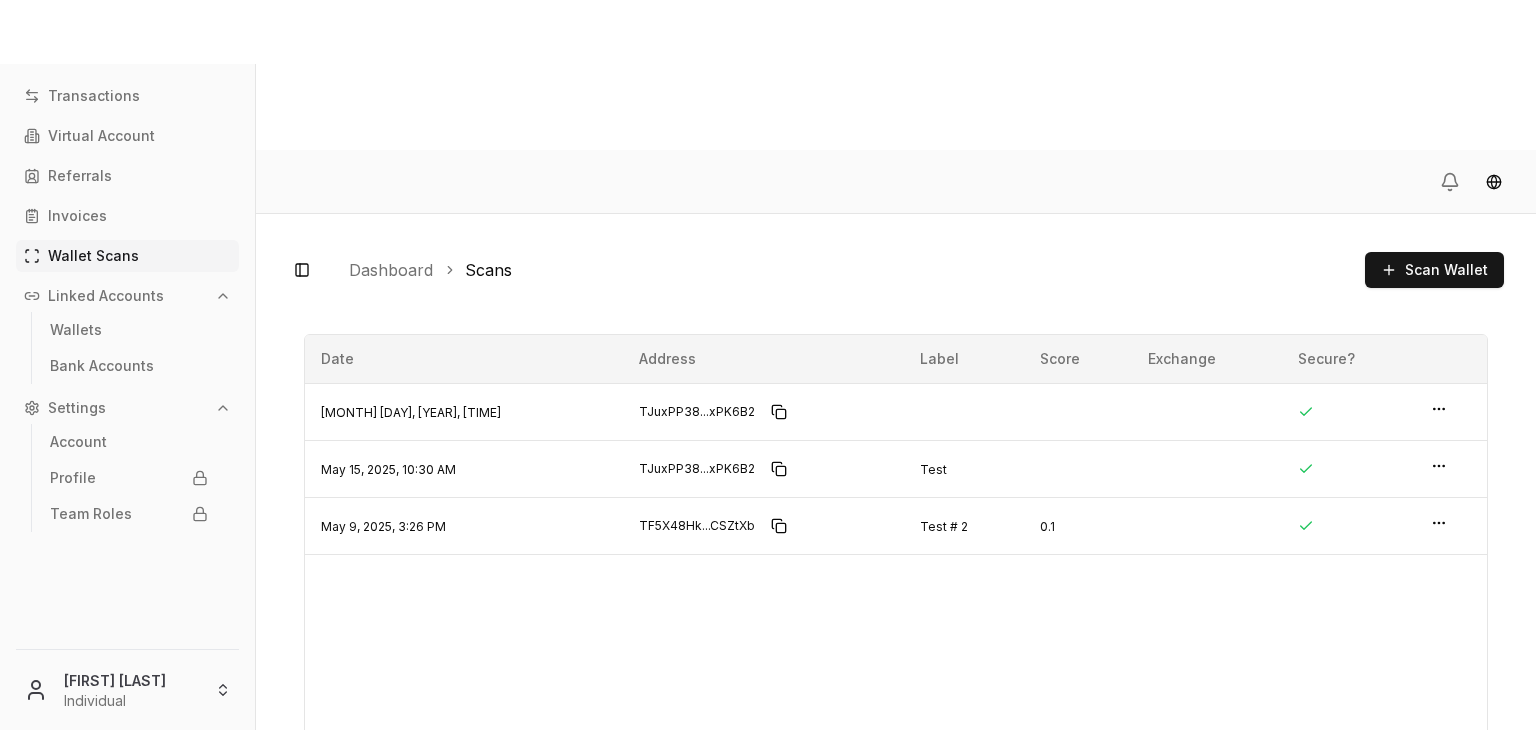 click on "Address" at bounding box center [764, 359] 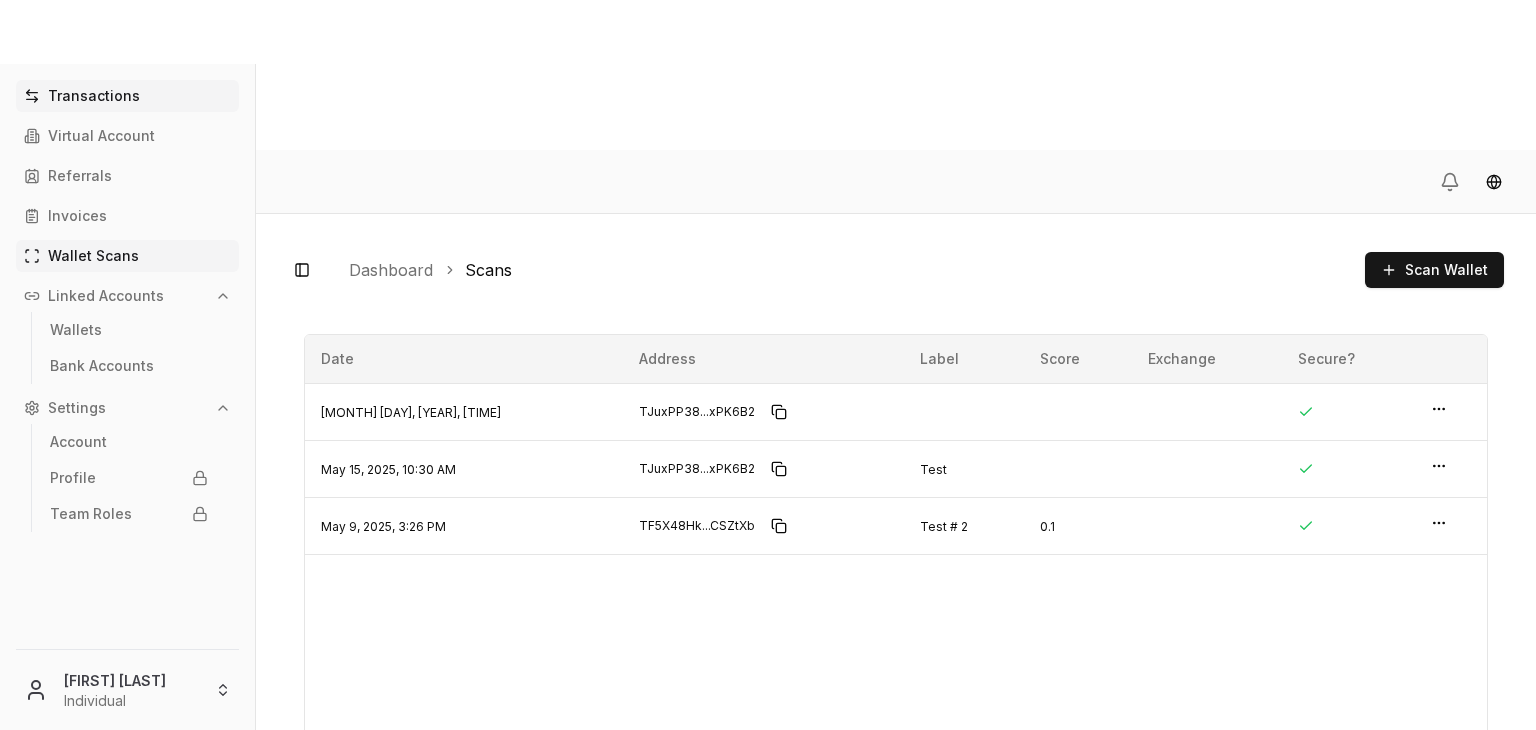 click on "Transactions" at bounding box center [94, 96] 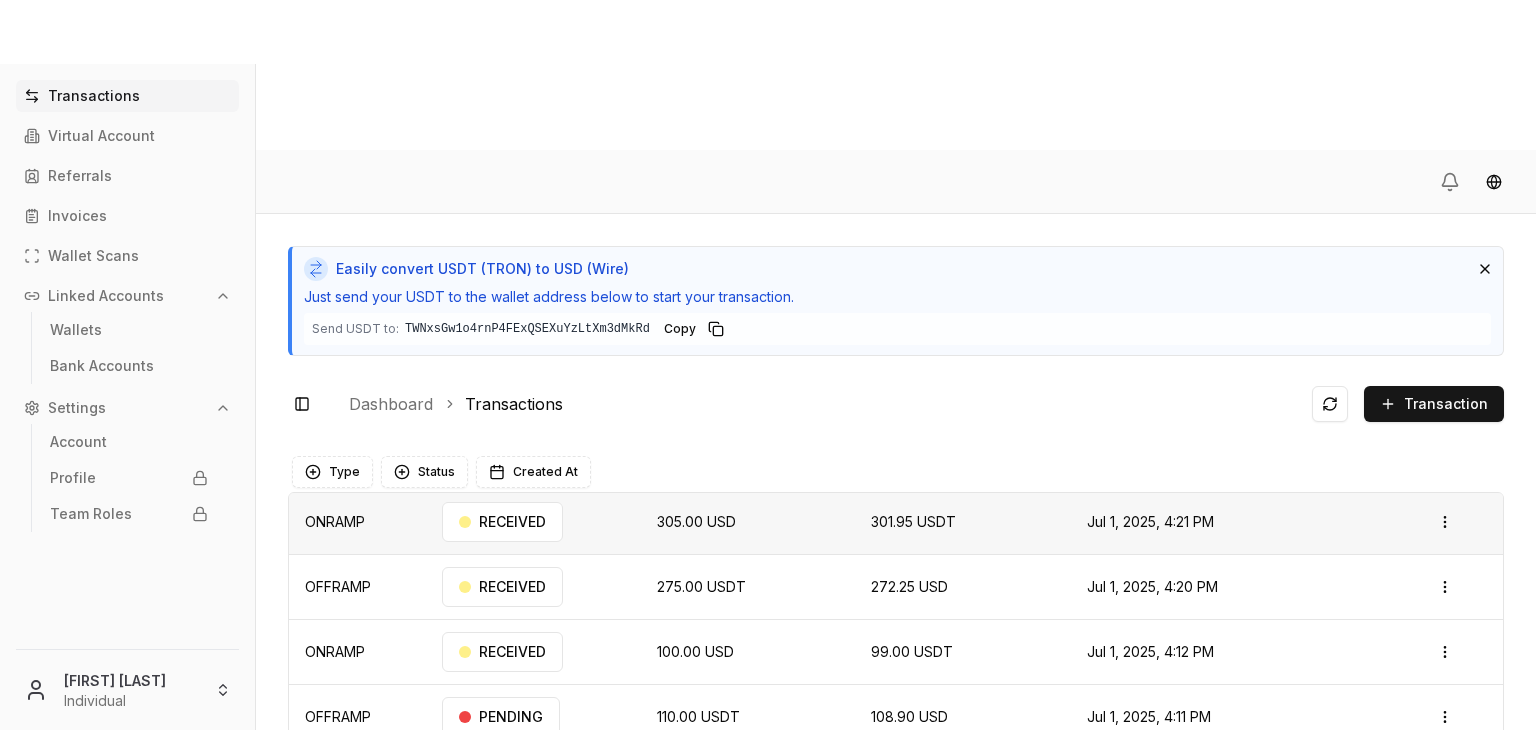 scroll, scrollTop: 0, scrollLeft: 0, axis: both 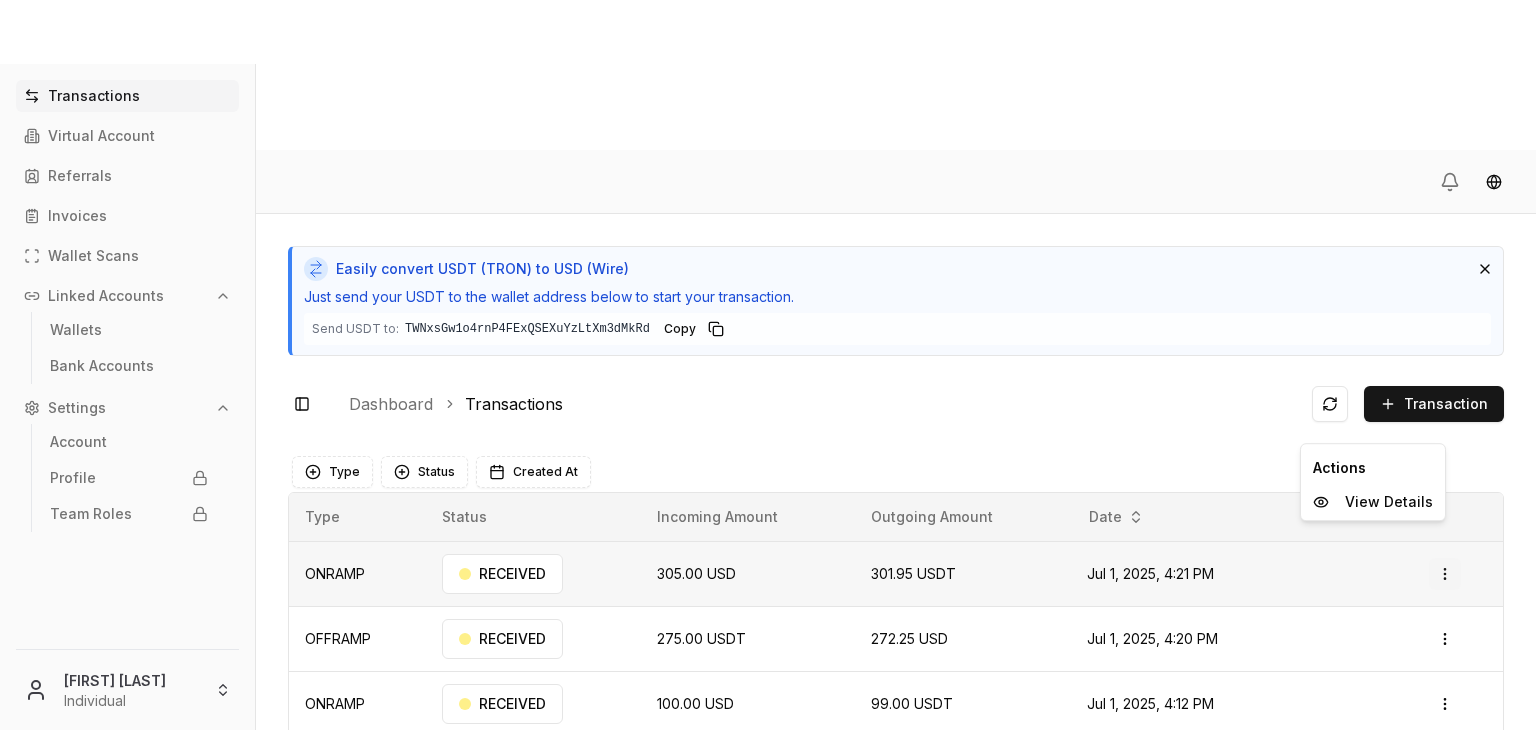 click on "Transactions Virtual Account Referrals Invoices Wallet Scans Linked Accounts Wallets Bank Accounts Settings Account Profile Team Roles [FIRST] [LAST] Individual Easily convert USDT (TRON) to USD (Wire) Just send your USDT to the wallet address below to start your transaction. Send USDT to: [WALLET_ADDRESS] [WALLET_ADDRESS] Copy Toggle Sidebar Dashboard Transactions   Transaction ONRAMP   305.00 USD   301.95 USDT Jul 1, 2025, 4:21 PM RECEIVED Open menu OFFRAMP   275.00 USDT   272.25 USD Jul 1, 2025, 4:20 PM RECEIVED Open menu ONRAMP   100.00 USD   99.00 USDT Jul 1, 2025, 4:12 PM RECEIVED Open menu OFFRAMP   110.00 USDT   108.90 USD Jul 1, 2025, 4:11 PM PENDING Open menu ONRAMP   100.00 USD   354.186195 TRX Jun 6, 2025, 11:01 AM PENDING Open menu OFFRAMP   110.00 USDT   108.90 USD Jun 6, 2025, 8:56 AM PENDING Open menu ONRAMP   100.00 USD   99.00 USDT Jun 6, 2025, 8:41 AM PENDING Open menu OFFRAMP   110.00 USDT   108.90 USD May 19, 2025, 9:17 AM PENDING Open menu Page 1 of 2 Previous Next" at bounding box center [768, 440] 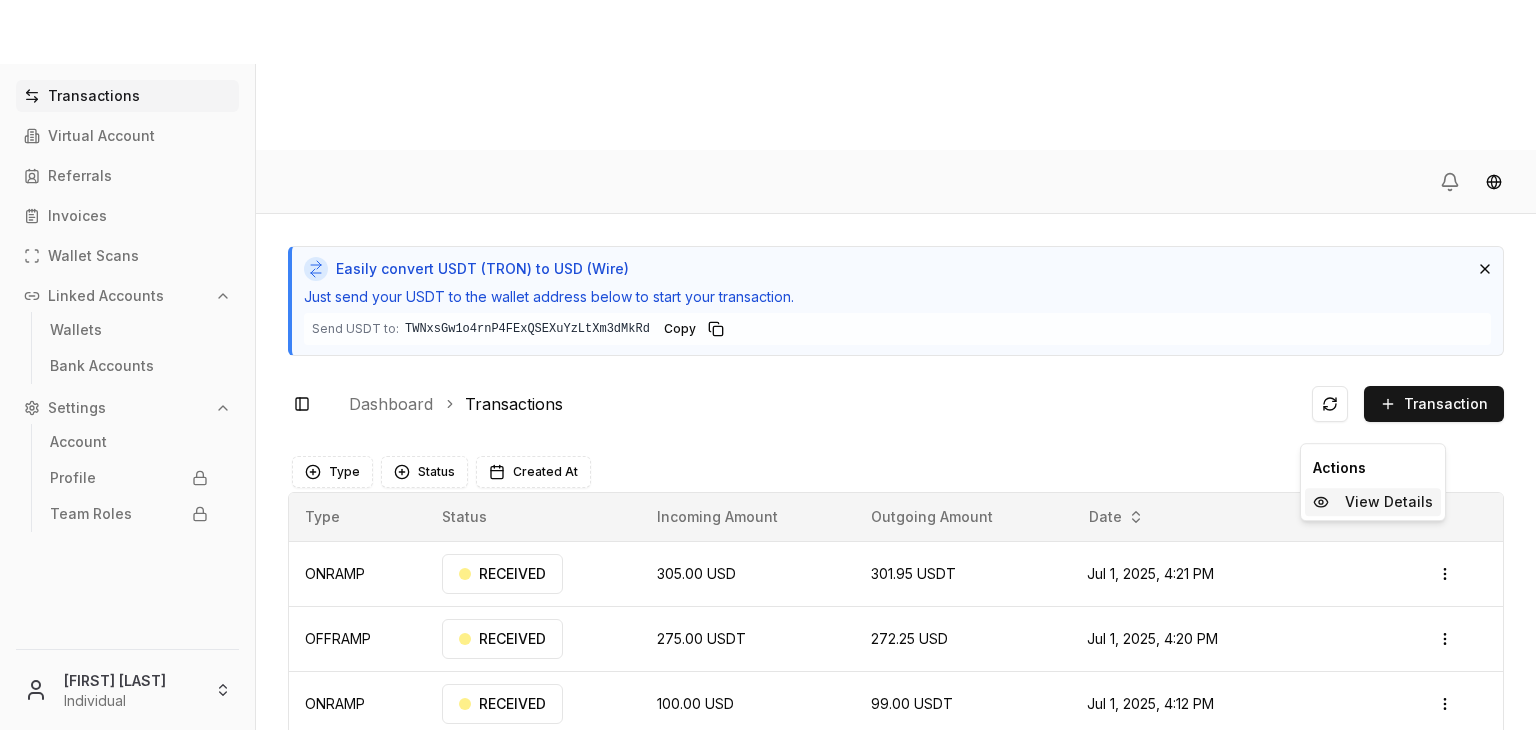 click on "View Details" at bounding box center (1389, 502) 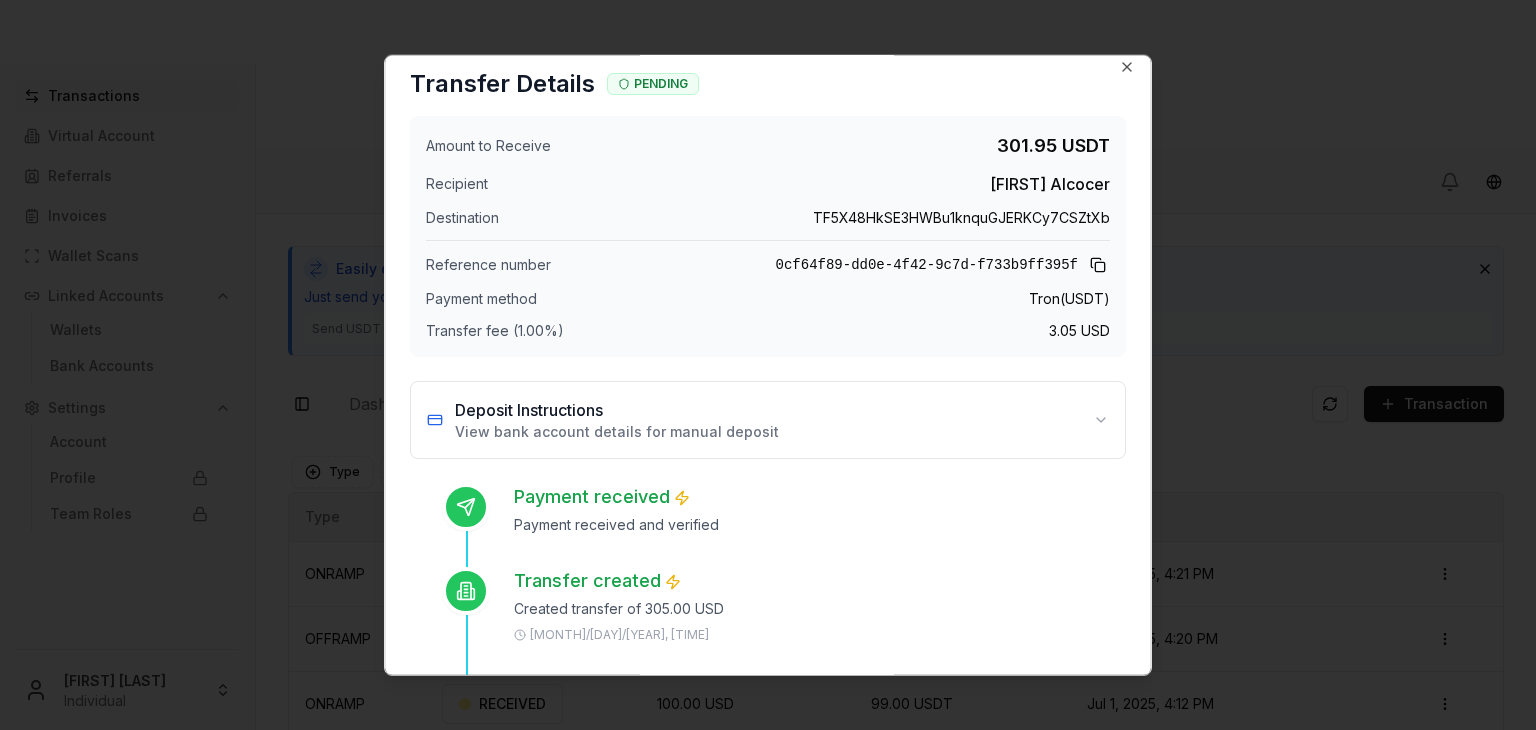 scroll, scrollTop: 0, scrollLeft: 0, axis: both 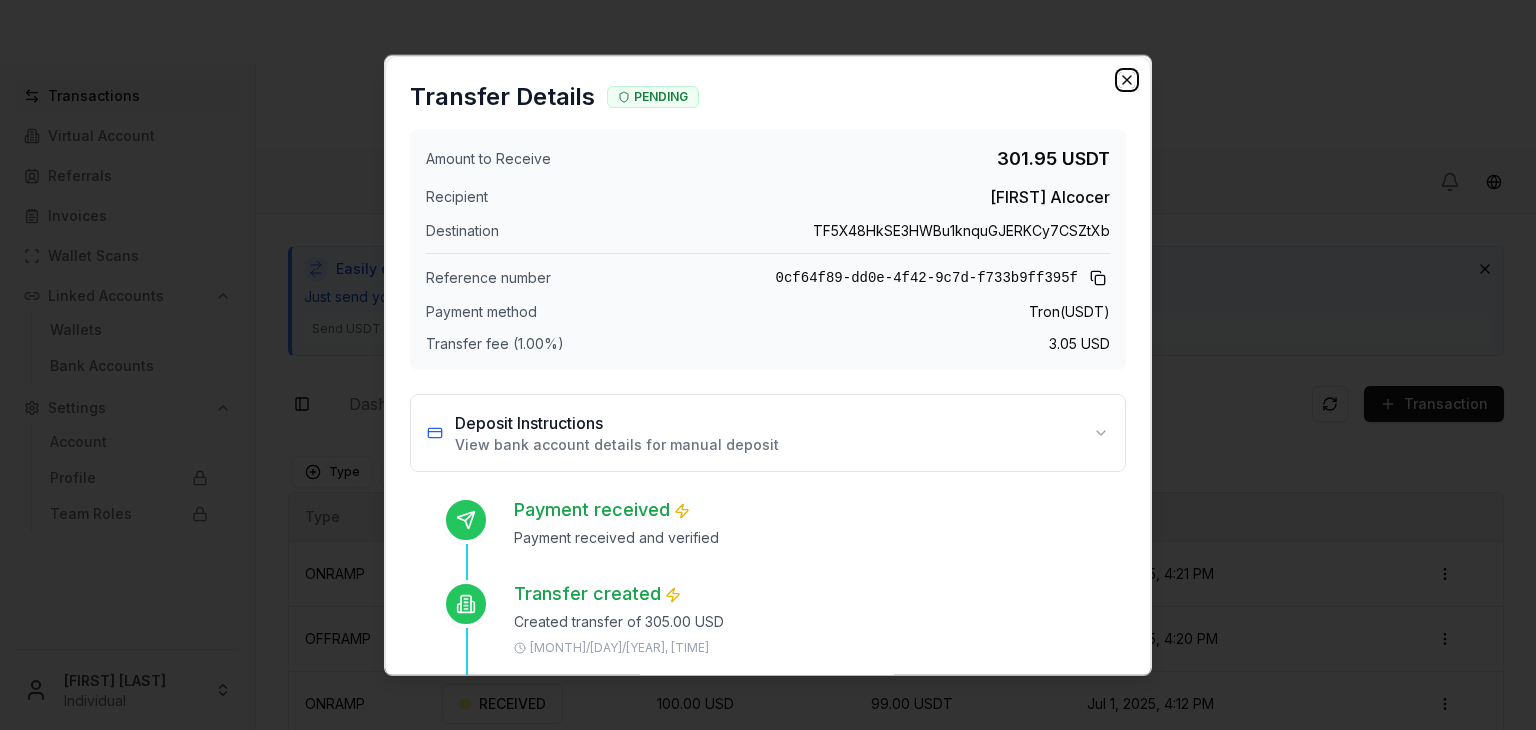 click 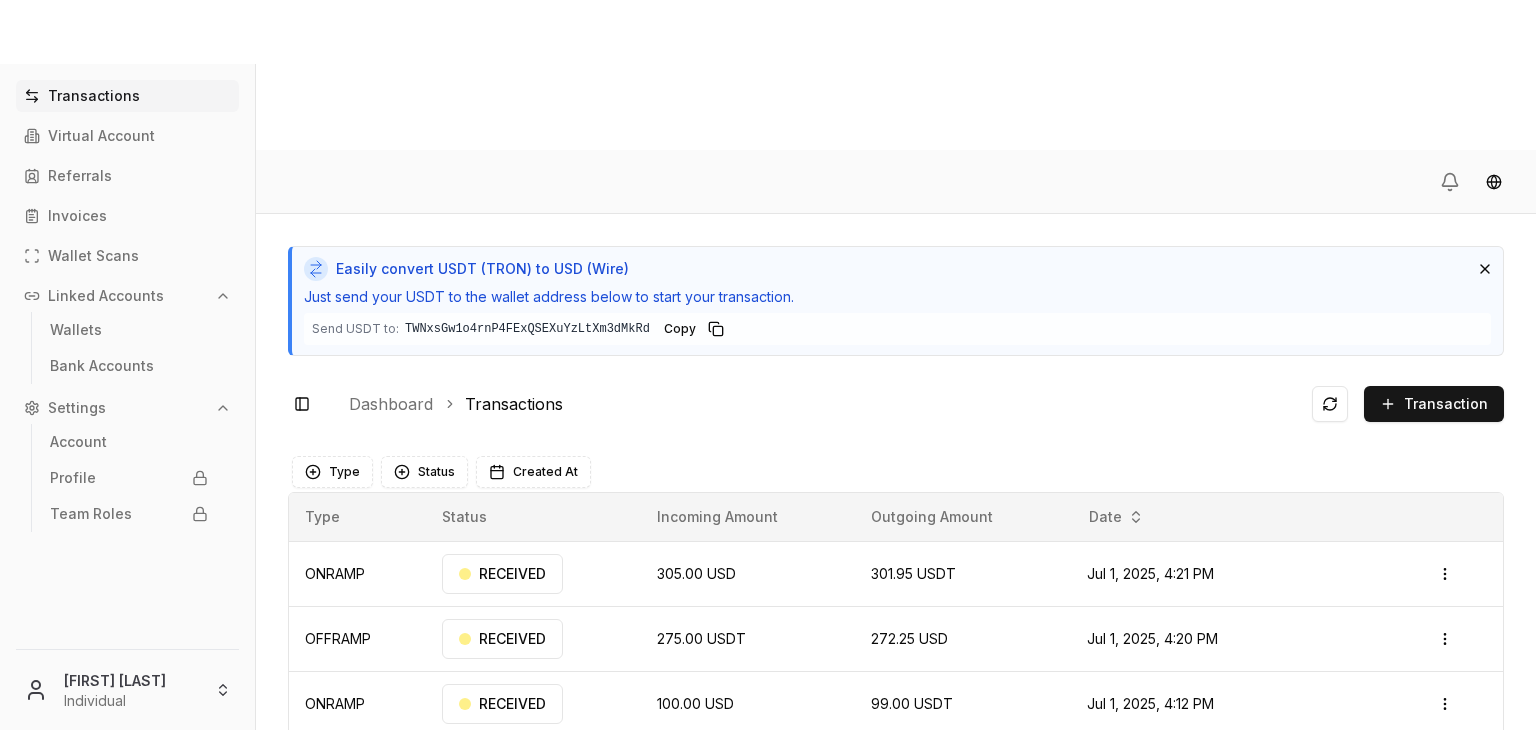 click at bounding box center [1330, 404] 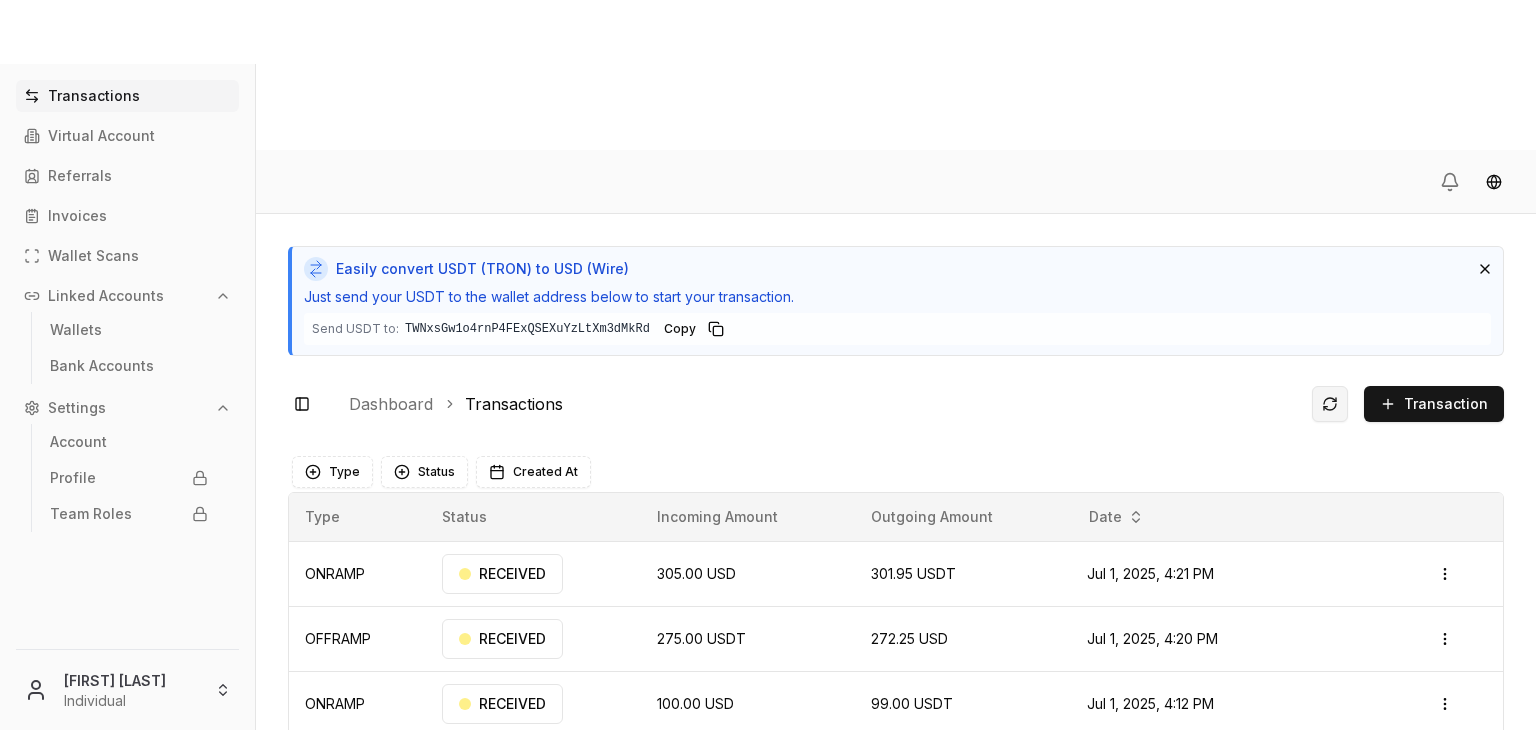 click at bounding box center (1330, 404) 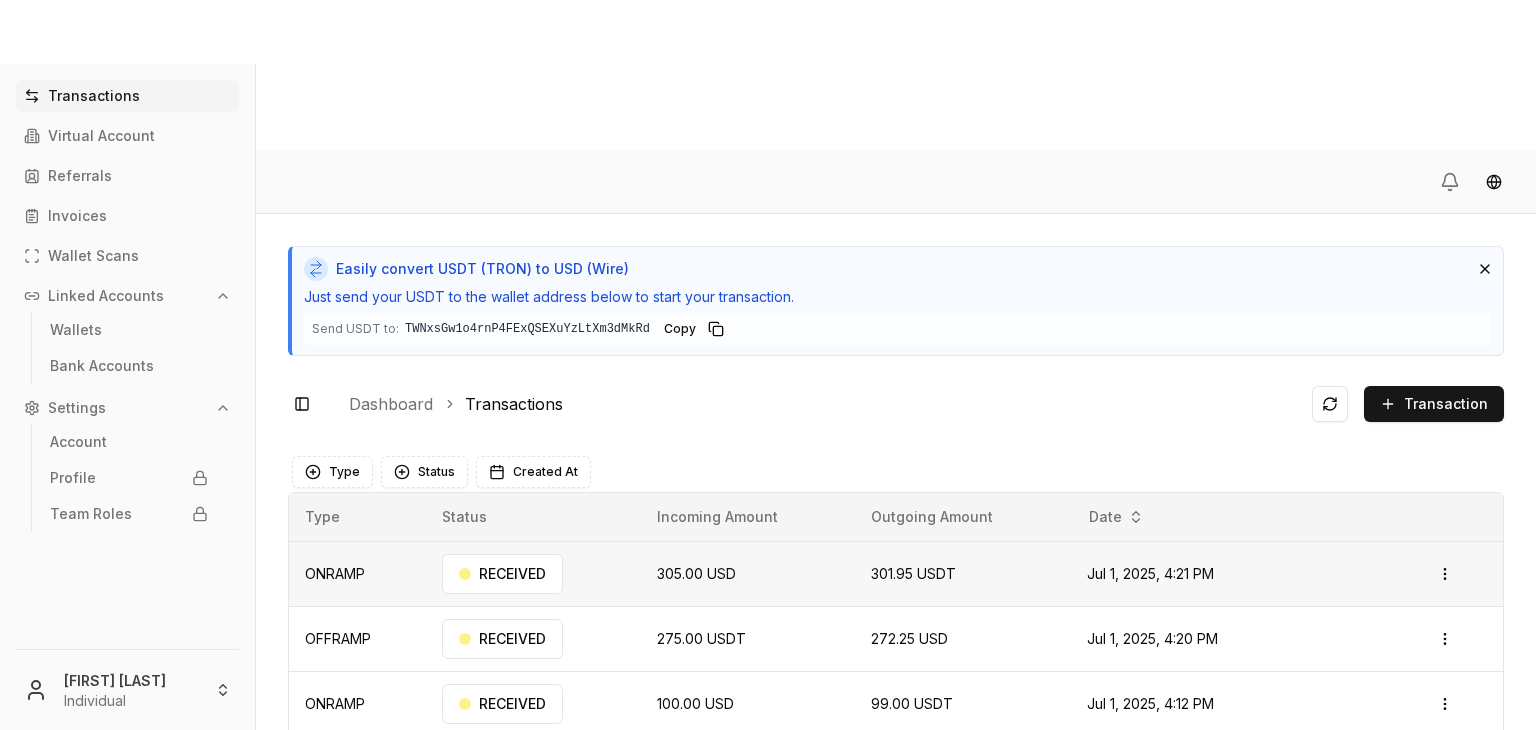 scroll, scrollTop: 272, scrollLeft: 0, axis: vertical 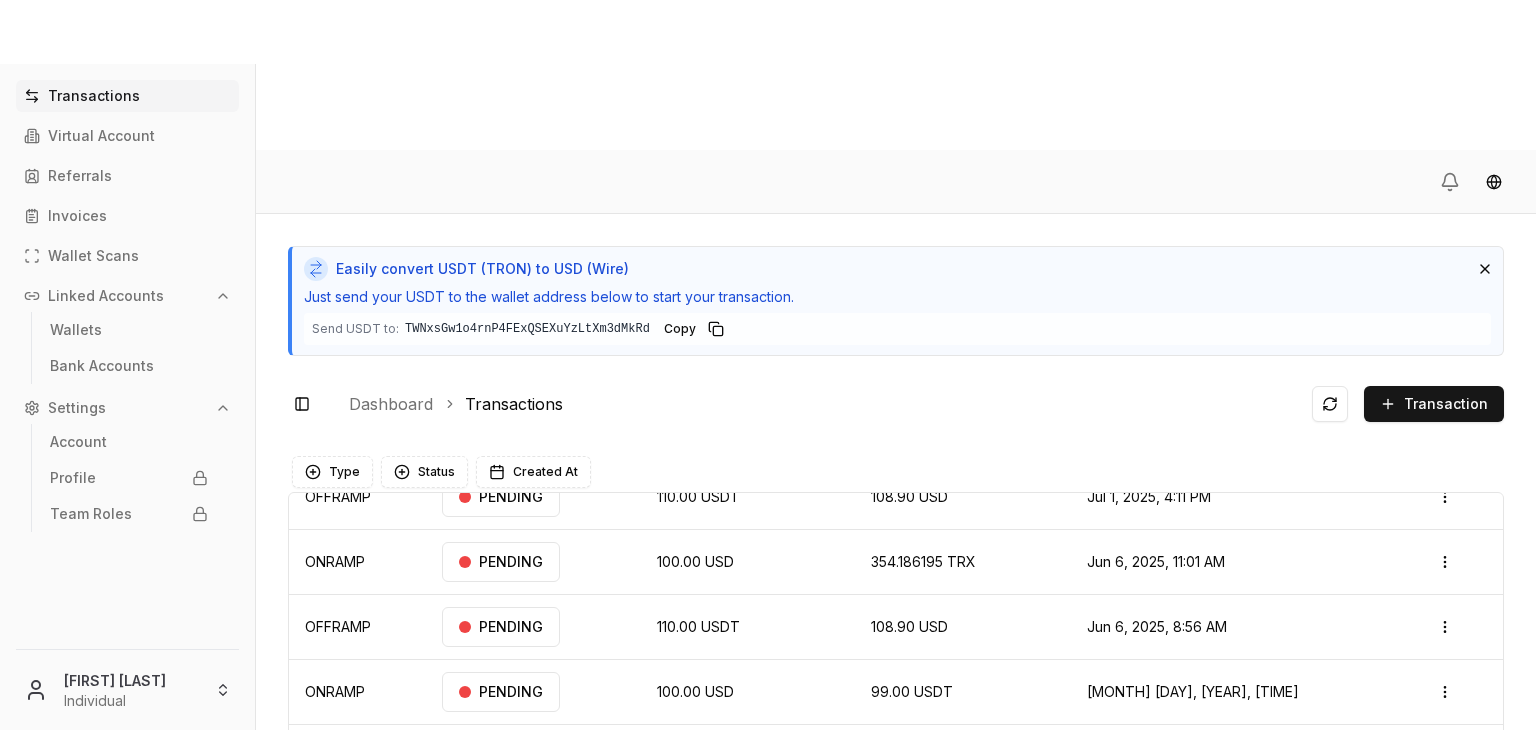 click on "Next" at bounding box center [1467, 822] 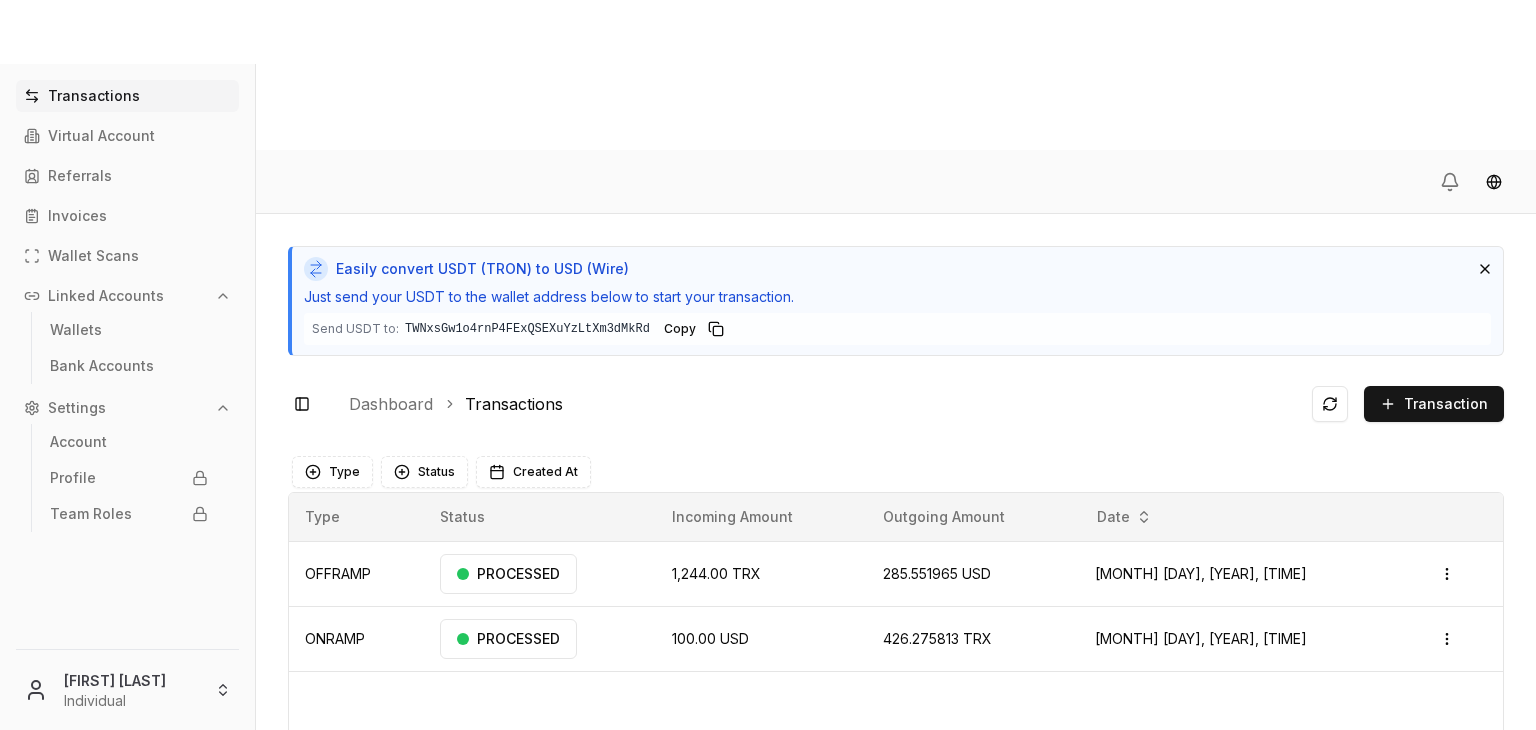 click on "Previous" at bounding box center [1386, 822] 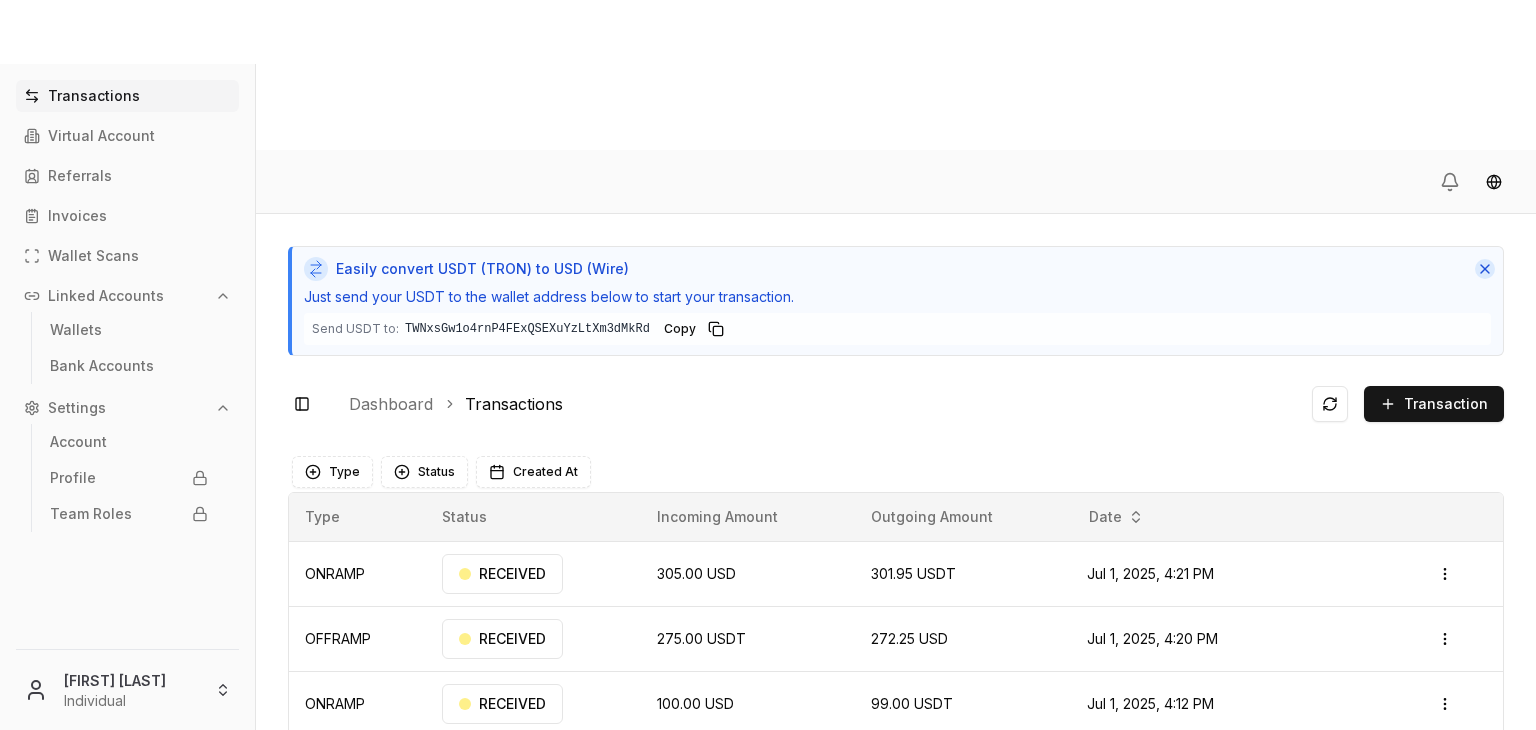 click at bounding box center [1485, 269] 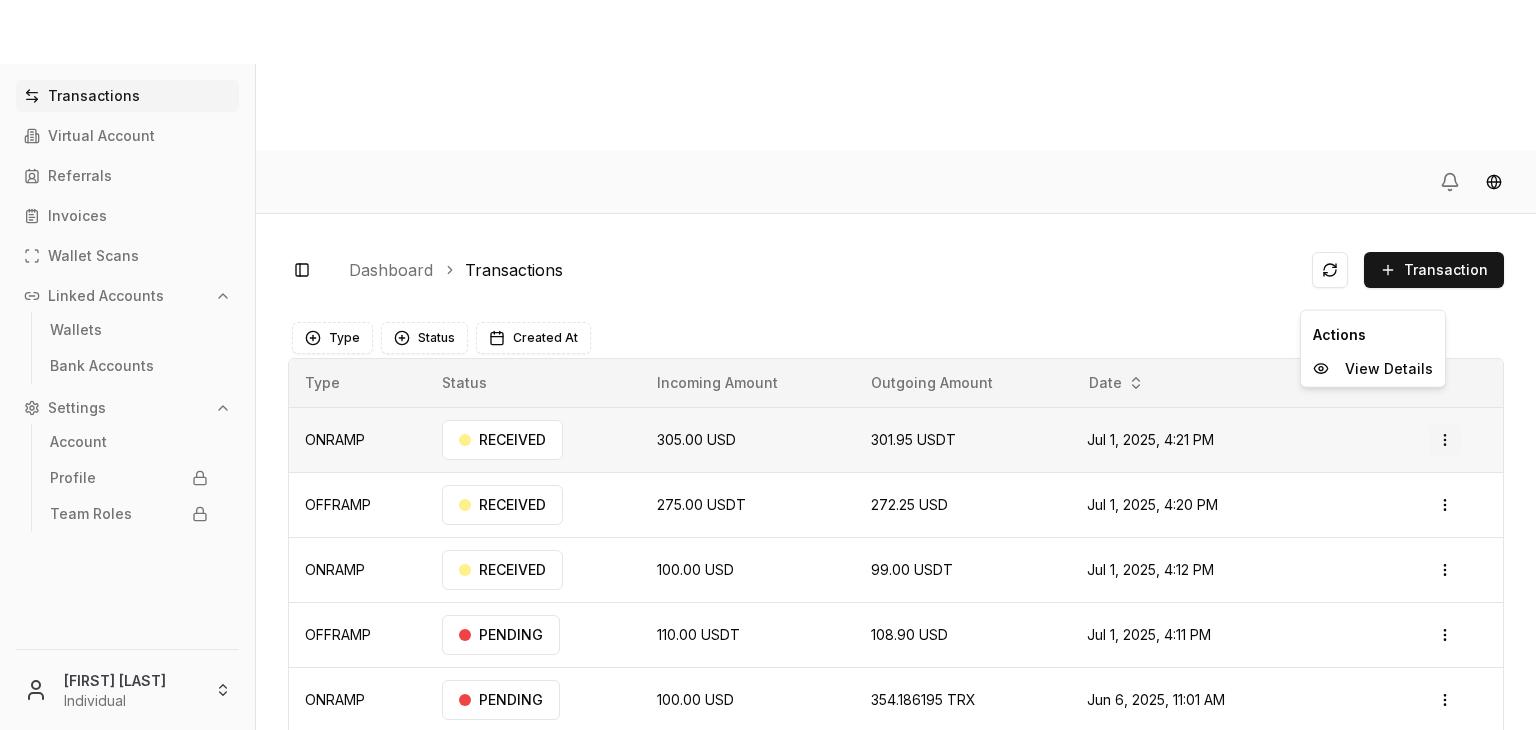 click on "[FIRST] [LAST]" at bounding box center [768, 440] 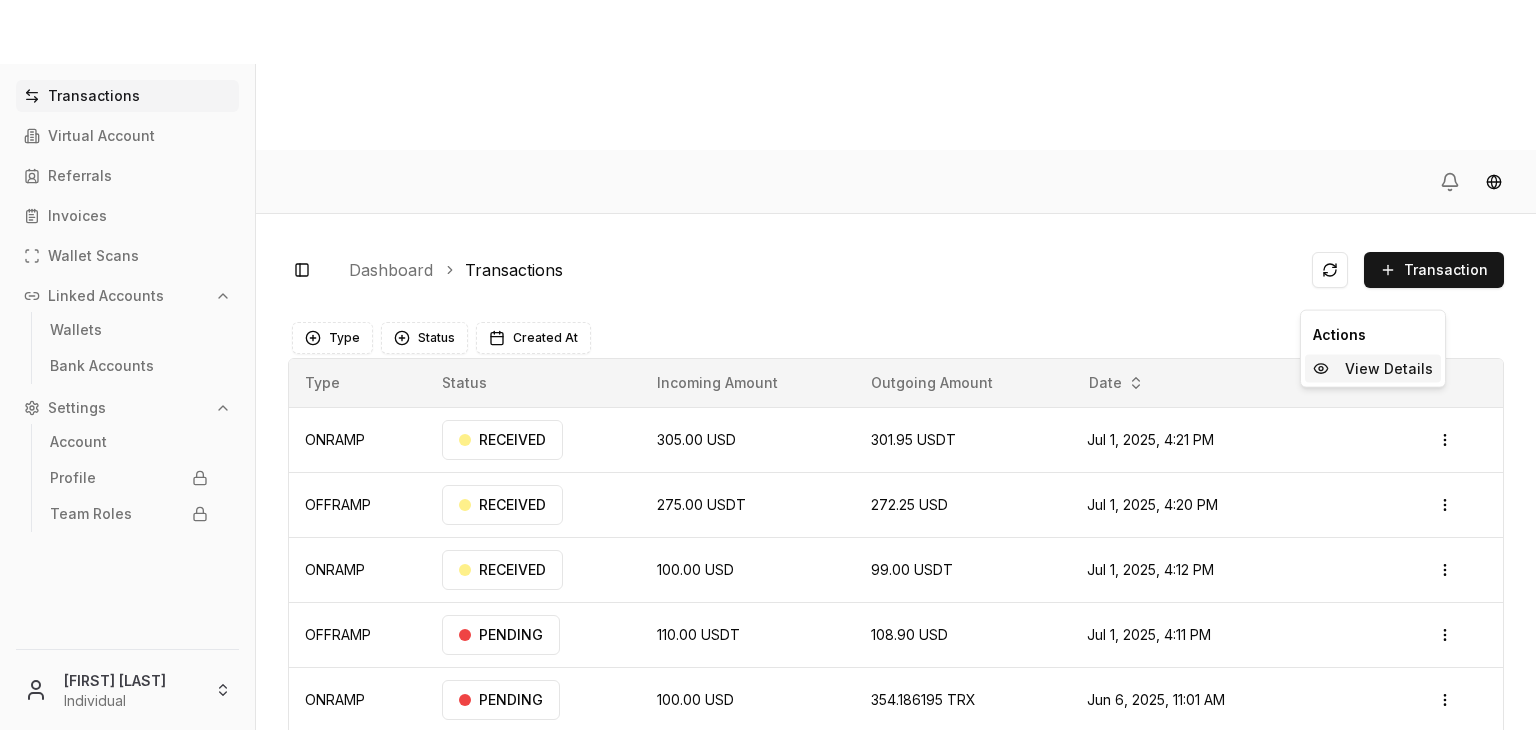 click on "View Details" at bounding box center (1389, 369) 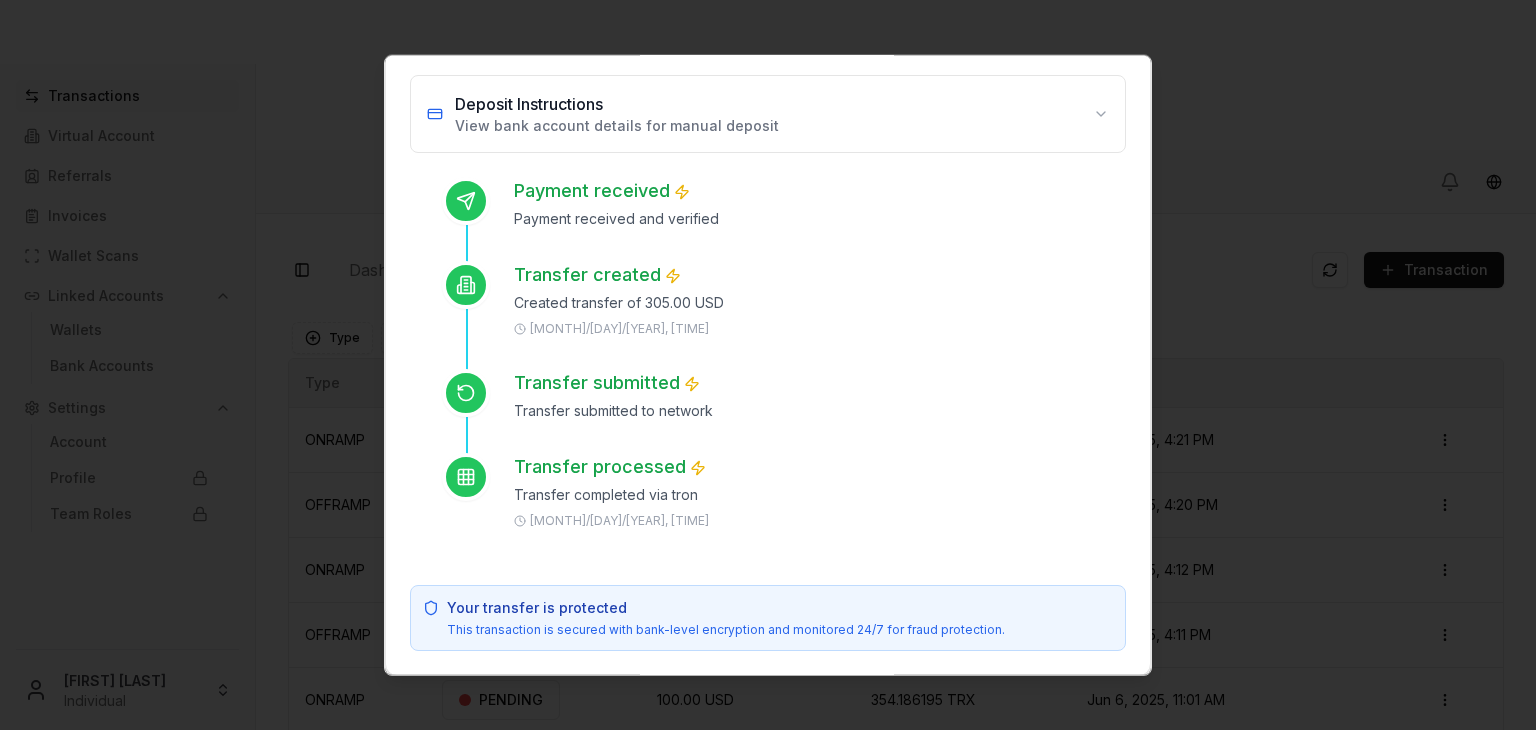 scroll, scrollTop: 318, scrollLeft: 0, axis: vertical 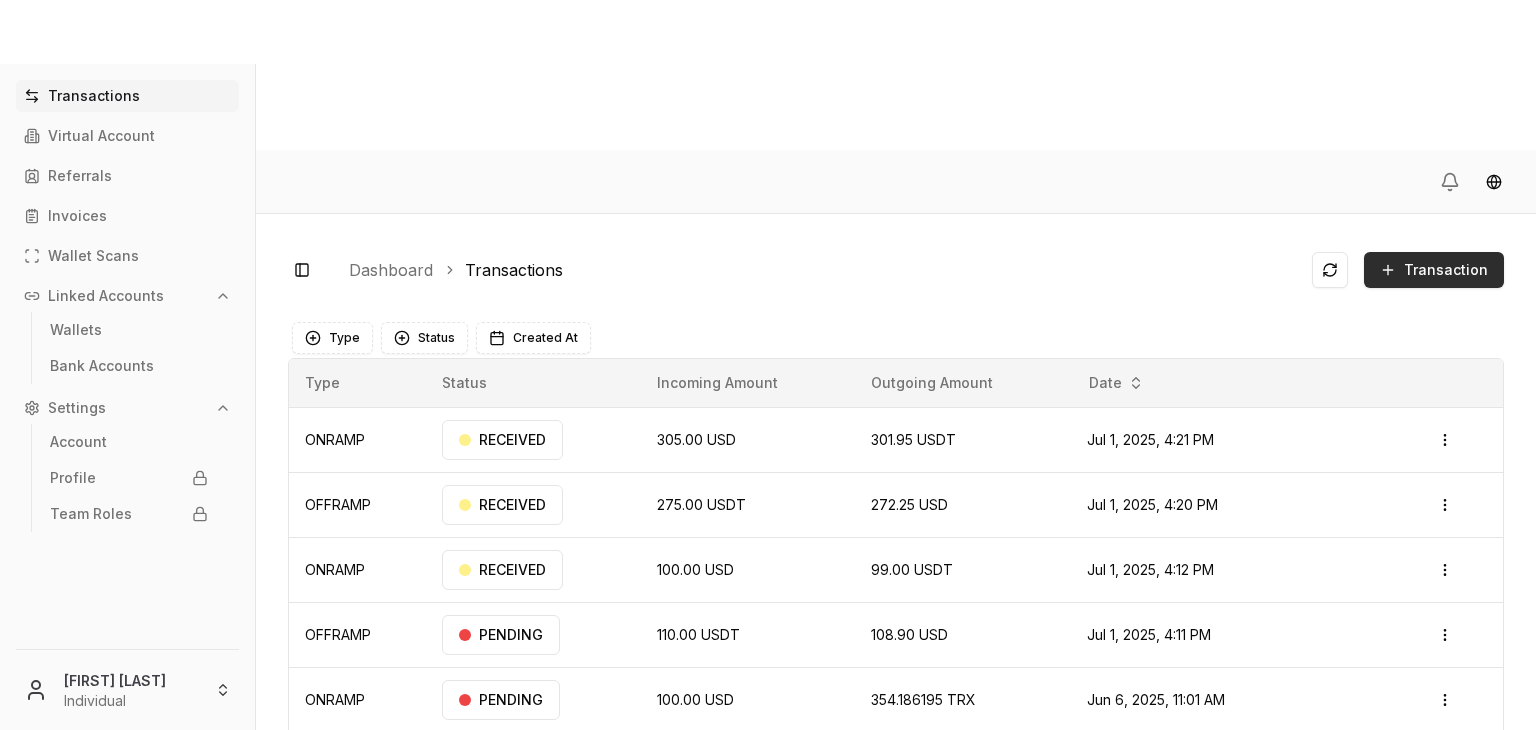 click on "Transaction" at bounding box center [1434, 270] 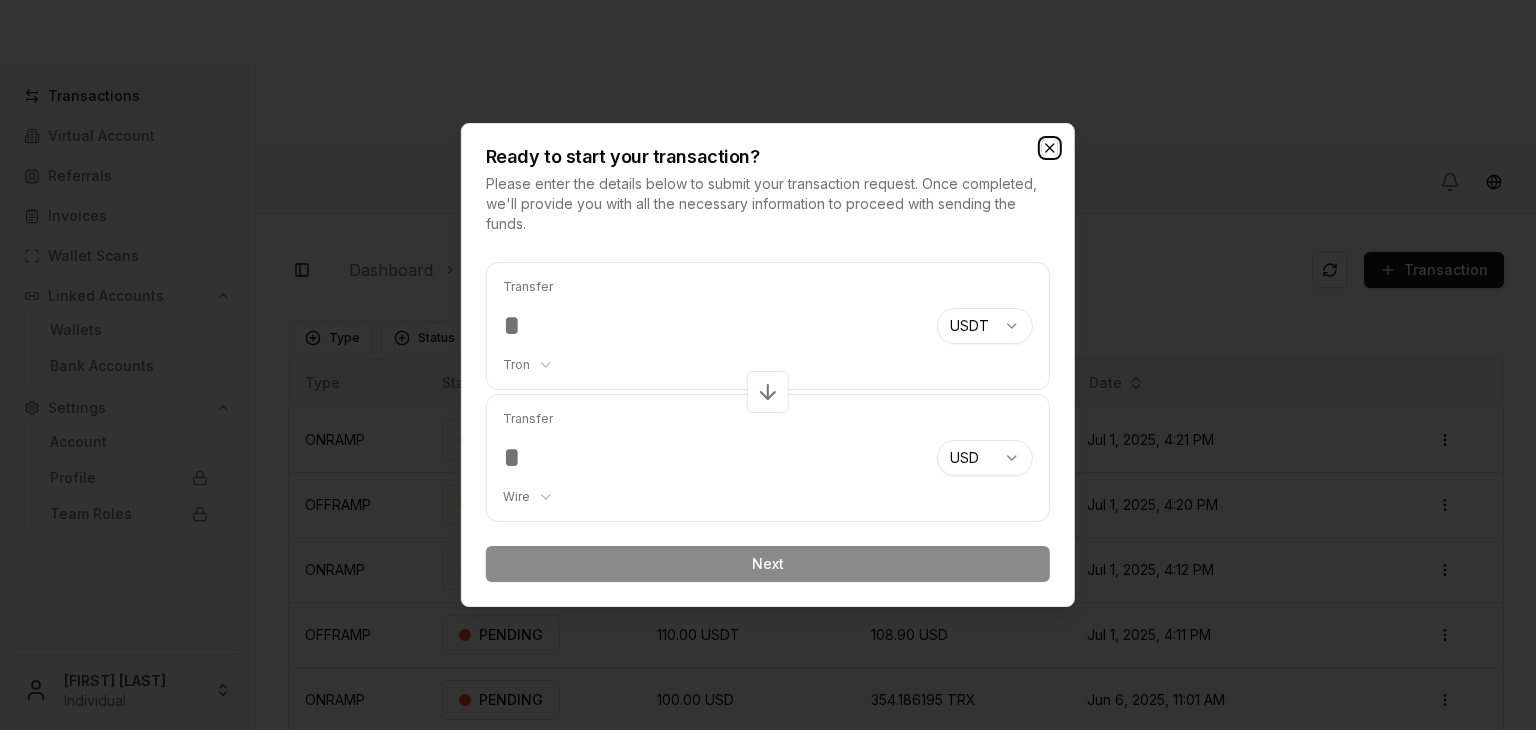click 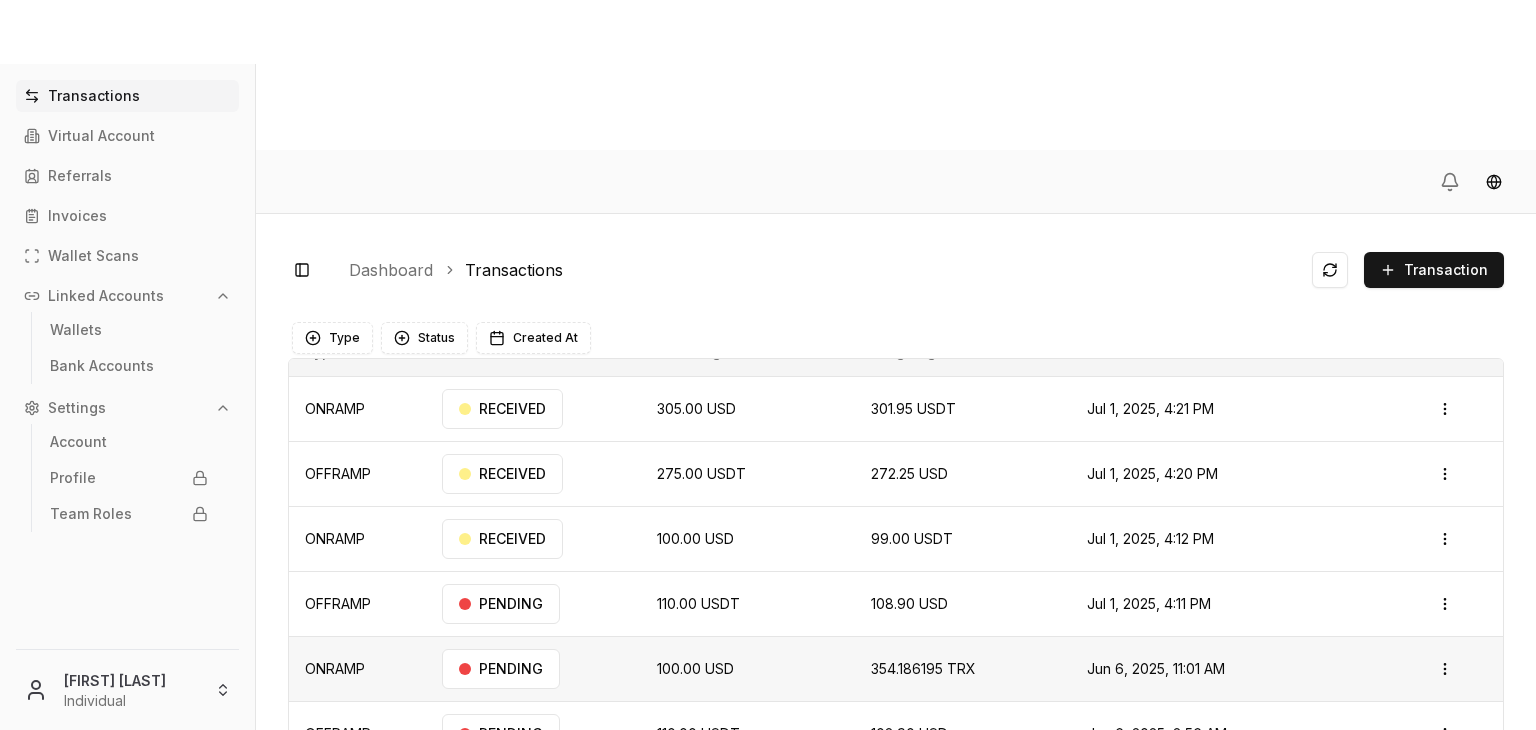 scroll, scrollTop: 0, scrollLeft: 0, axis: both 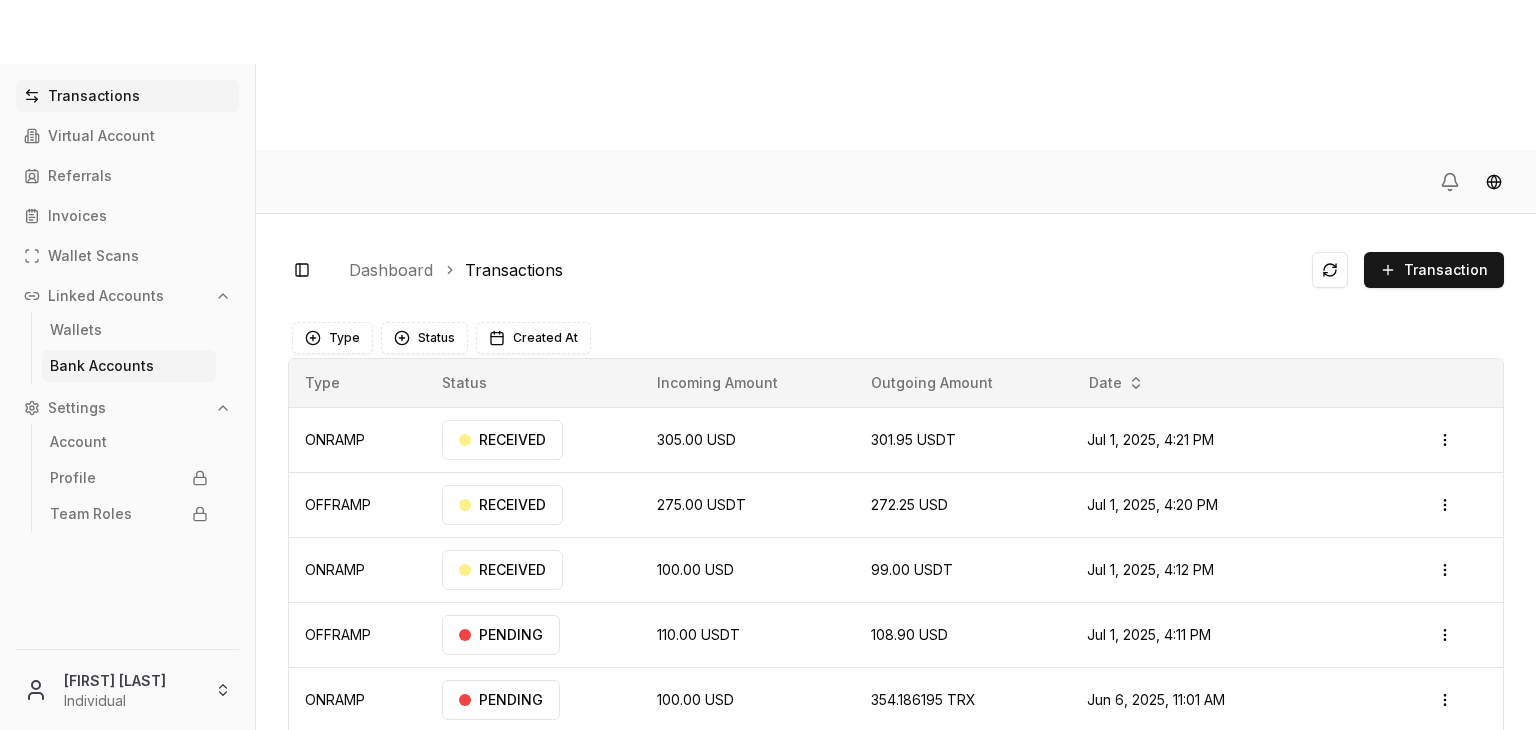 click on "Bank Accounts" at bounding box center [129, 366] 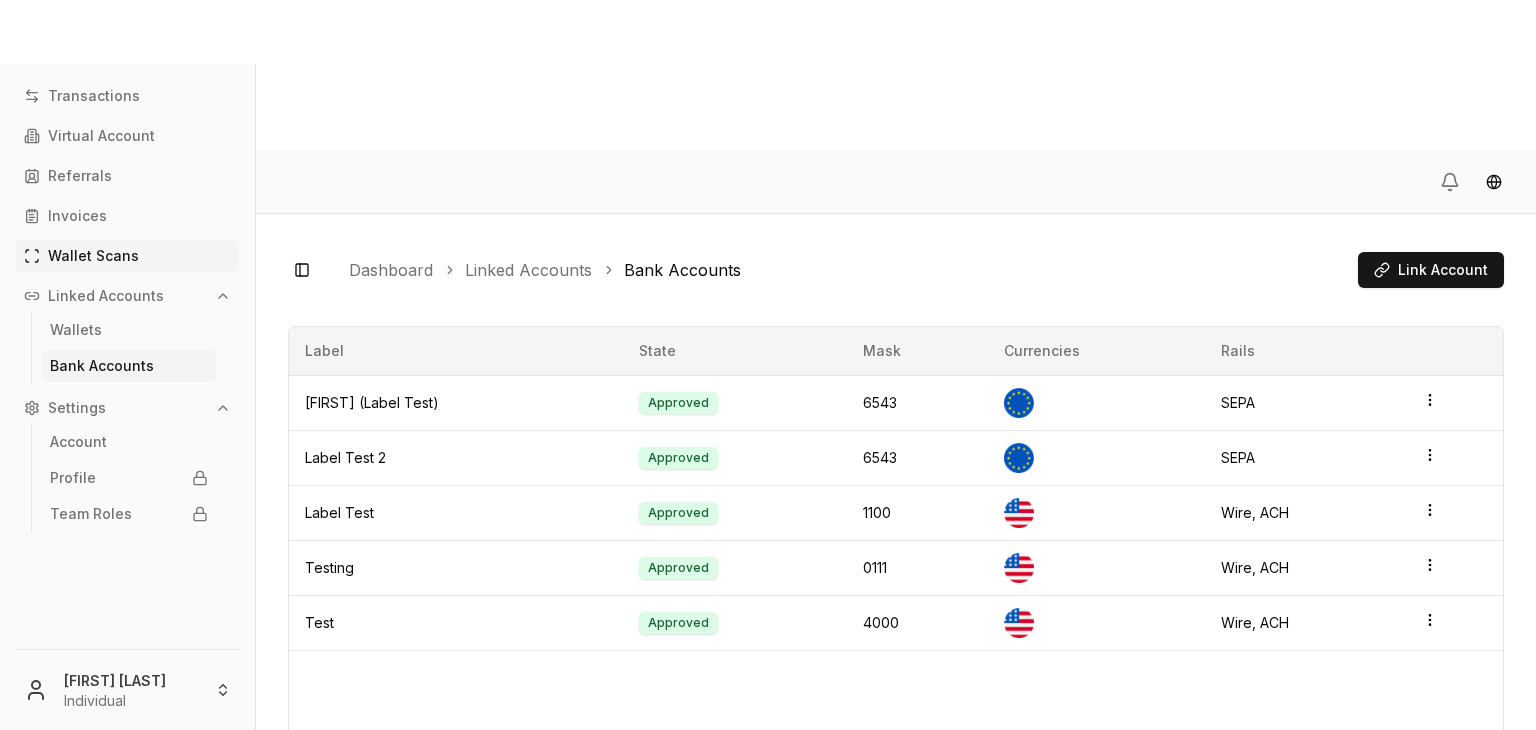 click on "Wallet Scans" at bounding box center [127, 256] 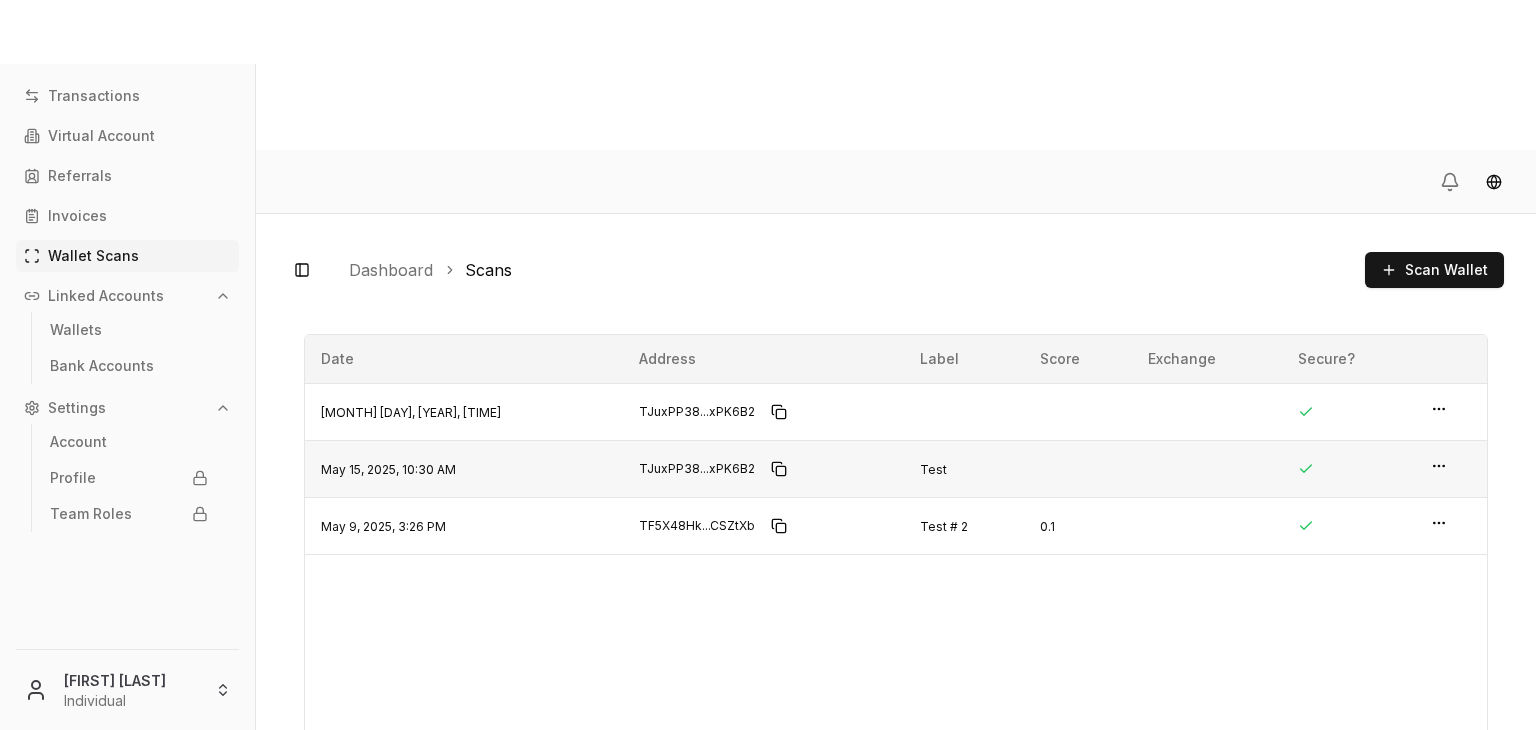 click at bounding box center [1078, 468] 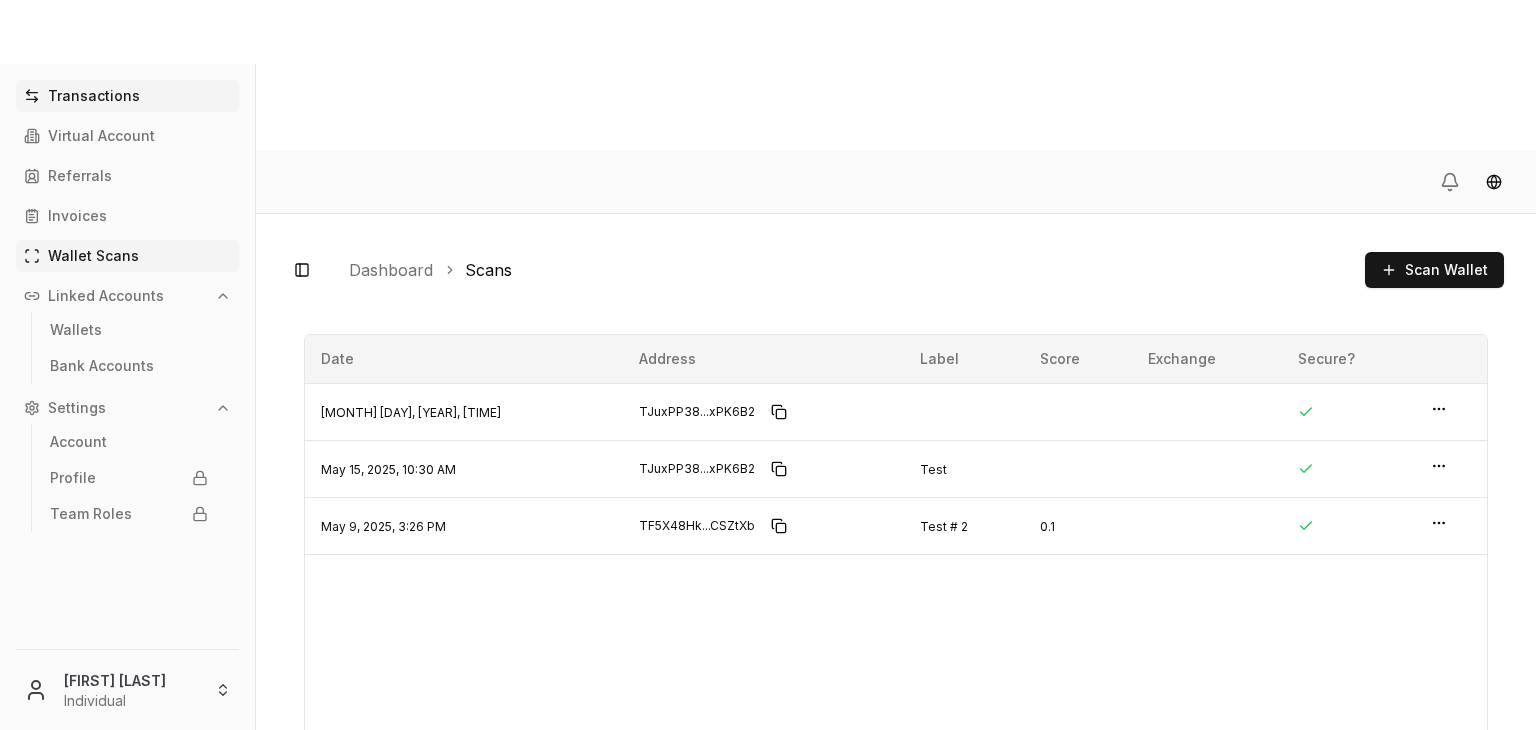 click on "Transactions" at bounding box center [127, 96] 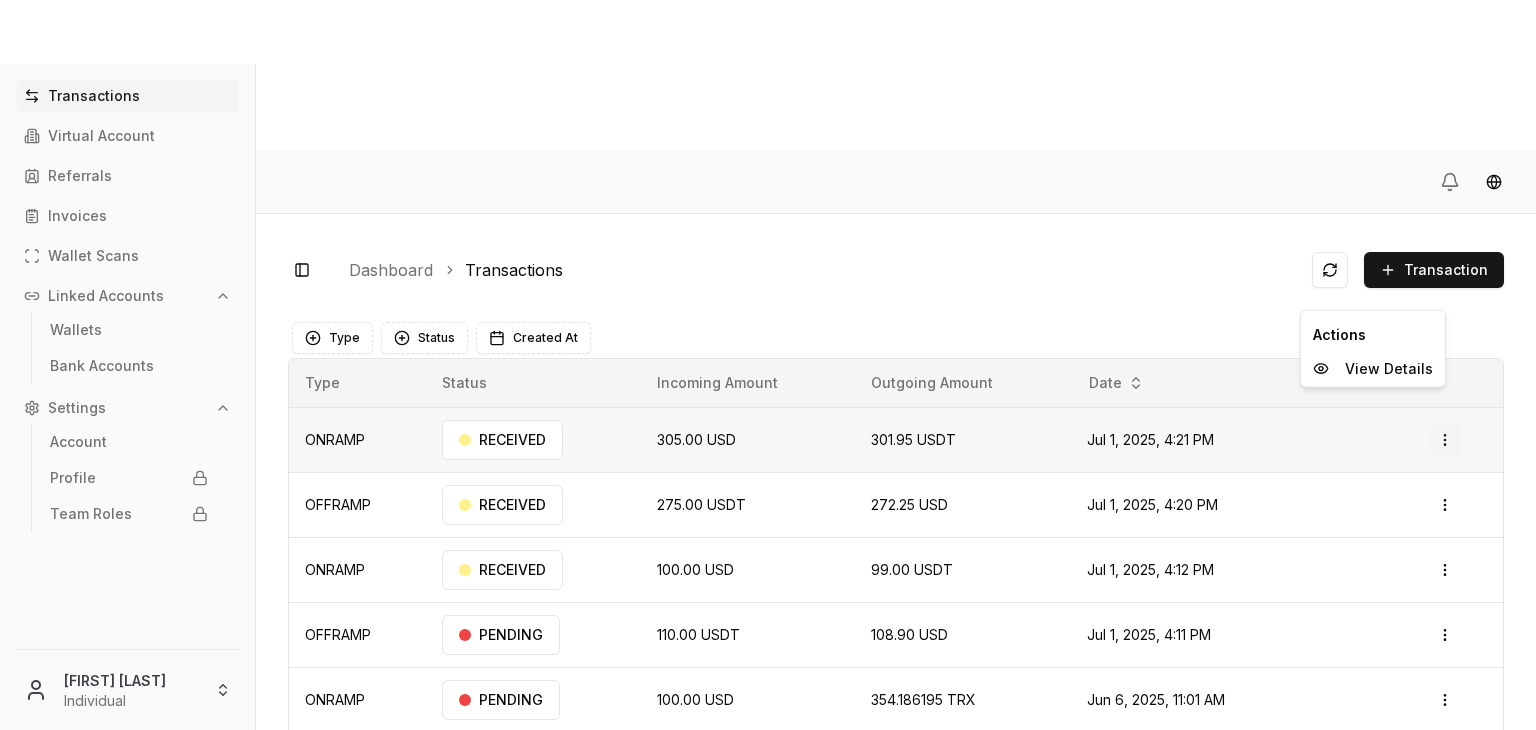 click on "[FIRST] [LAST]" at bounding box center [768, 440] 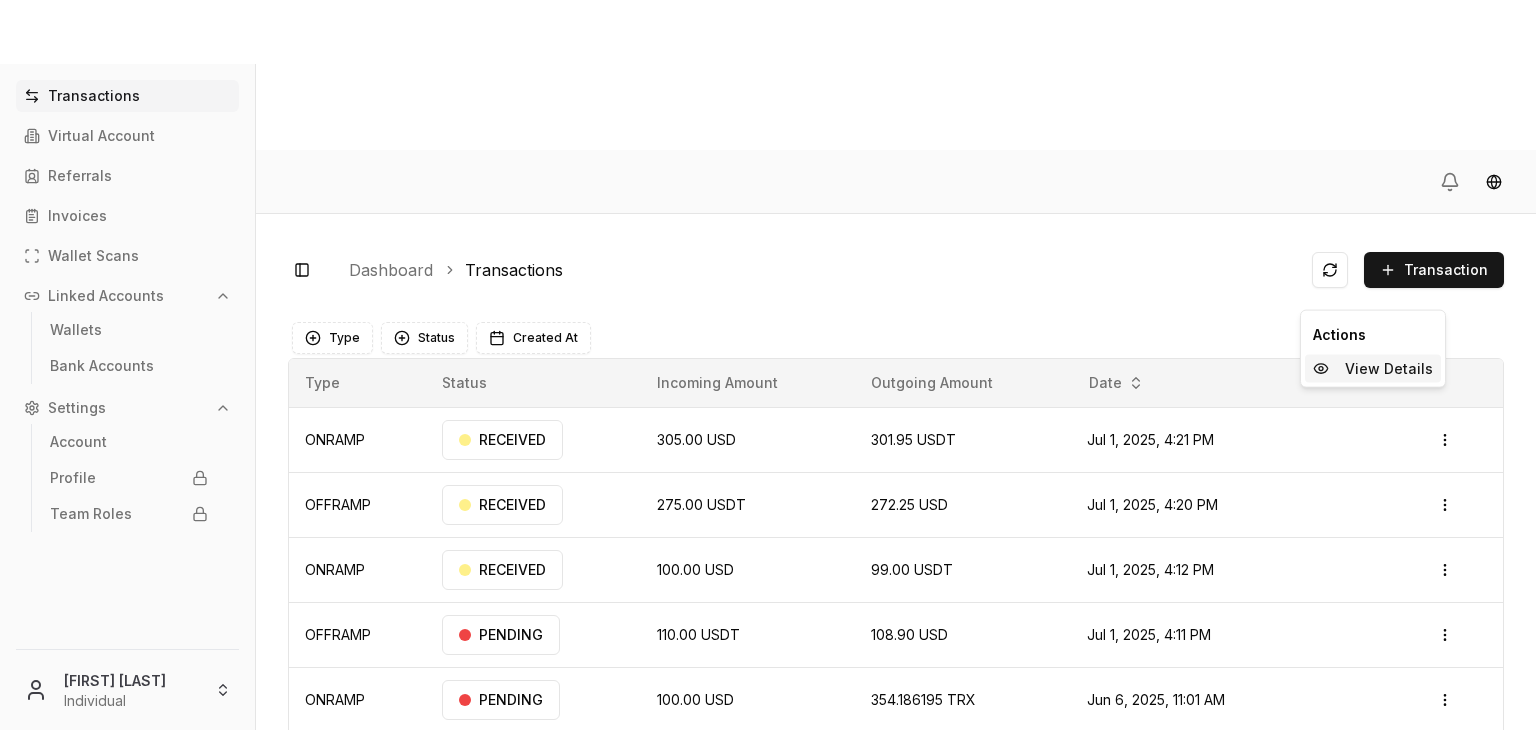 click on "View Details" at bounding box center [1389, 369] 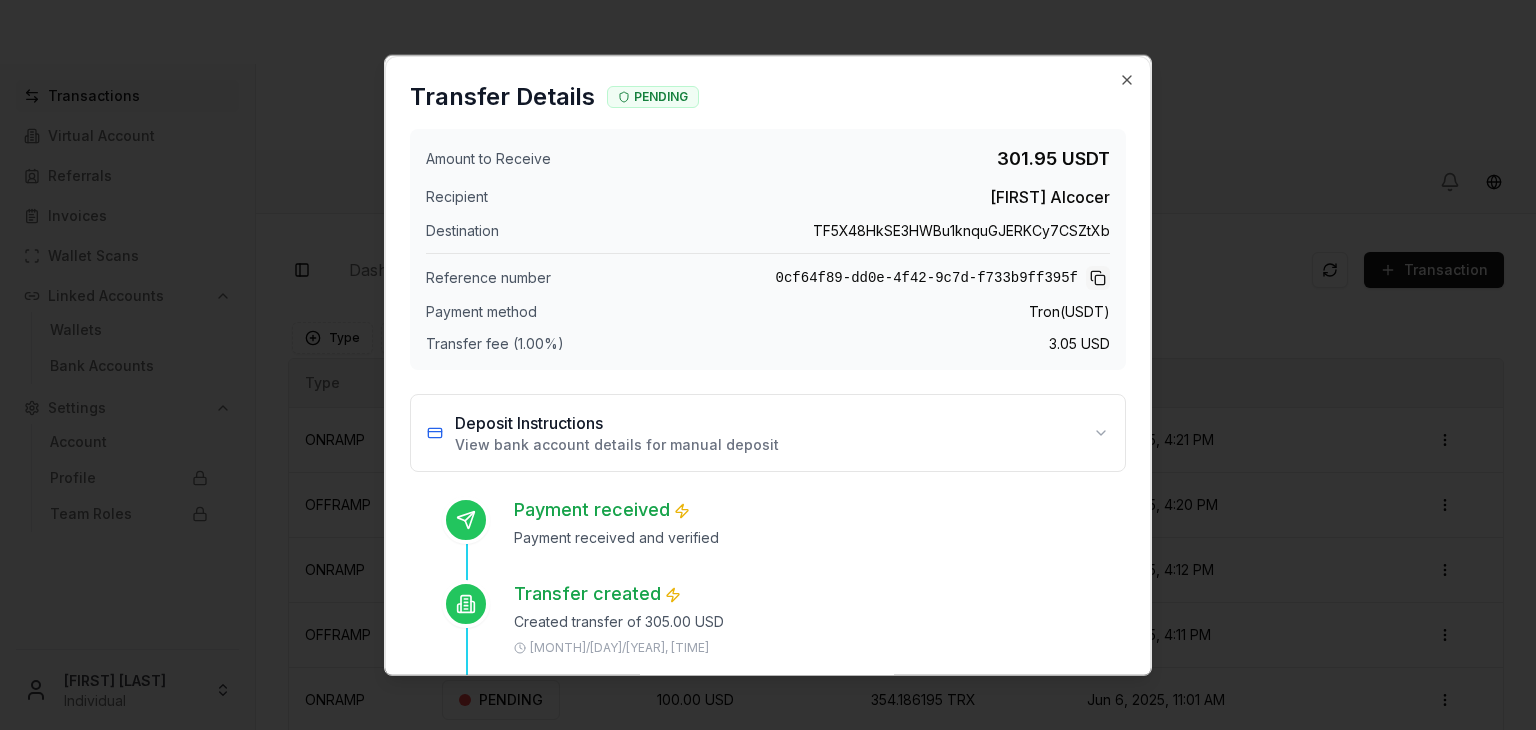 click at bounding box center (1098, 278) 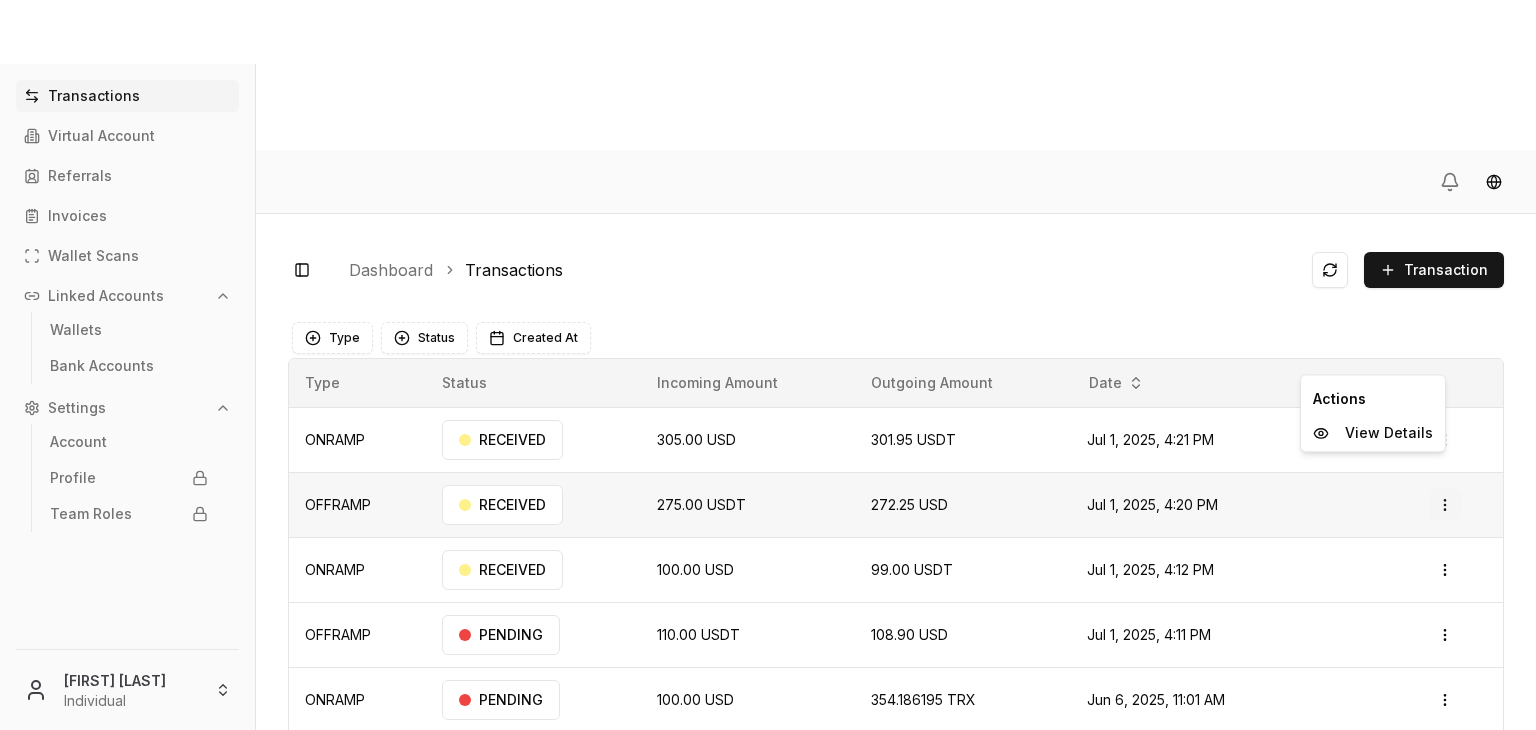 click on "[FIRST] [LAST]" at bounding box center [768, 440] 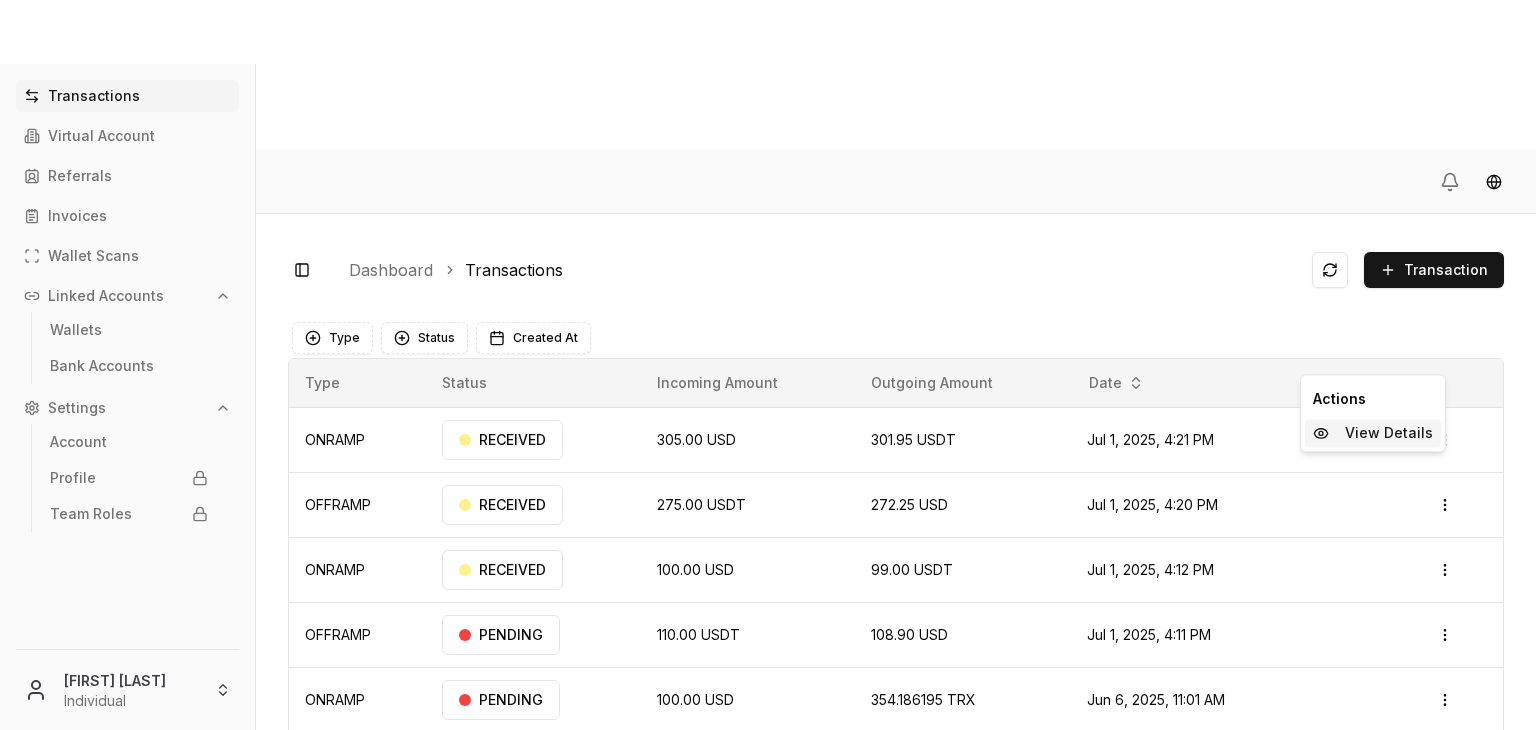 click on "View Details" at bounding box center (1389, 433) 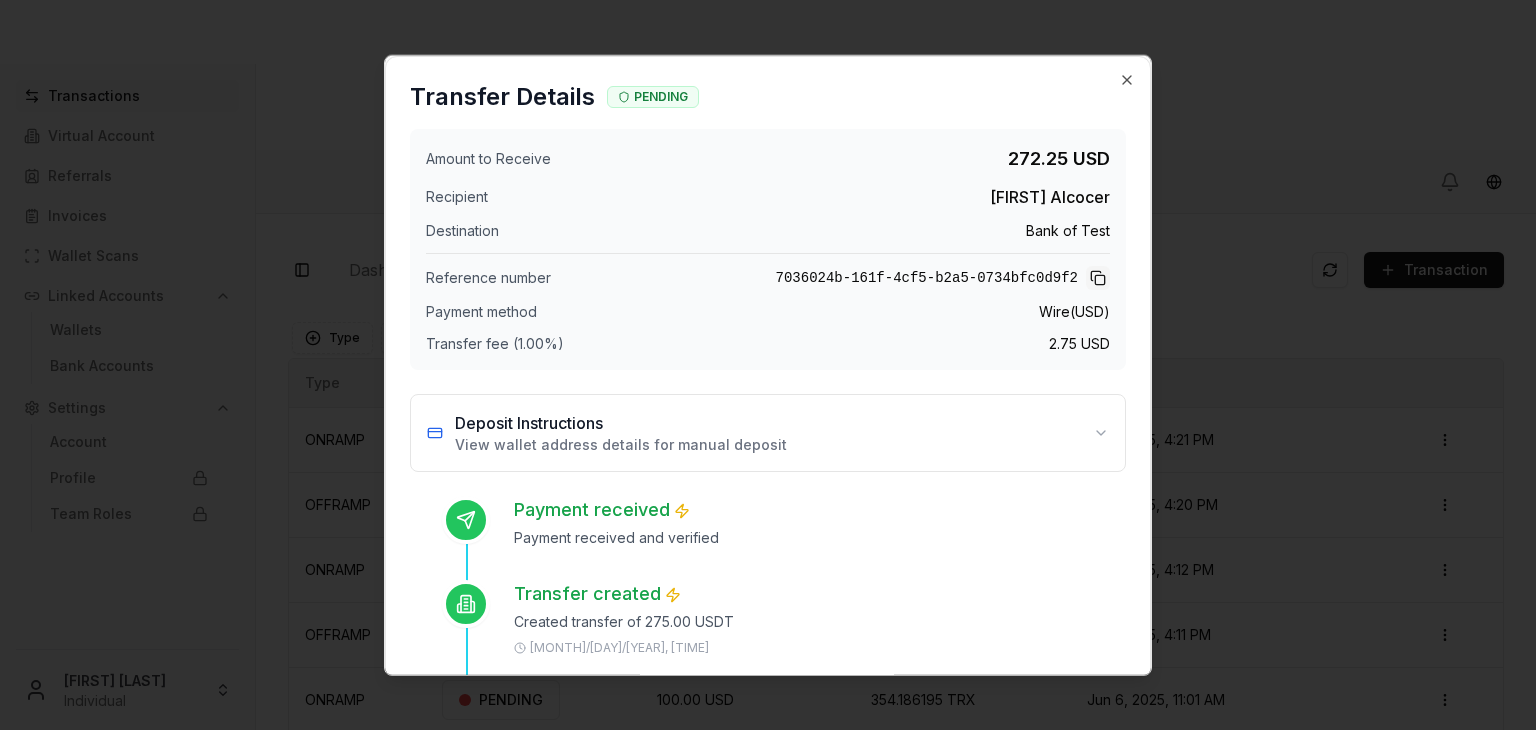 click at bounding box center [1098, 278] 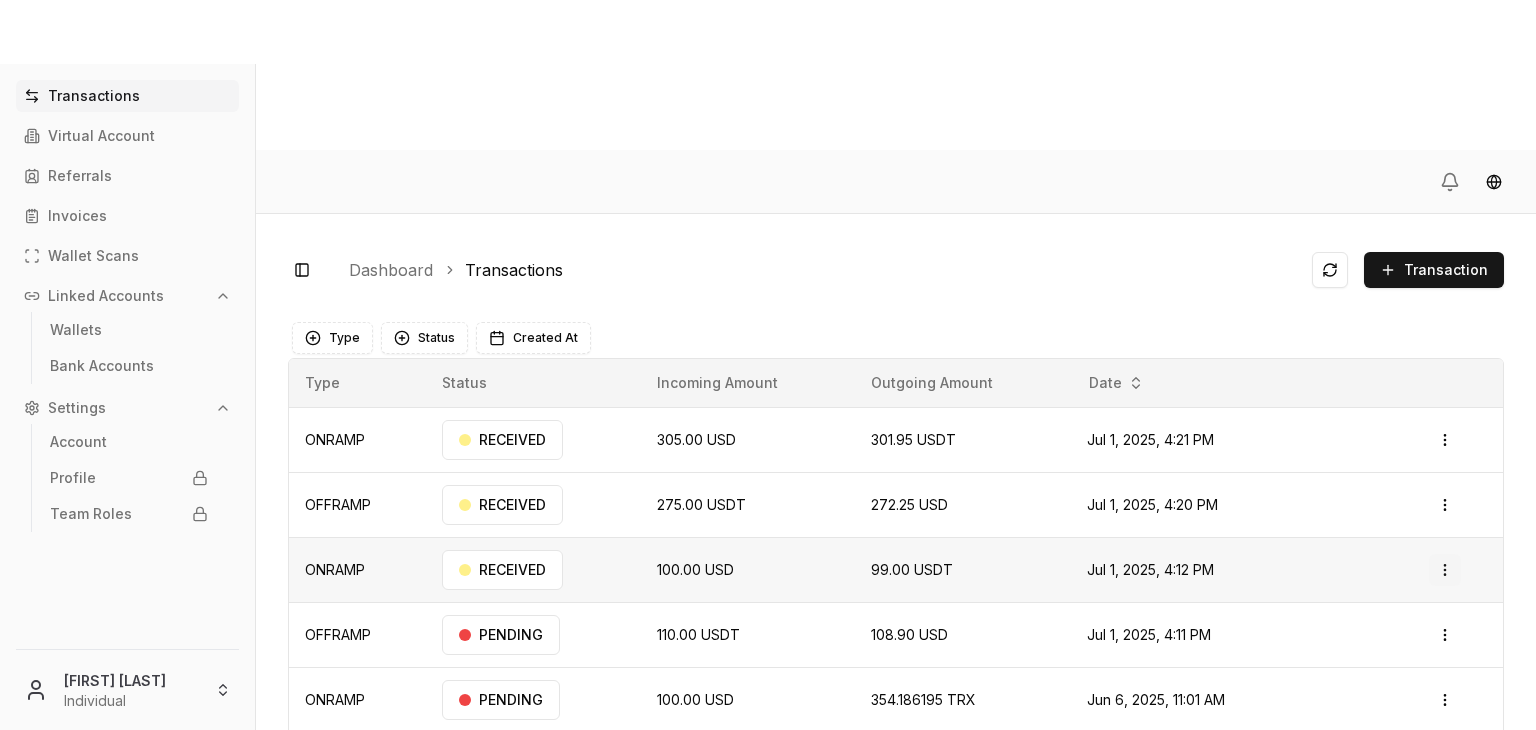 click on "[FIRST] [LAST]" at bounding box center (768, 440) 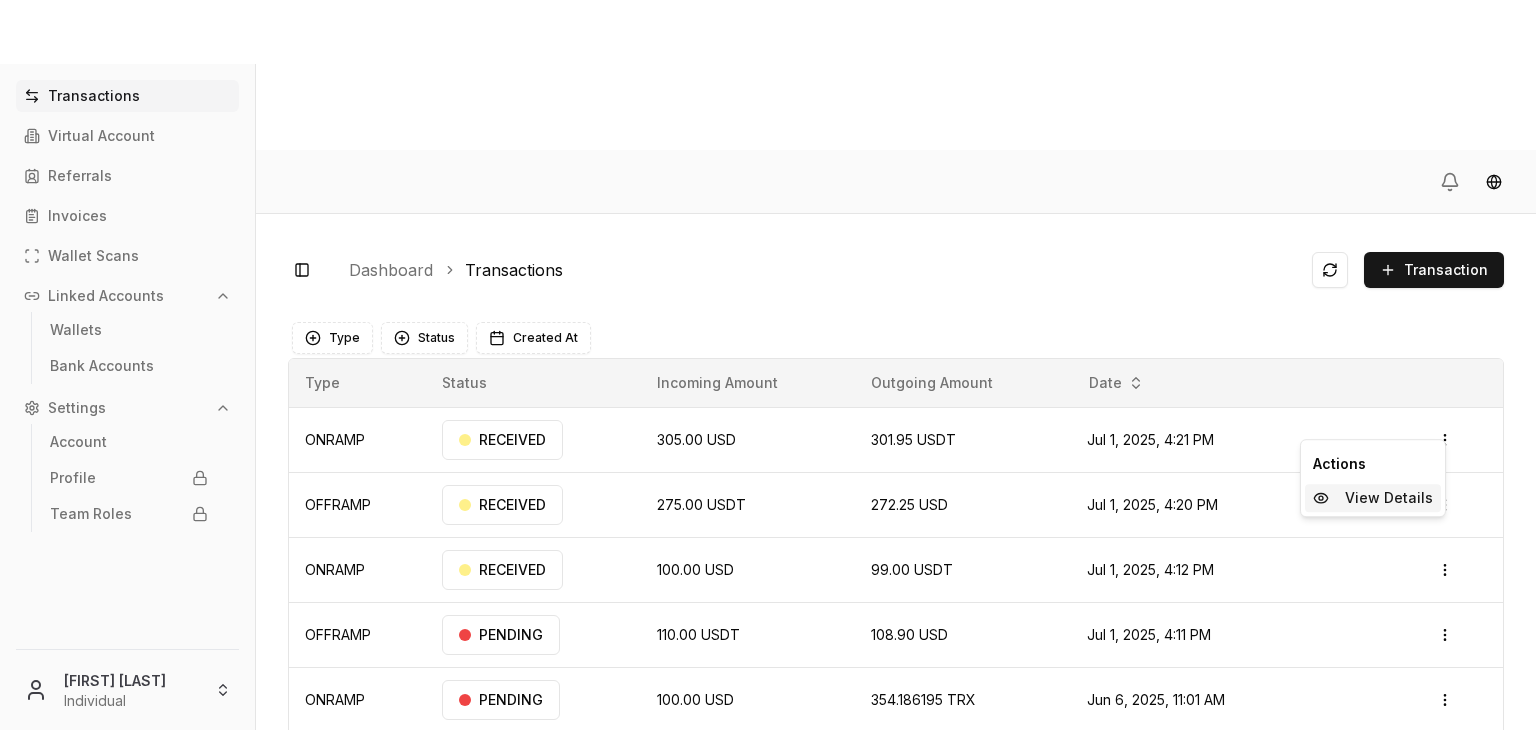 click on "View Details" at bounding box center (1373, 498) 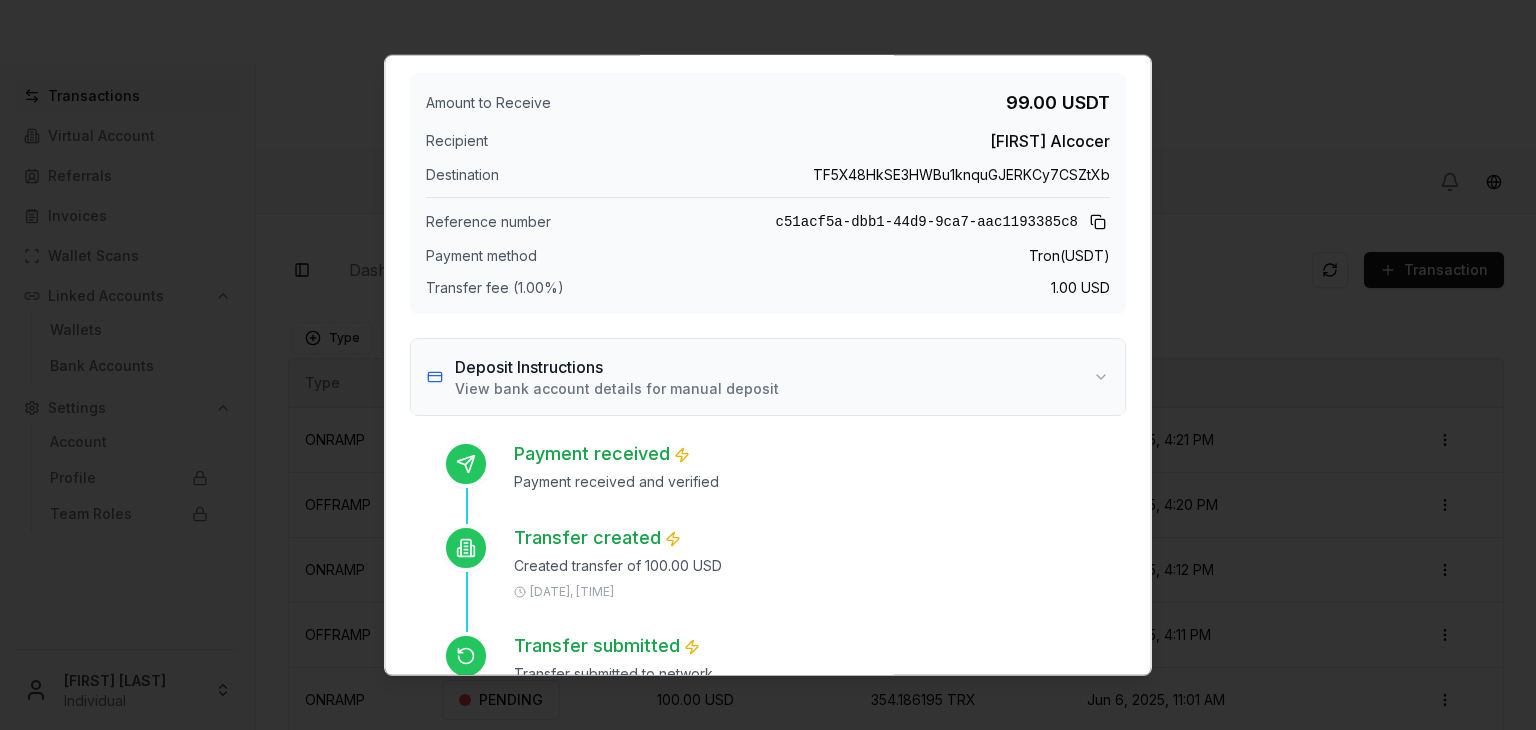 scroll, scrollTop: 0, scrollLeft: 0, axis: both 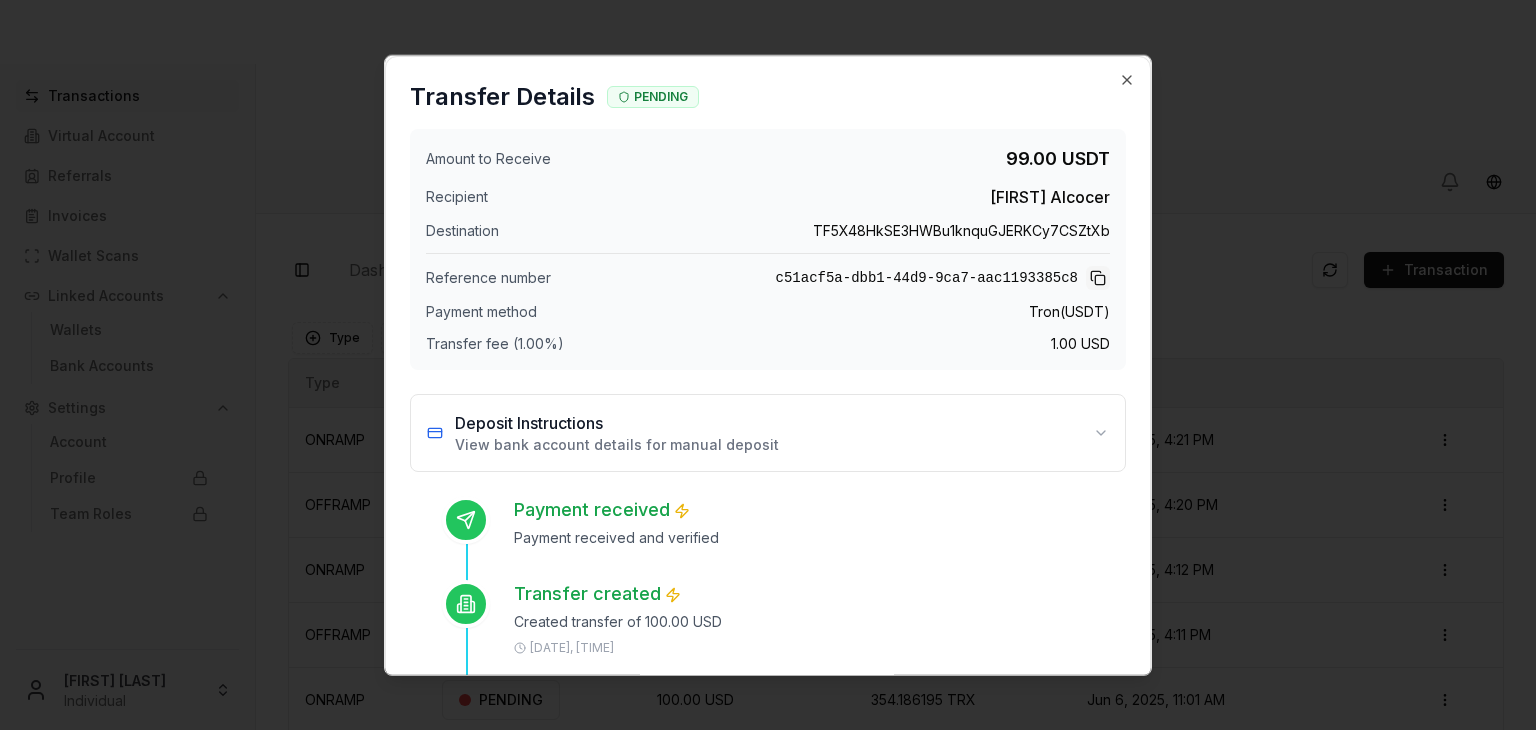 click at bounding box center [1098, 278] 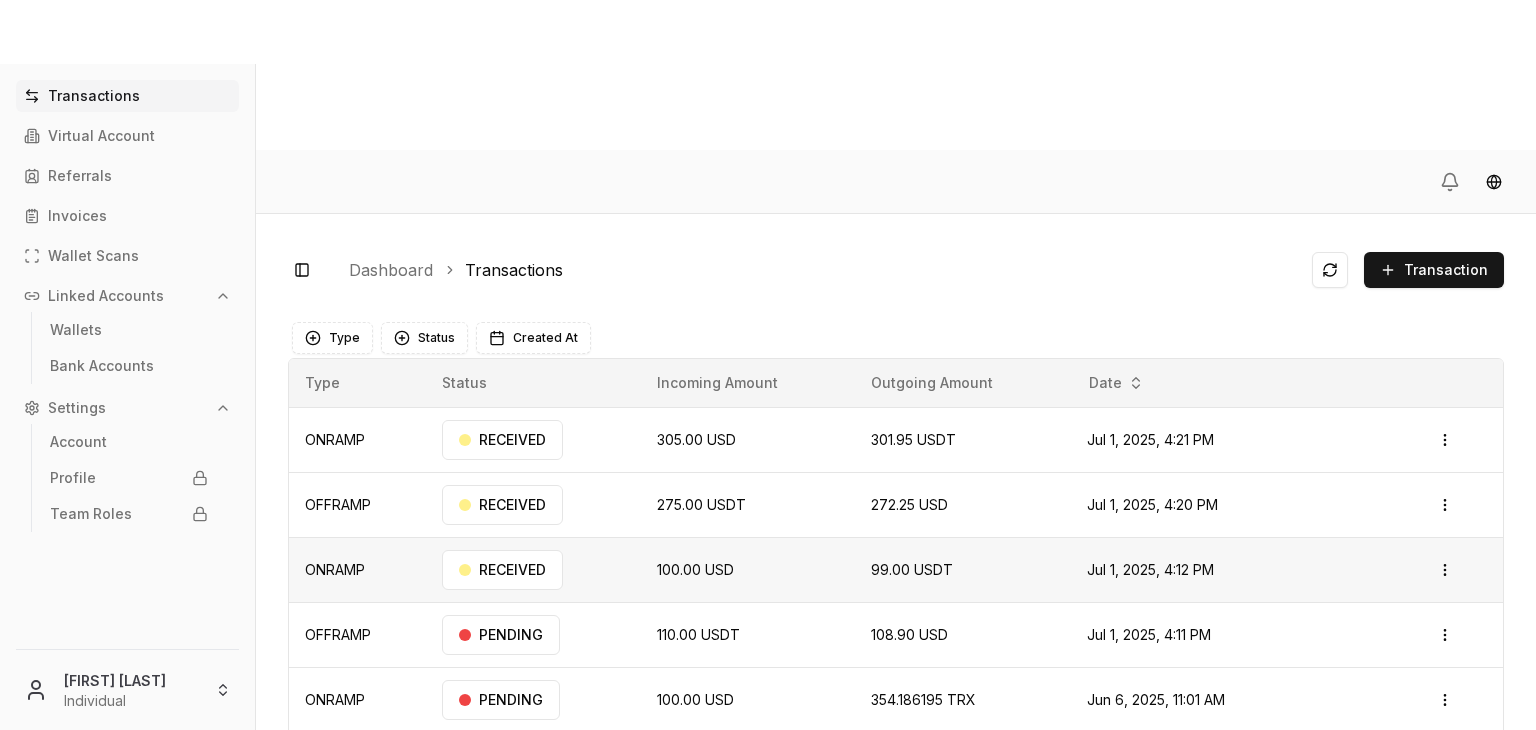 scroll, scrollTop: 138, scrollLeft: 0, axis: vertical 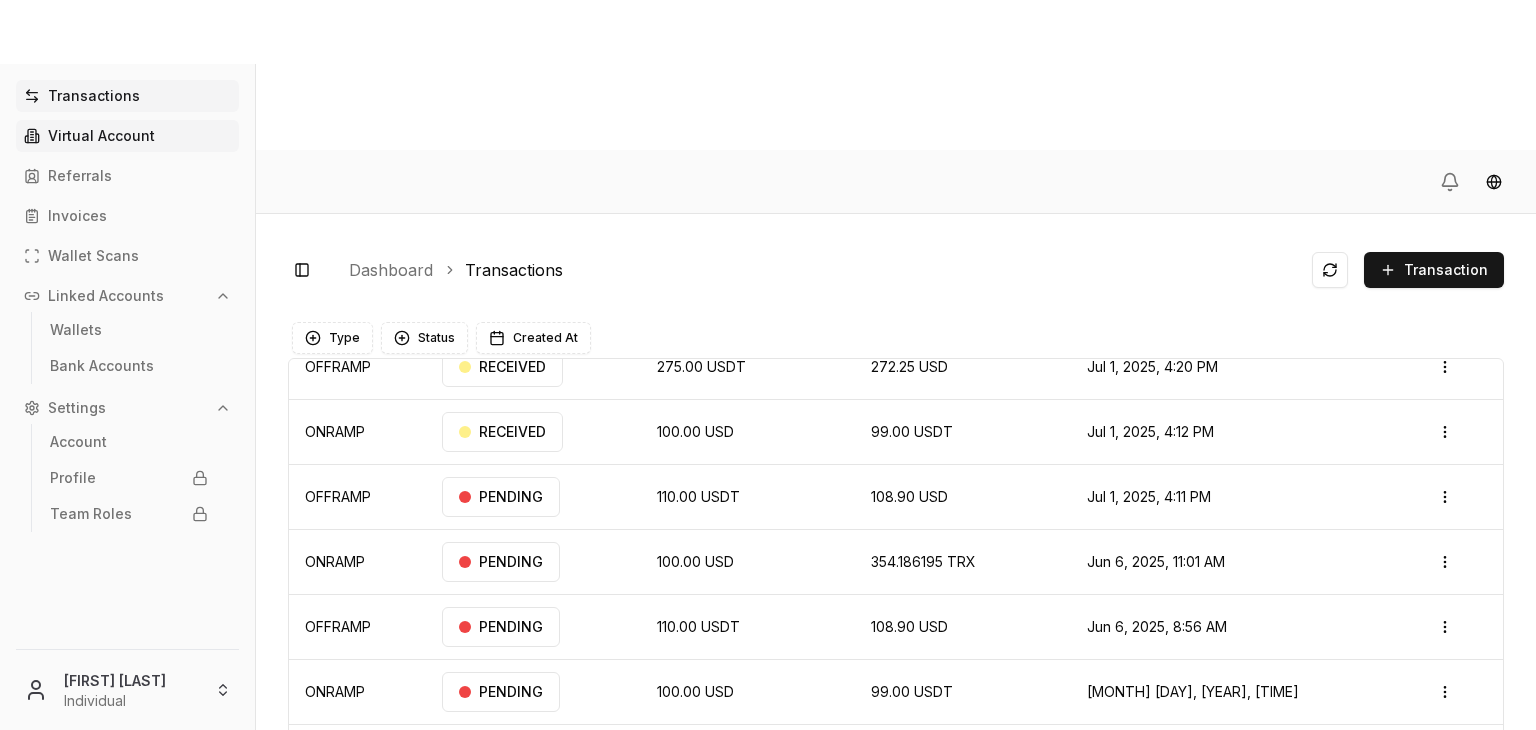 click on "Virtual Account" at bounding box center [127, 136] 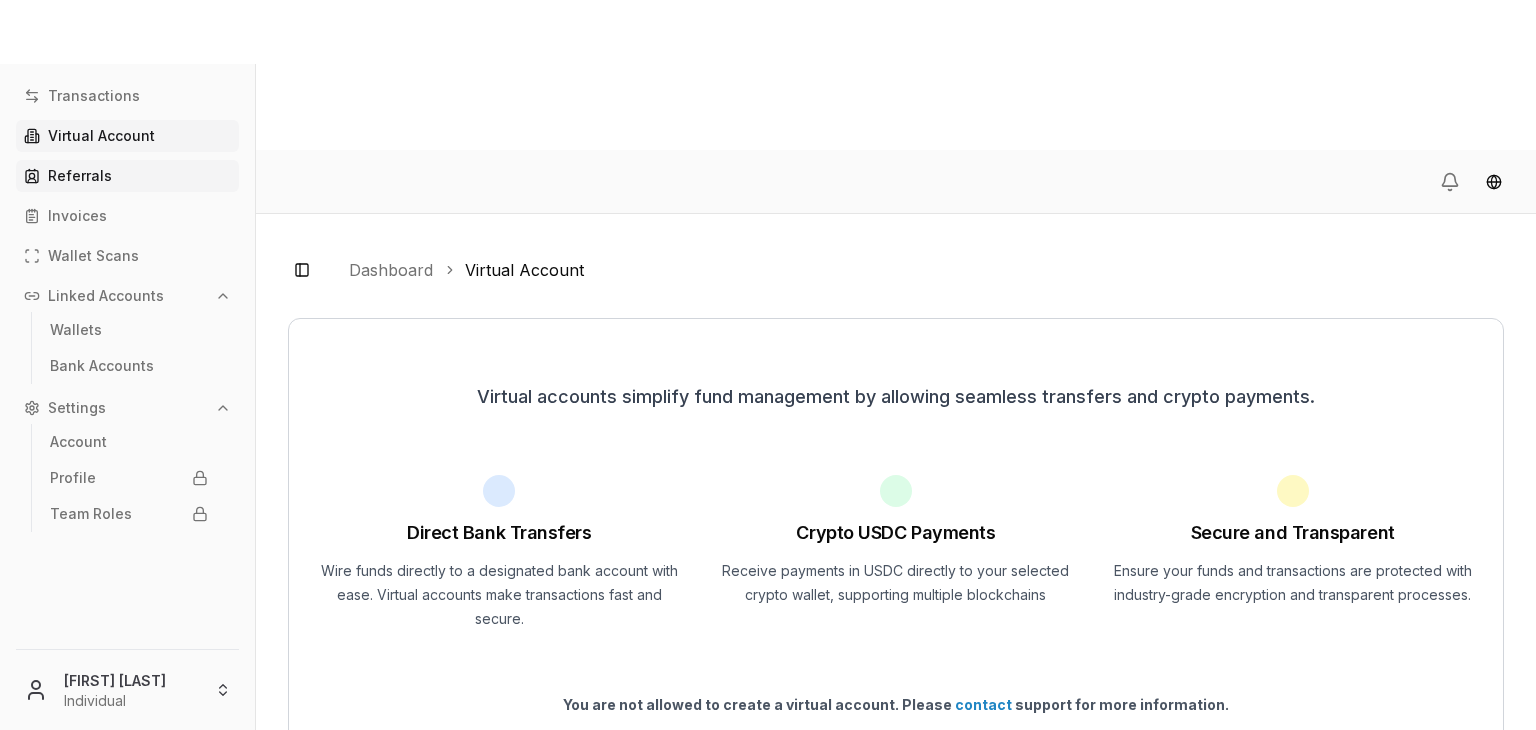 click on "Referrals" at bounding box center (127, 176) 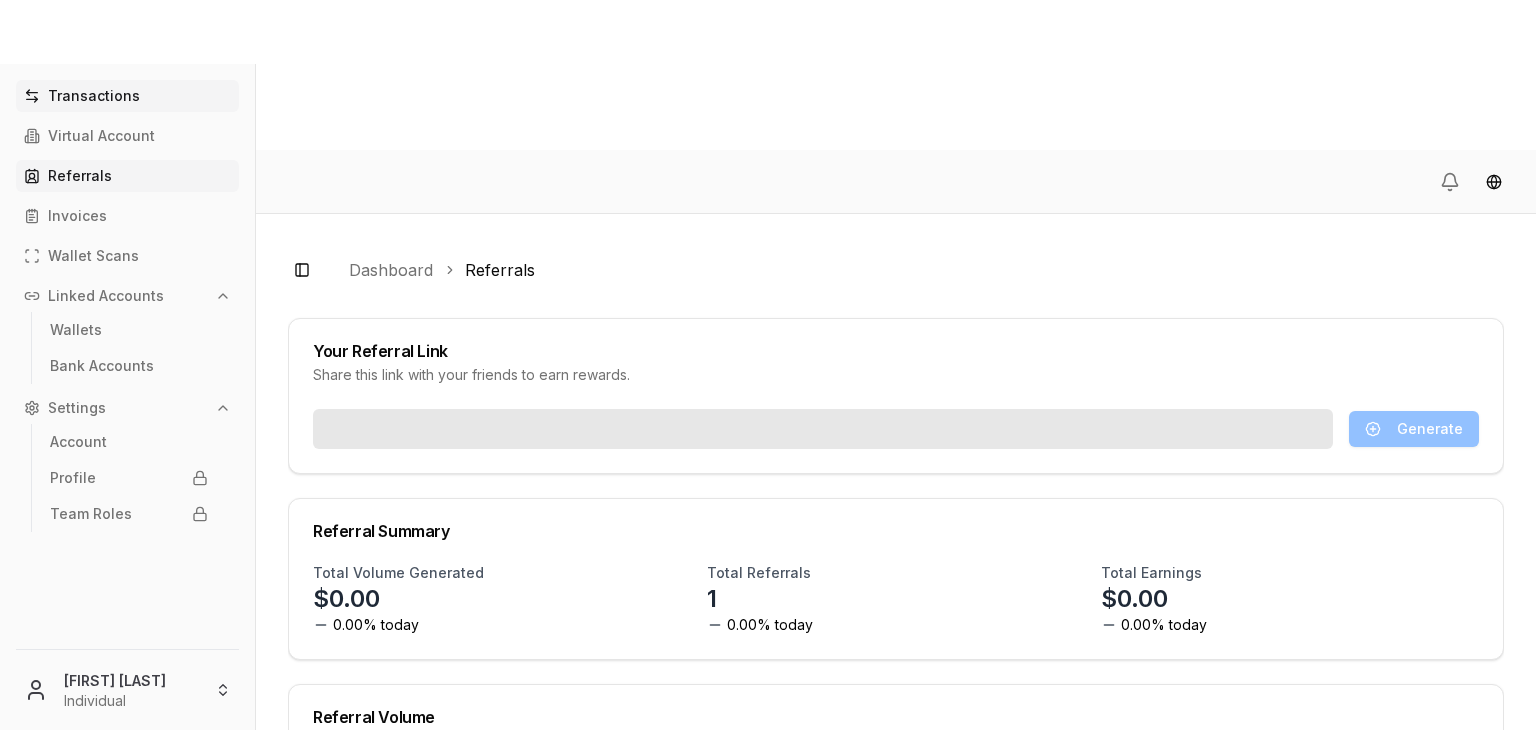 click on "Transactions" at bounding box center (127, 96) 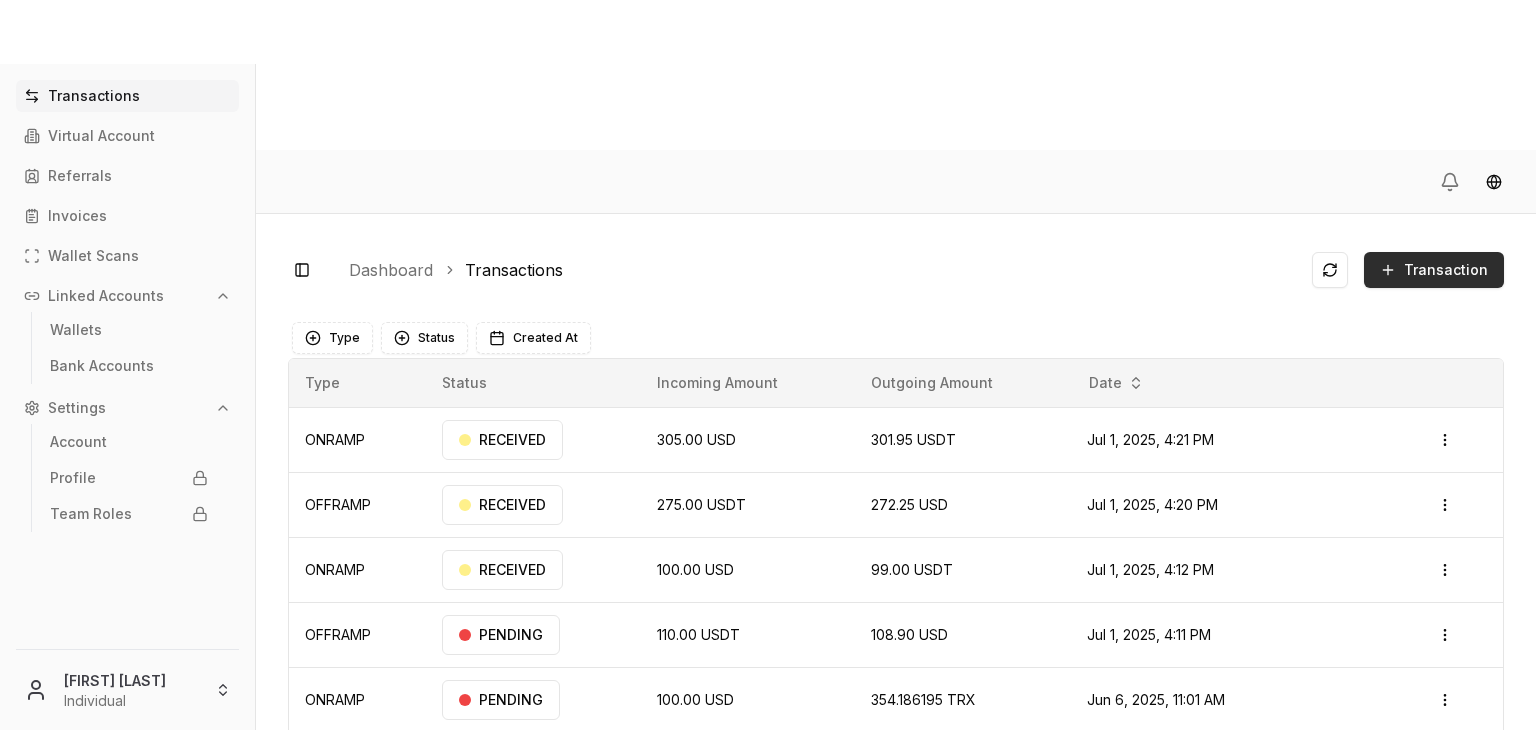 click on "Transaction" at bounding box center (1434, 270) 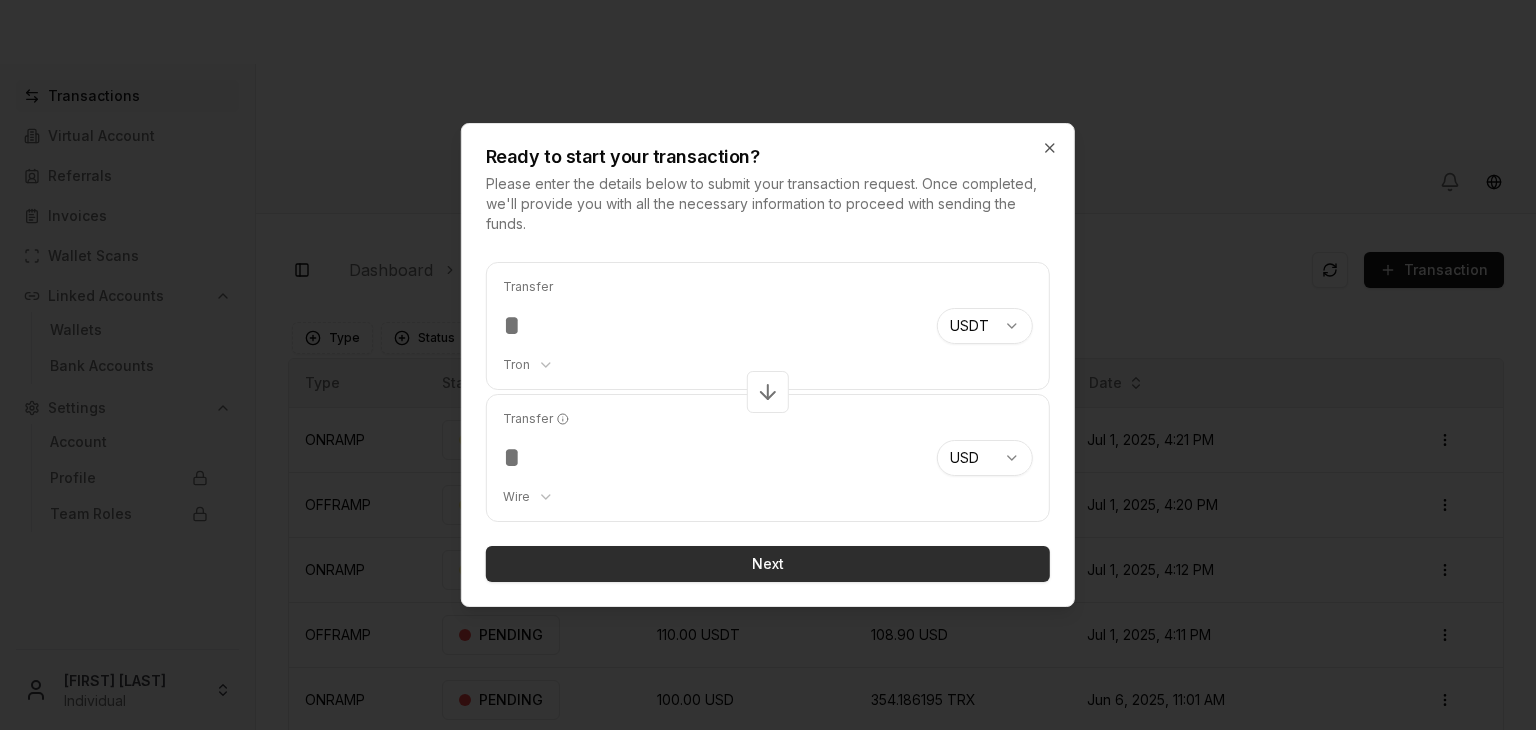 type on "****" 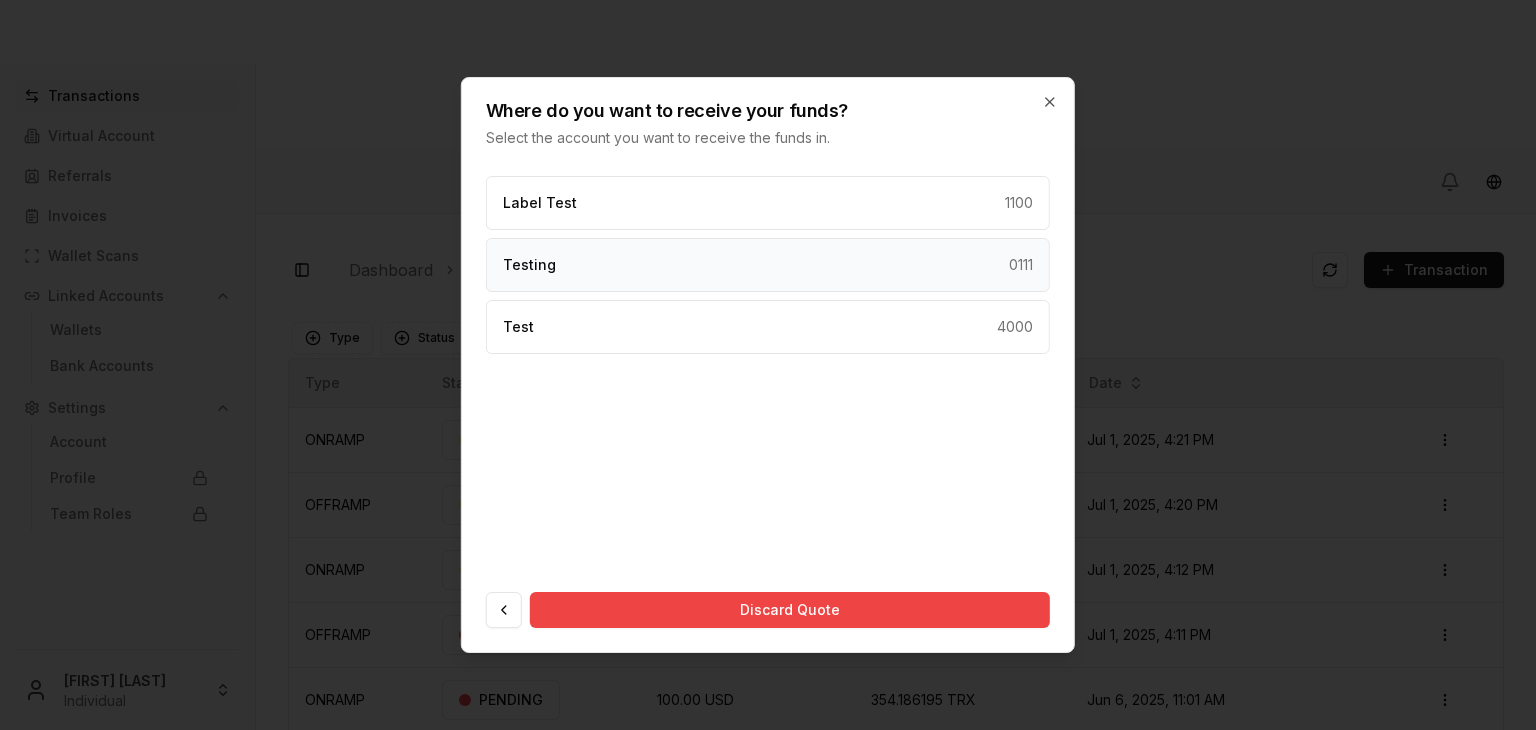 click on "Testing 0111" at bounding box center (768, 265) 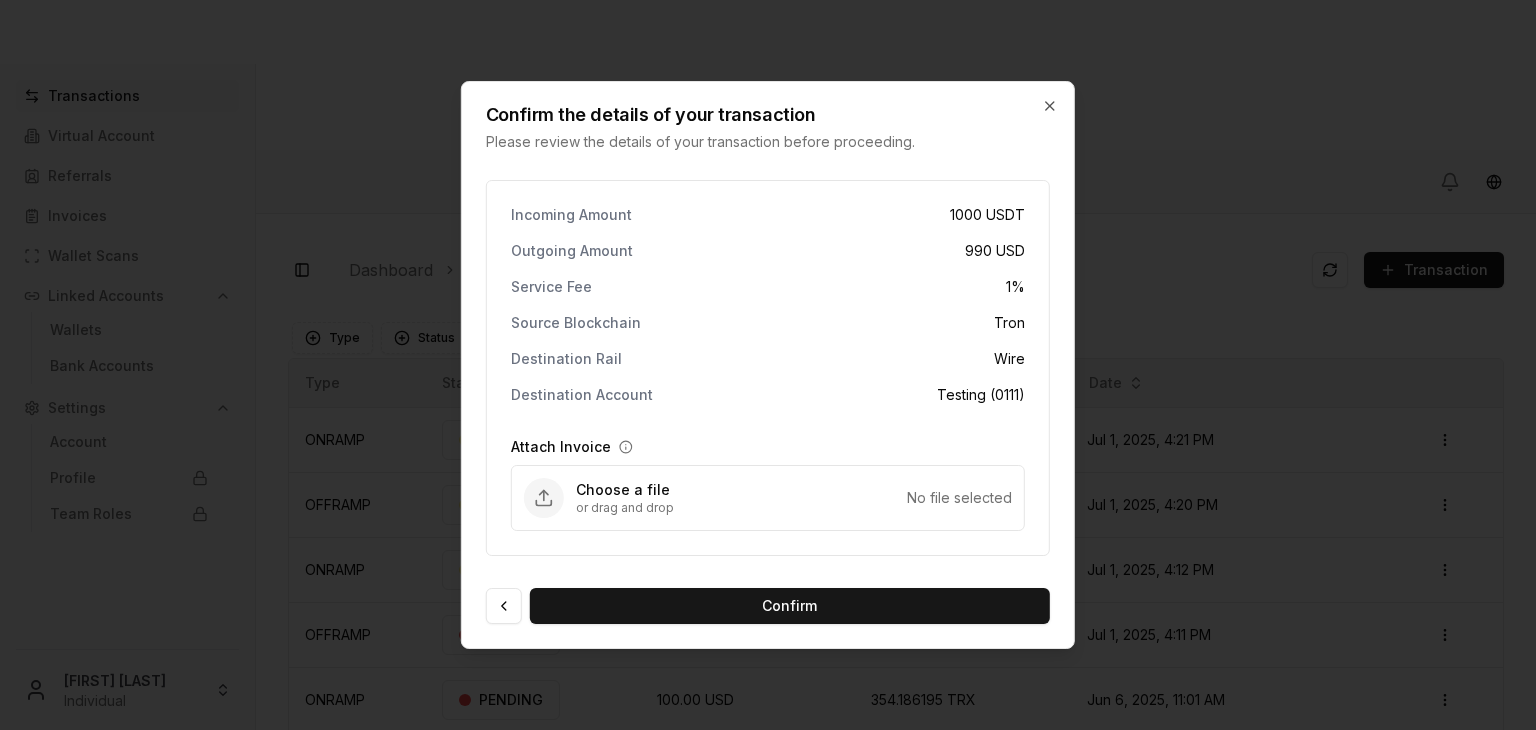 click on "Choose a file" at bounding box center (741, 490) 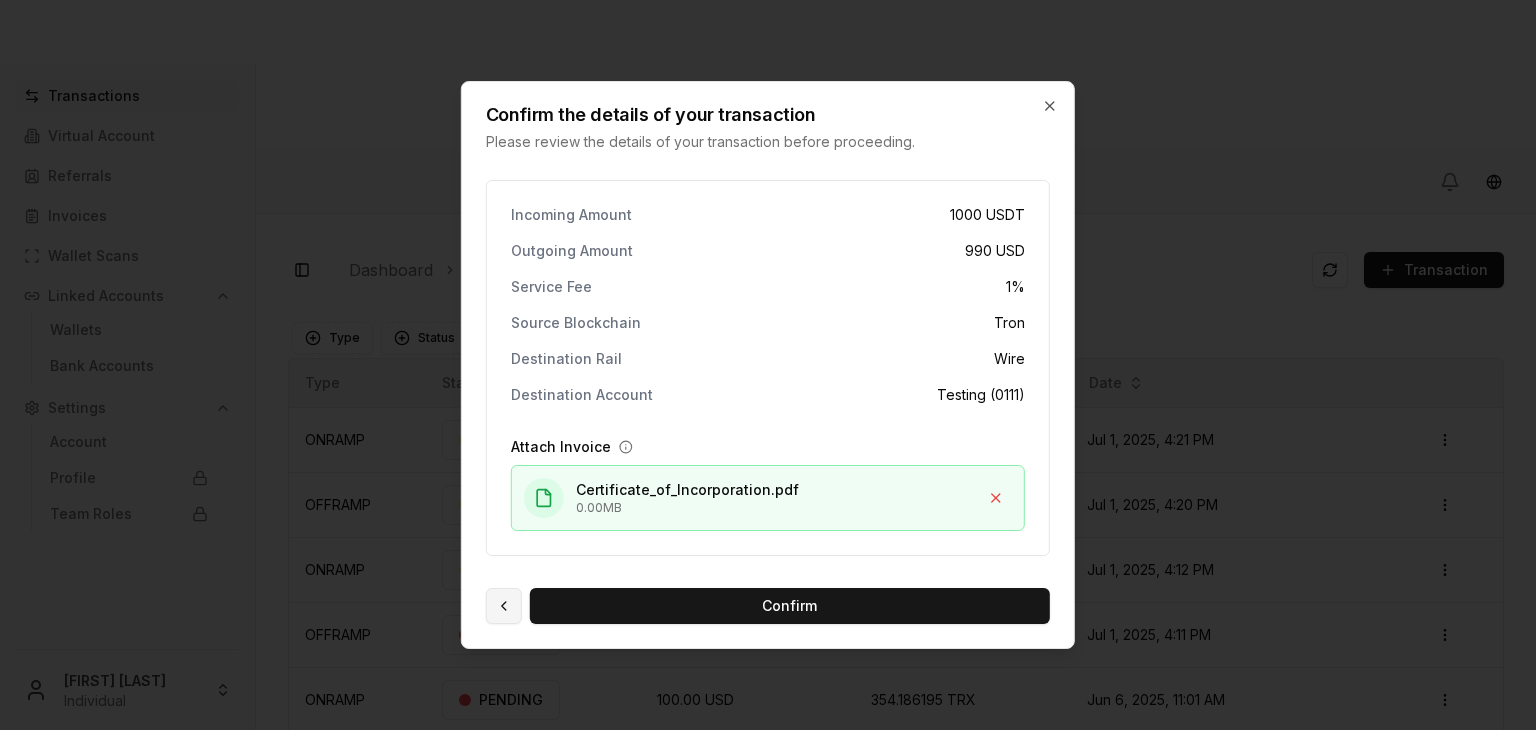 click at bounding box center (504, 606) 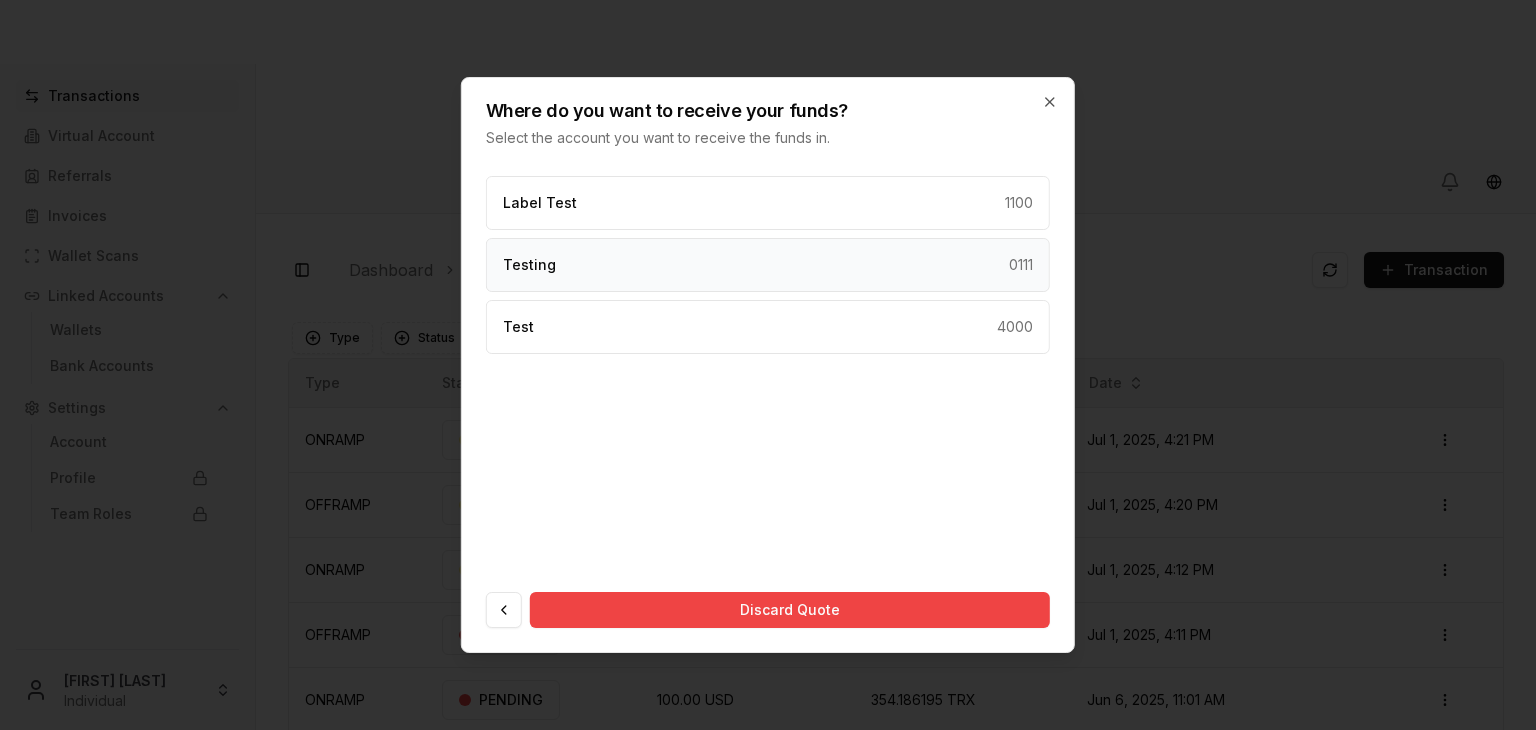 click on "Testing 0111" at bounding box center (768, 265) 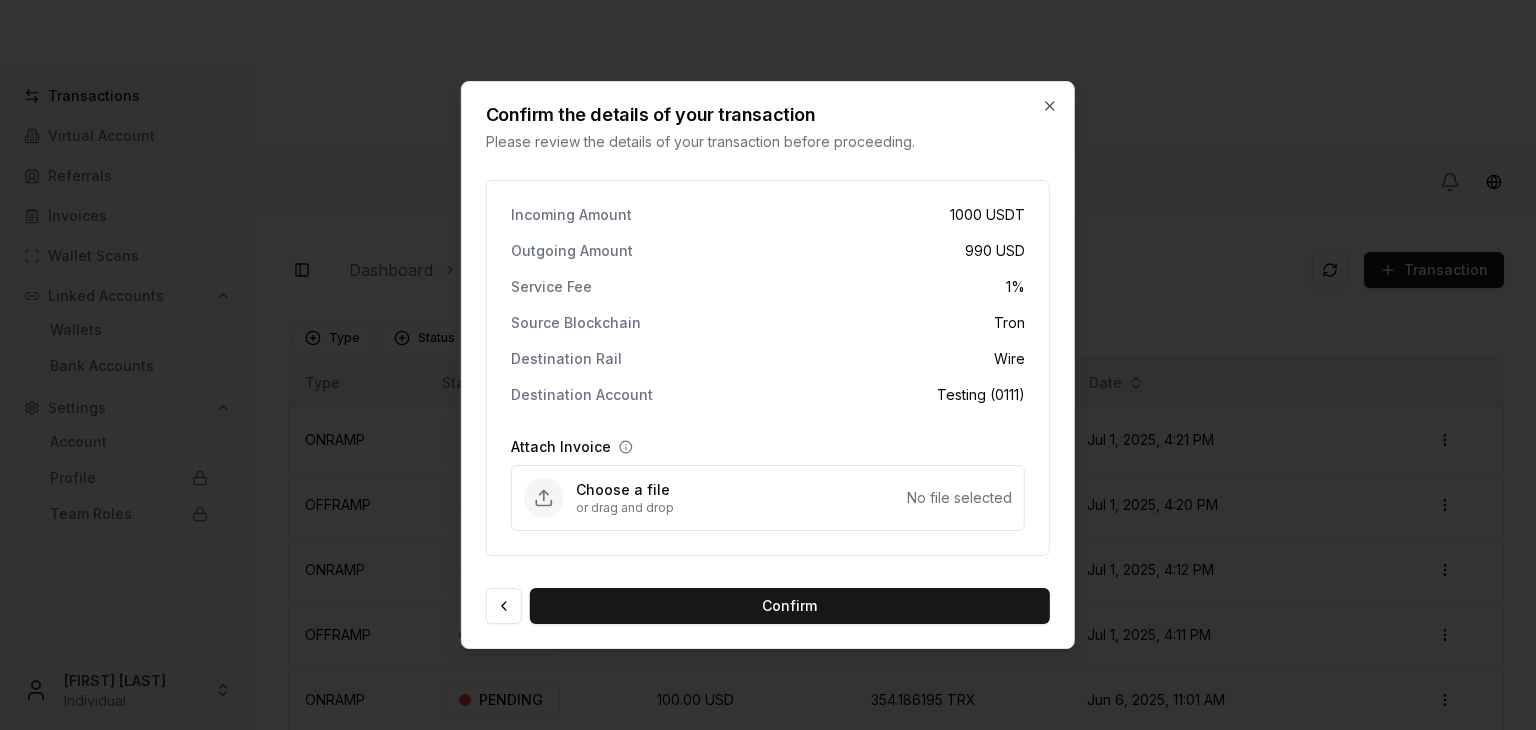 click 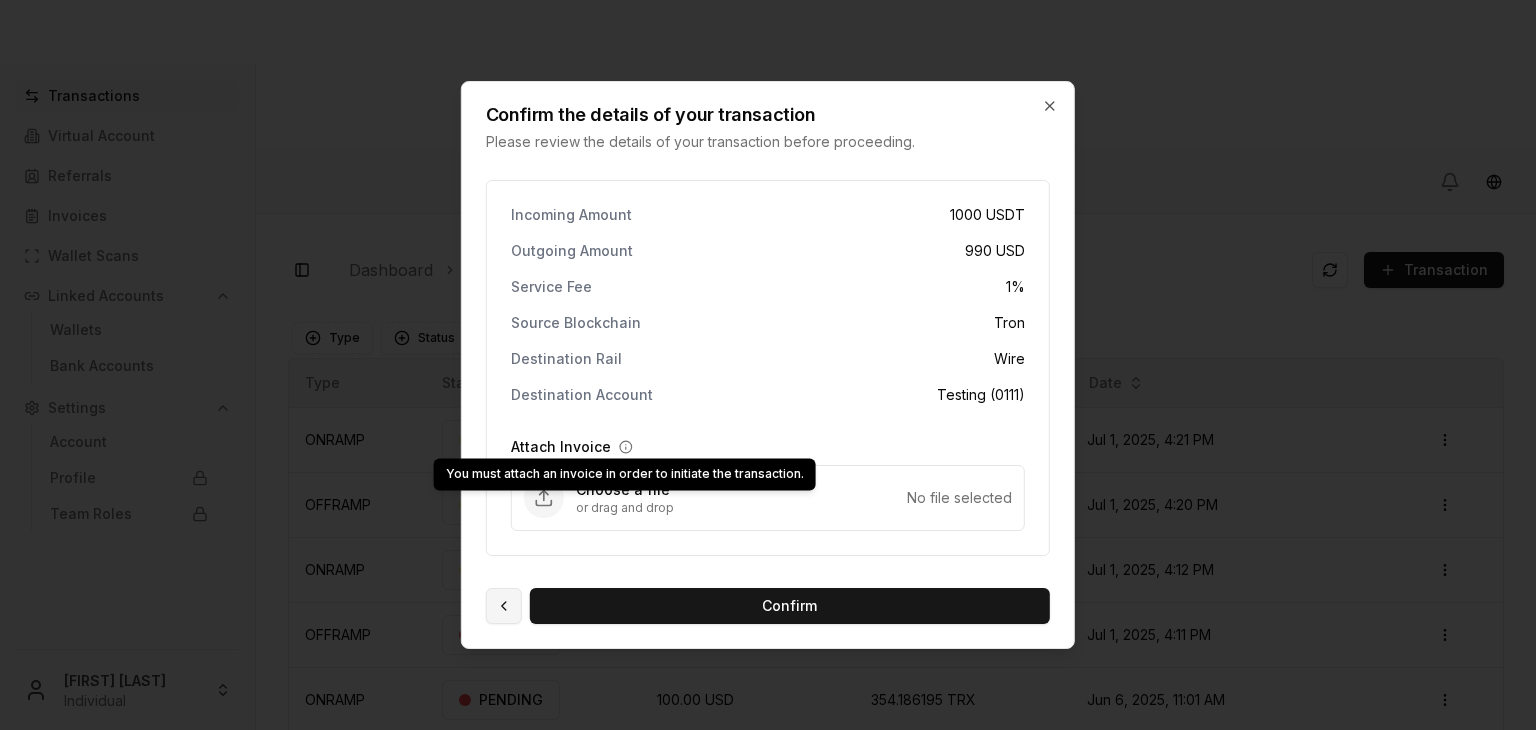click at bounding box center [504, 606] 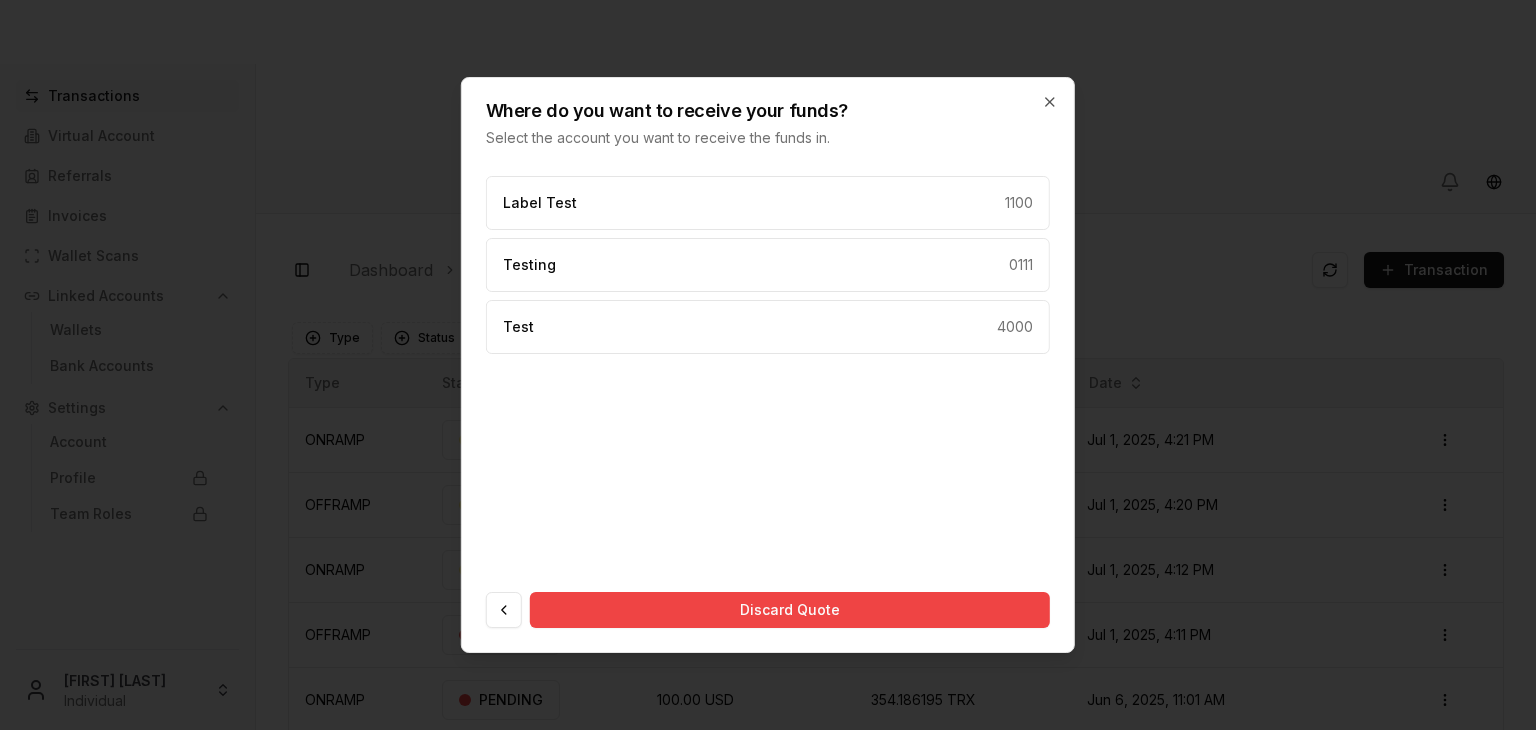 click at bounding box center [504, 610] 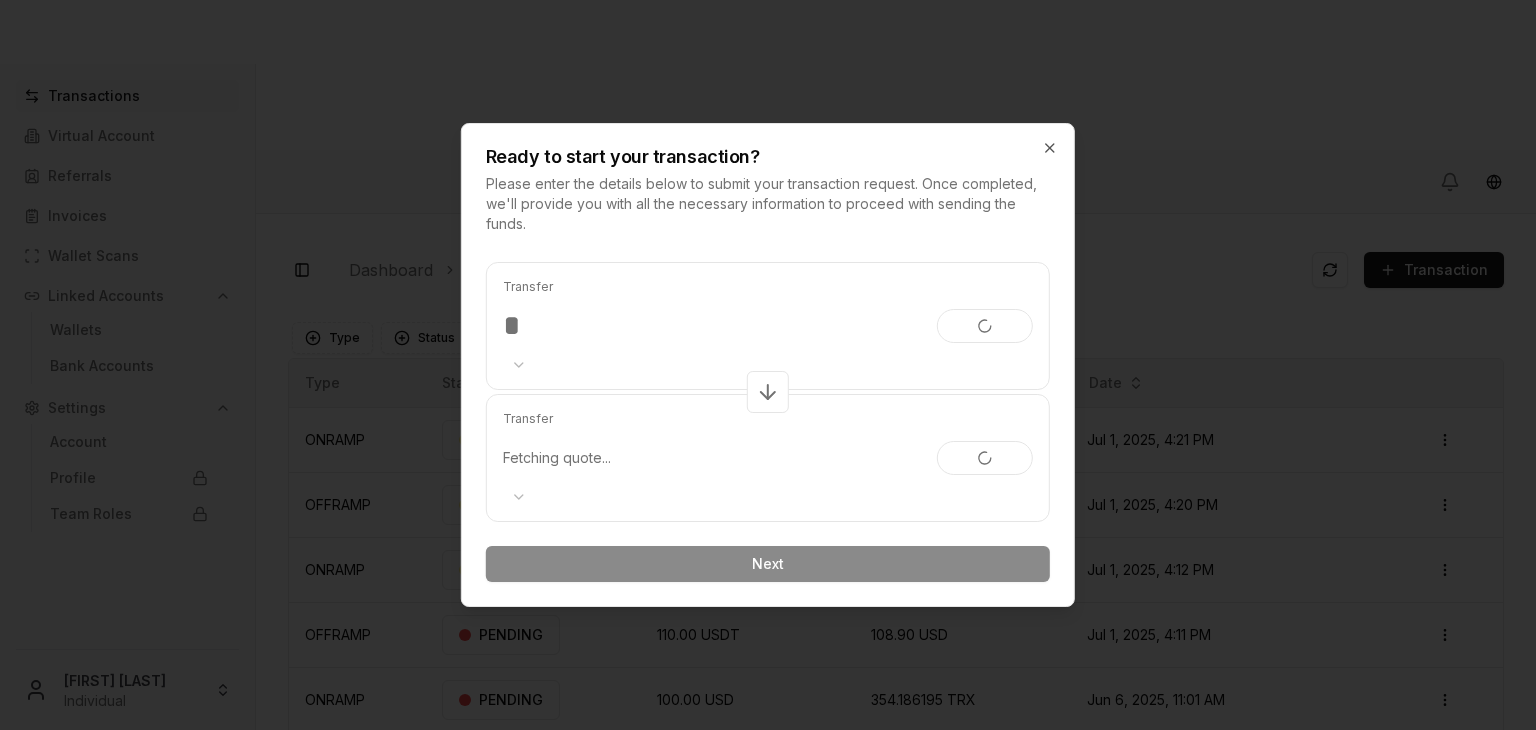 click on "Transfer **** Transfer Fetching quote... Next" at bounding box center [768, 428] 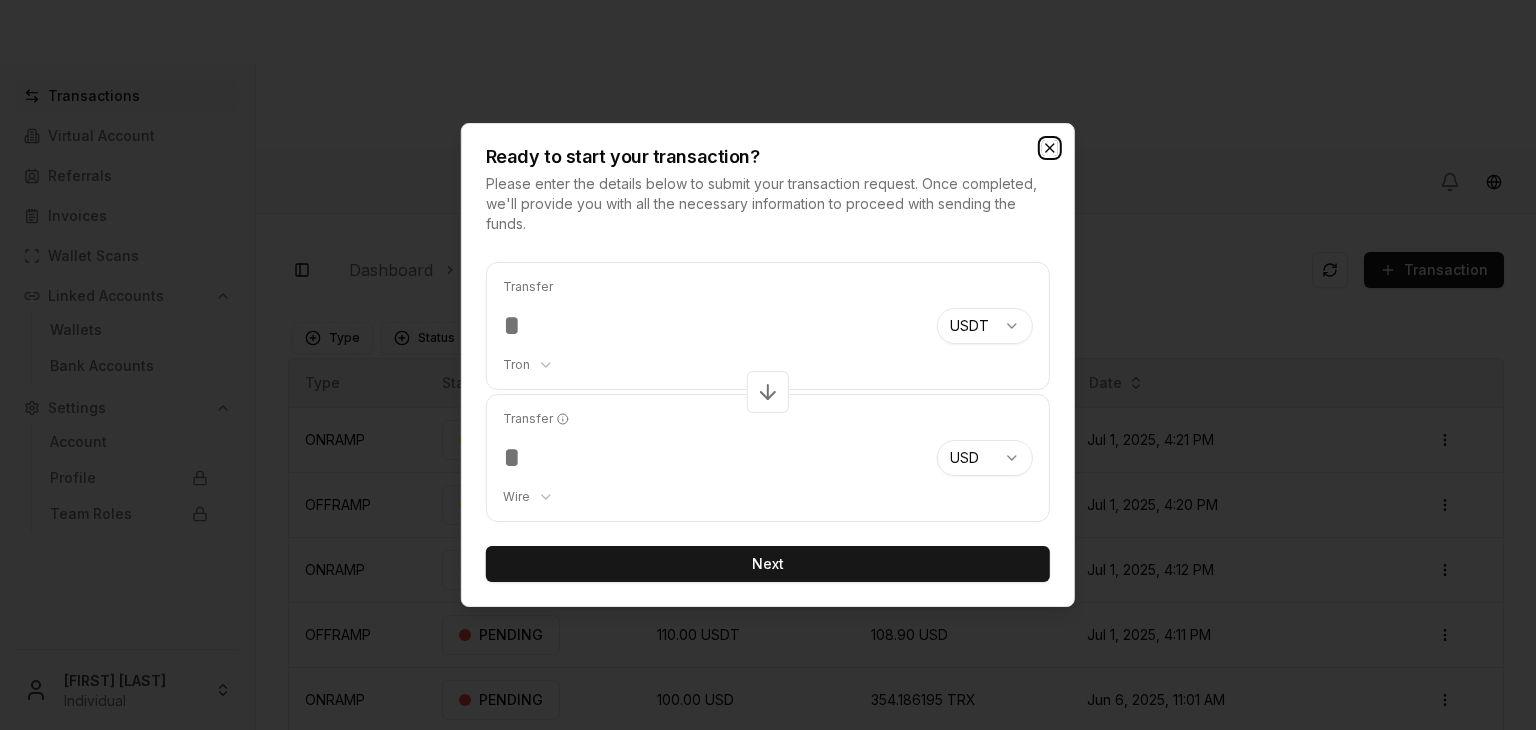 click 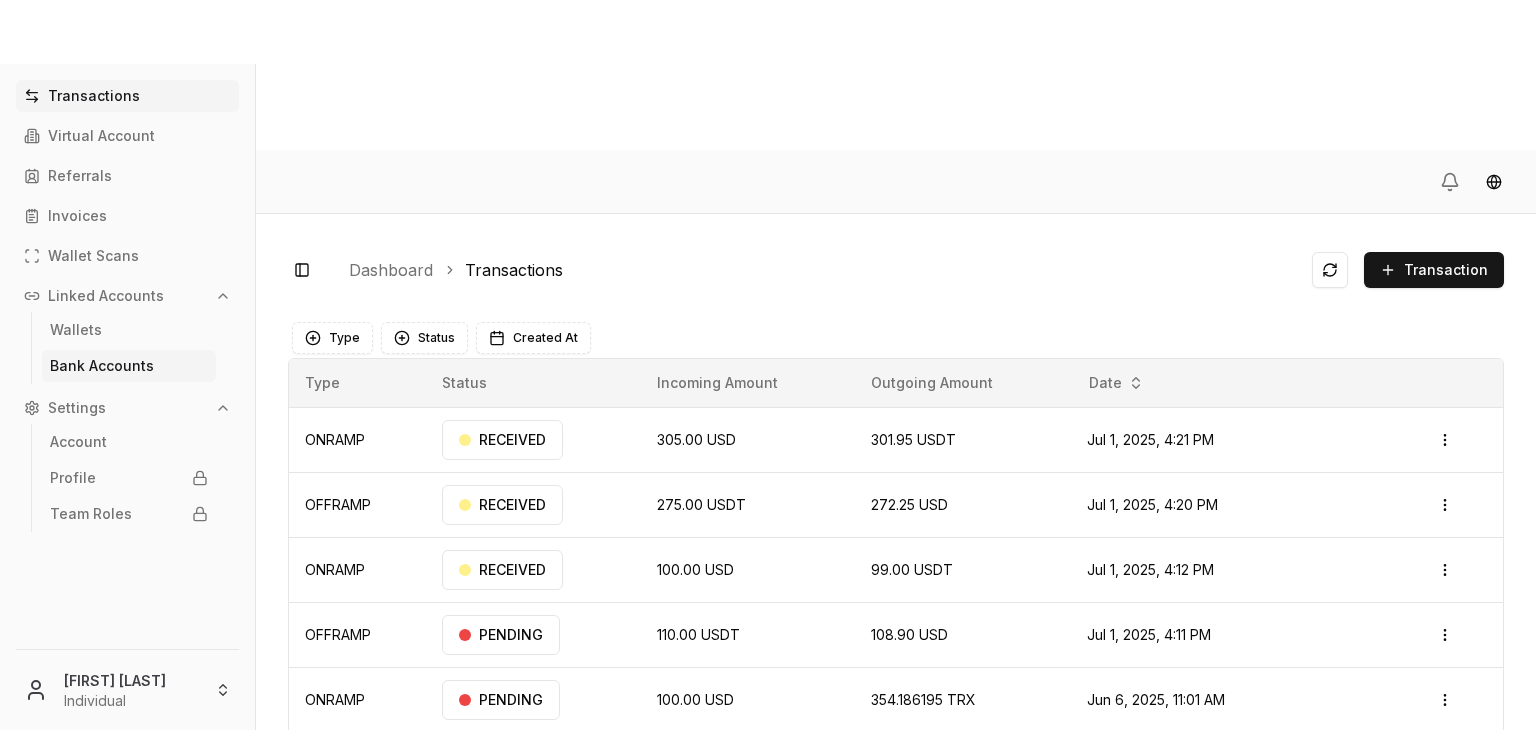click on "Bank Accounts" at bounding box center (129, 366) 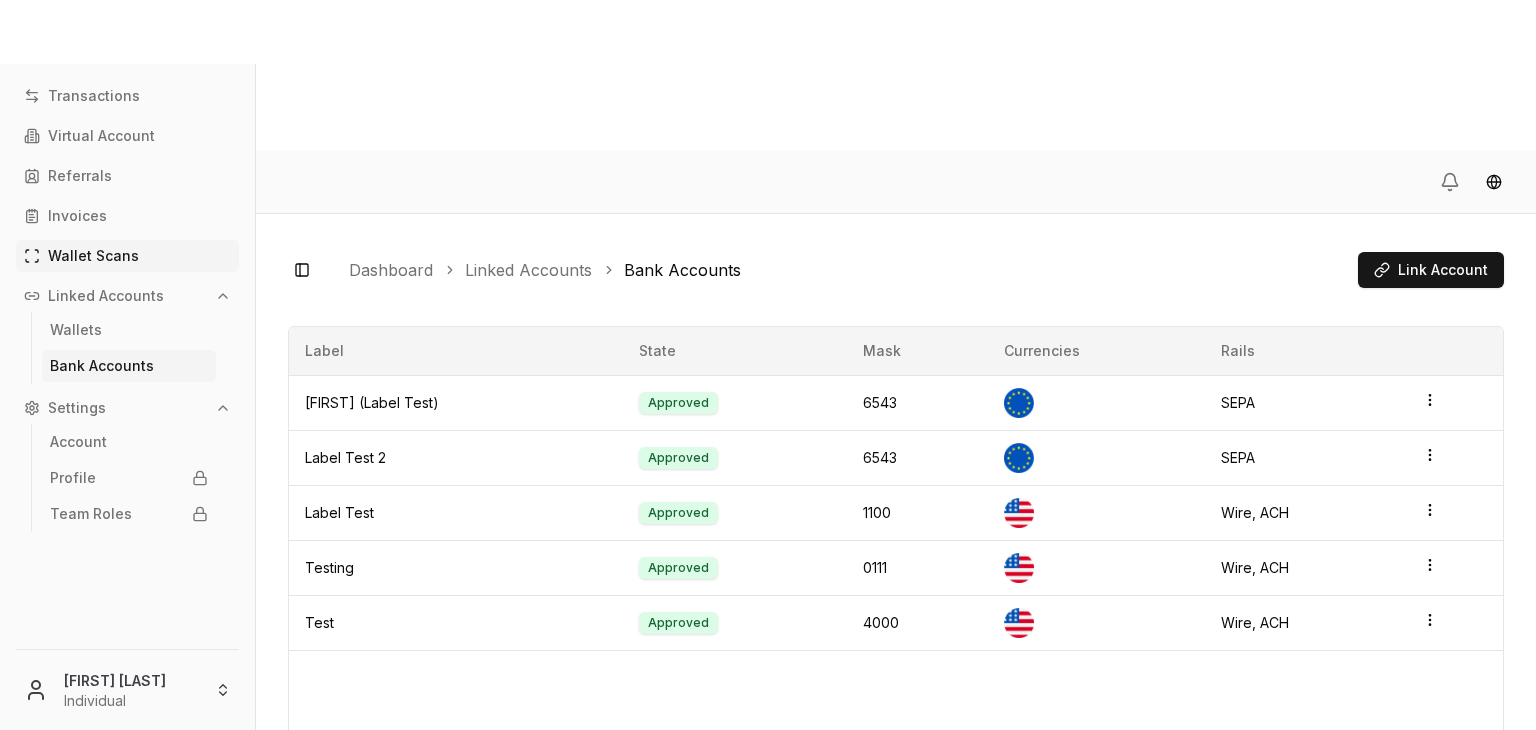 click on "Wallet Scans" at bounding box center [127, 256] 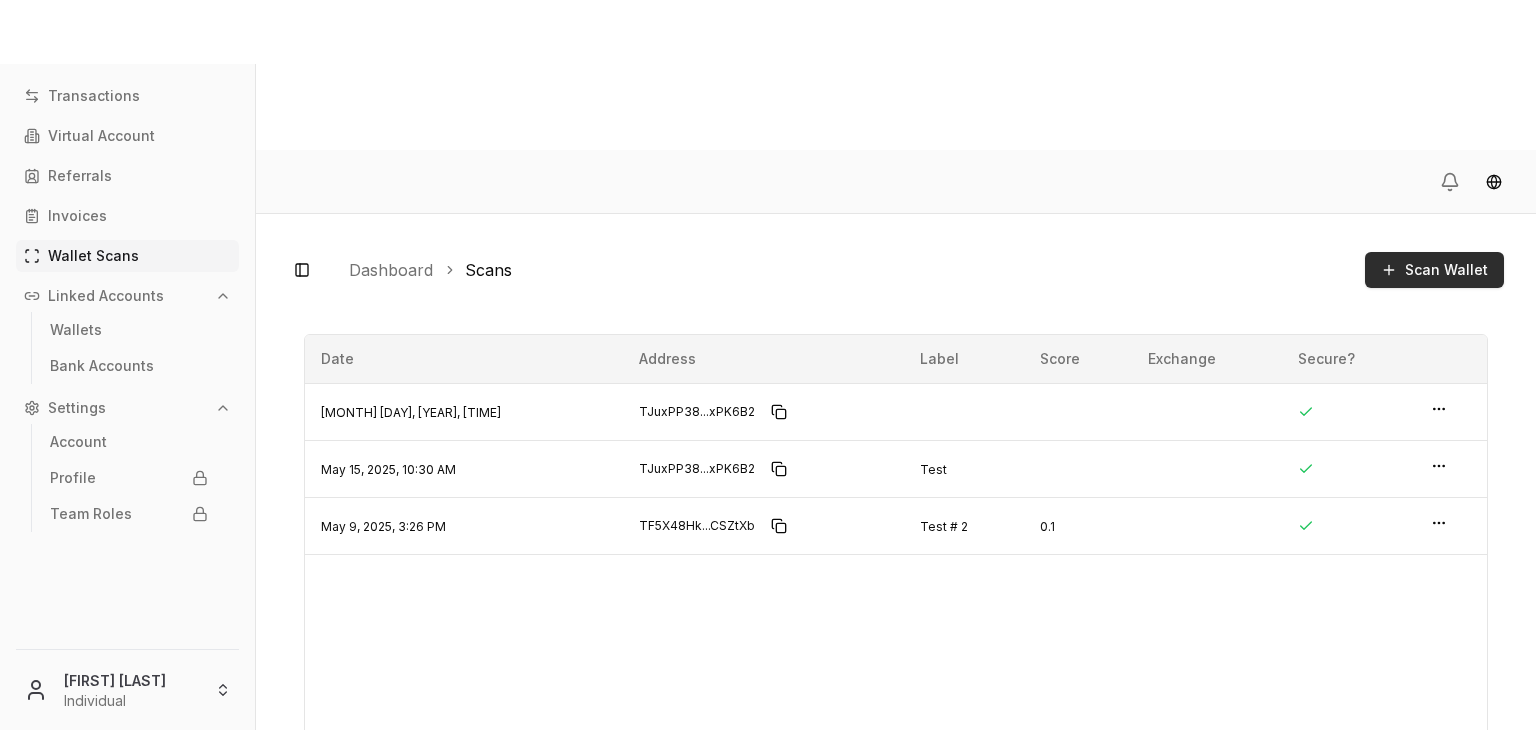 click on "Scan Wallet" at bounding box center (1446, 270) 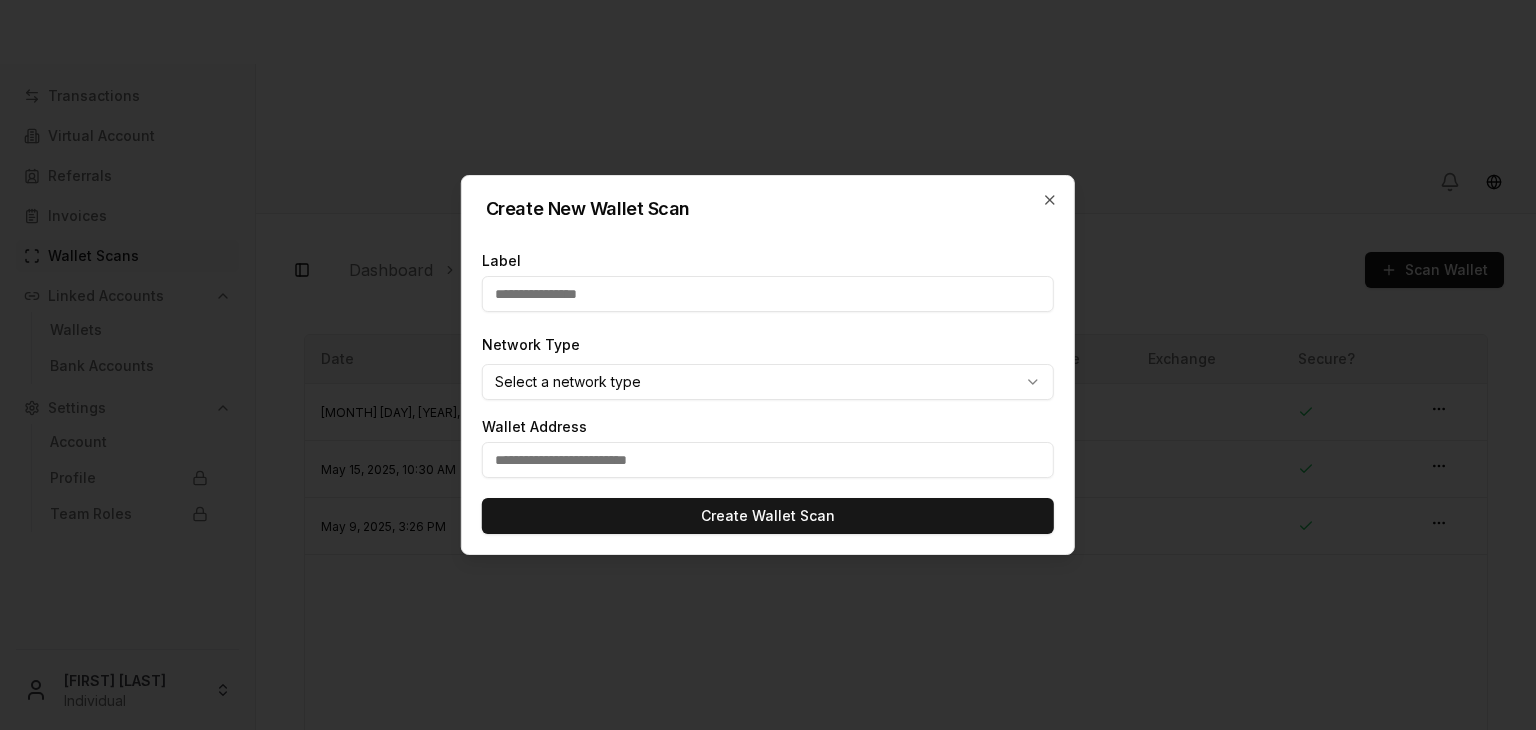 click at bounding box center (768, 460) 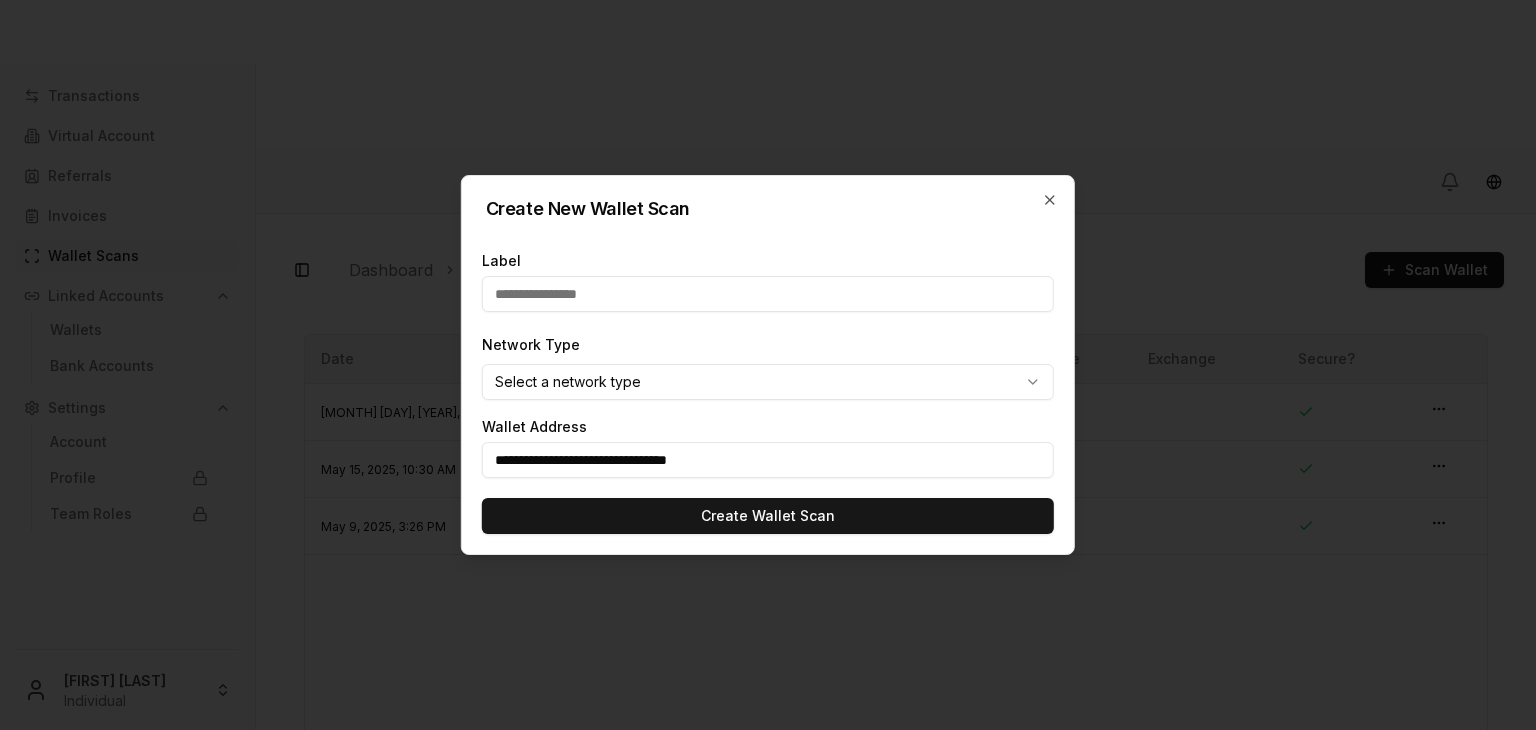 type on "**********" 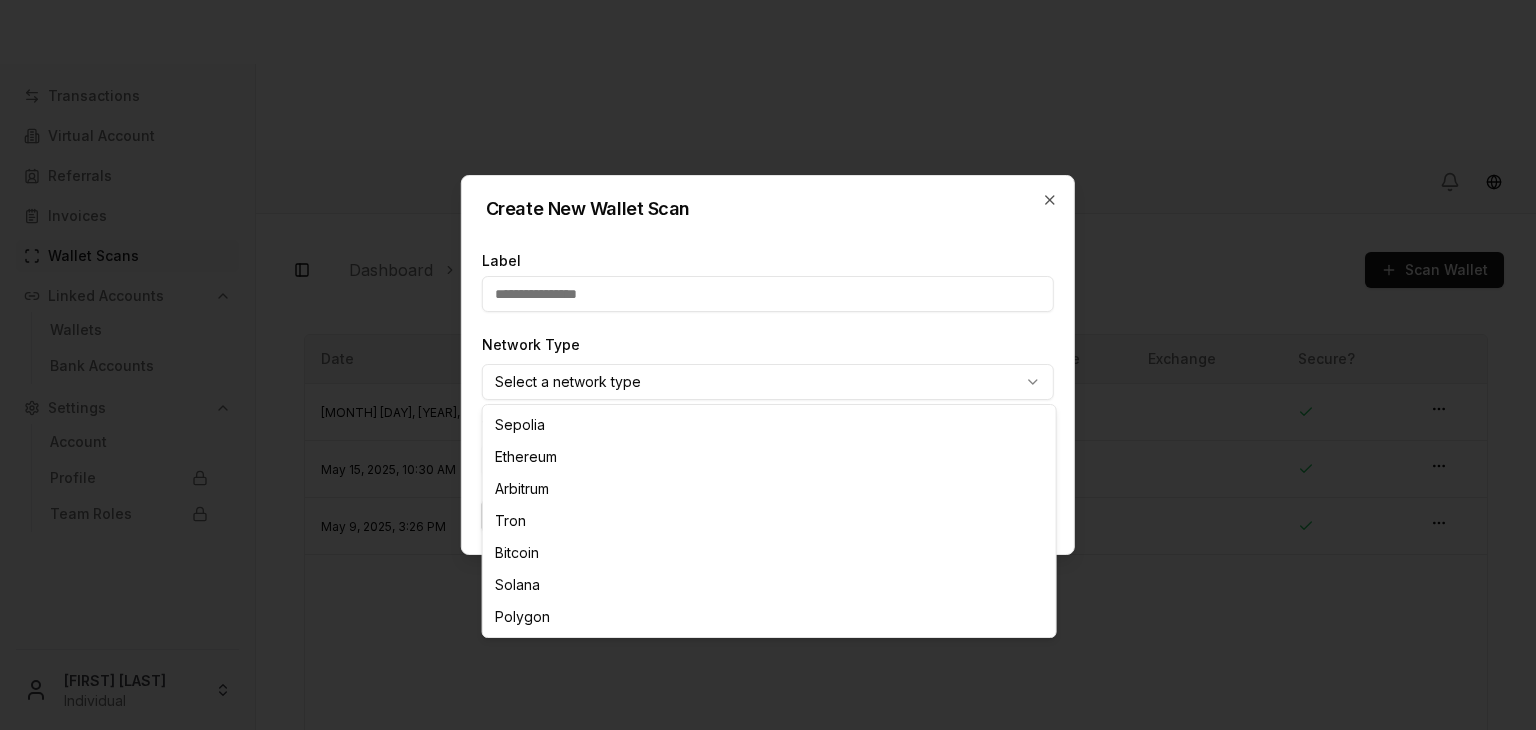click on "Transactions Virtual Account Referrals Invoices Wallet Scans Linked Accounts Wallets Bank Accounts Settings Account Profile Team Roles [FIRST] [LAST] Individual Toggle Sidebar Dashboard Scans   Scan Wallet [WALLET_ADDRESS] [WALLET_ADDRESS] Tag:  Risk Score: null Secure Wallet?:   Created:  Jun 6, 2025, 9:45 AM [WALLET_ADDRESS] [WALLET_ADDRESS] Tag: Test Risk Score: null Secure Wallet?:   Created:  May 15, 2025, 10:30 AM [WALLET_ADDRESS] TF5X48HkSE3HWBu1knquGJERKCy7CSZtXb Tag: Test # 2 Risk Score: 0.1 Secure Wallet?:   Created:  May 9, 2025, 3:26 PM Page 1 of 1   Previous Next Date Address Label Score Exchange Secure?   Jun 6, 2025, 9:45 AM   [WALLET_ADDRESS]             May 15, 2025, 10:30 AM   [WALLET_ADDRESS]   Test           May 9, 2025, 3:26 PM   [WALLET_ADDRESS]   Test # 2   0.1       Page 1 of 1 Previous Next Create New Wallet Scan Label Network Type Select a network type ******* ******** ******** **** ******* ****** ******* Wallet Address Create Wallet Scan" at bounding box center (768, 440) 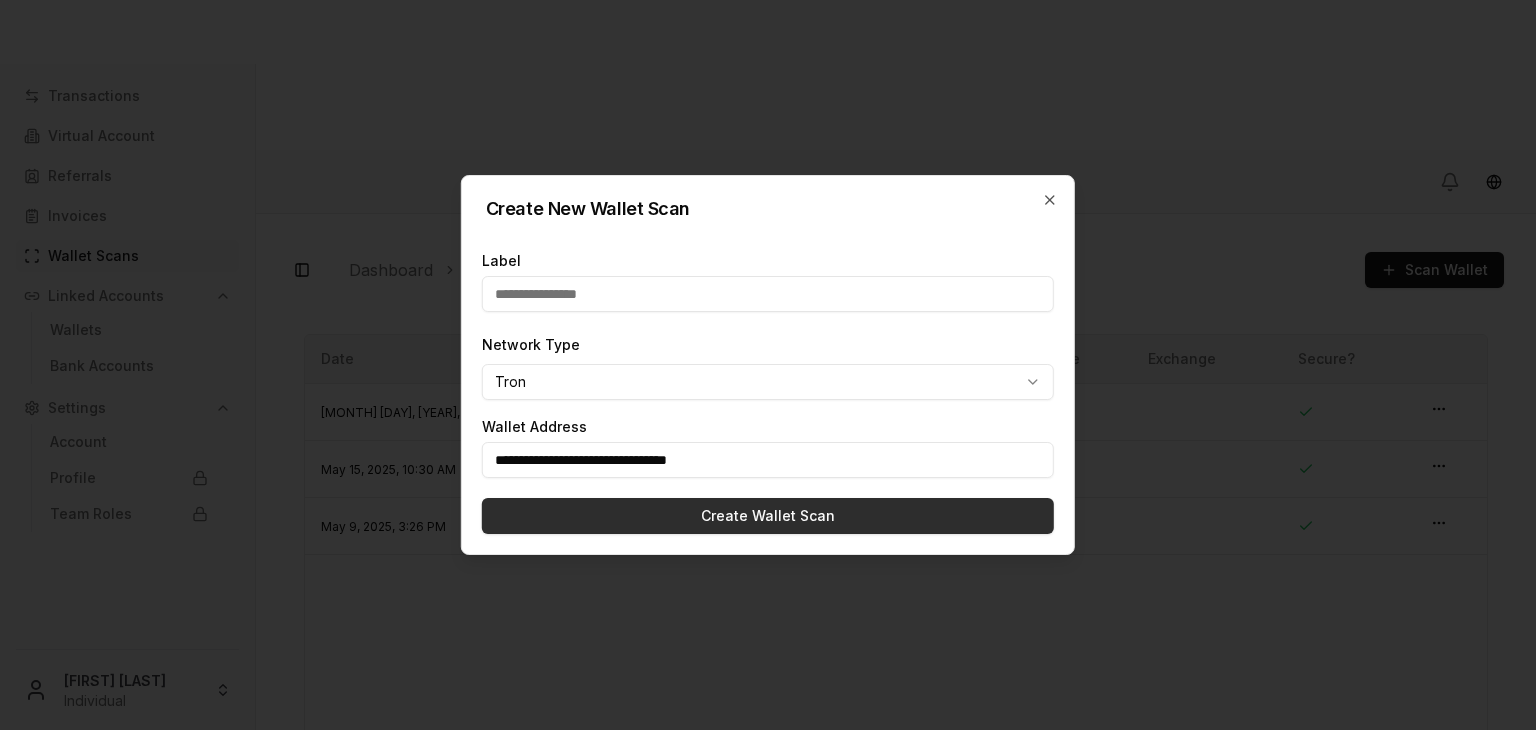 click on "Create Wallet Scan" at bounding box center (768, 516) 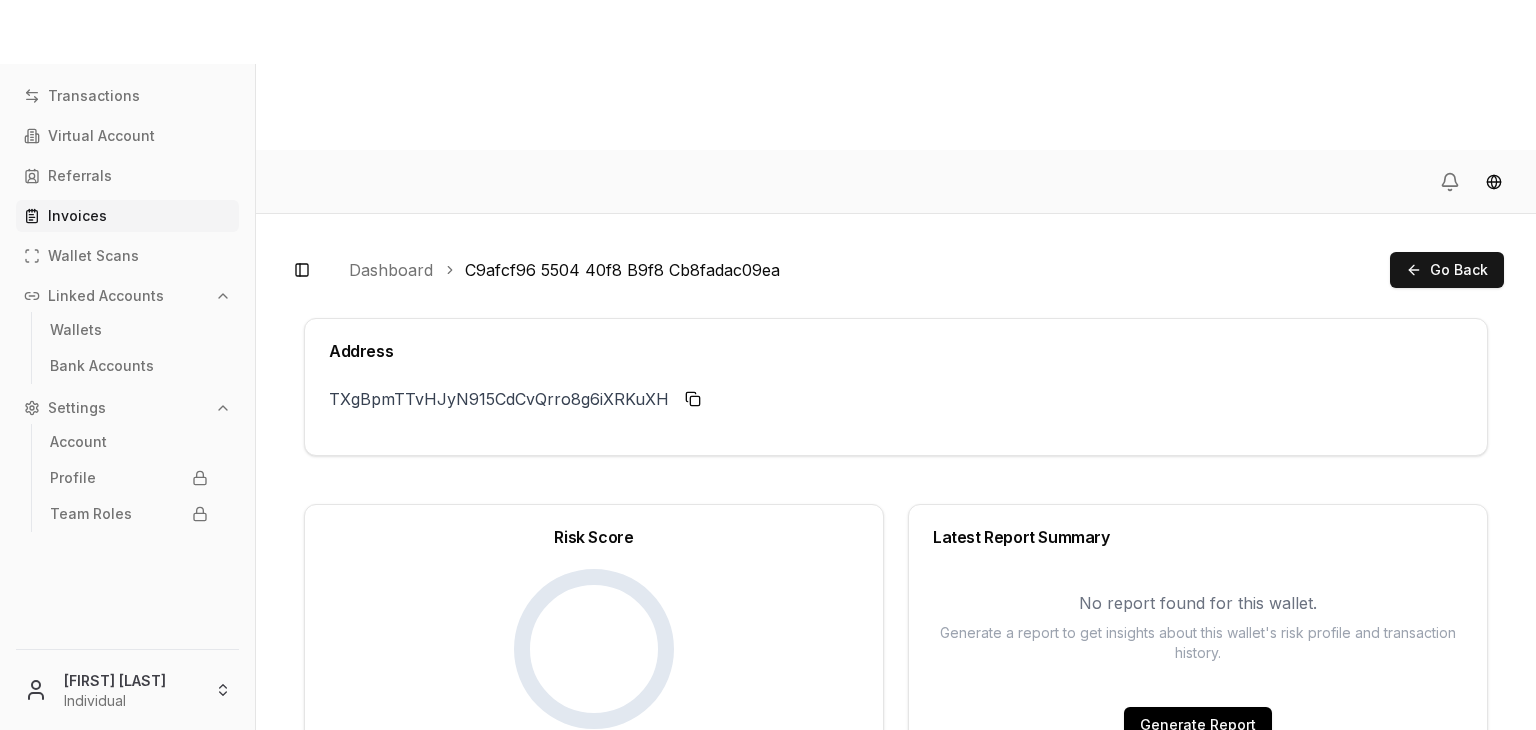 click on "Invoices" at bounding box center (127, 216) 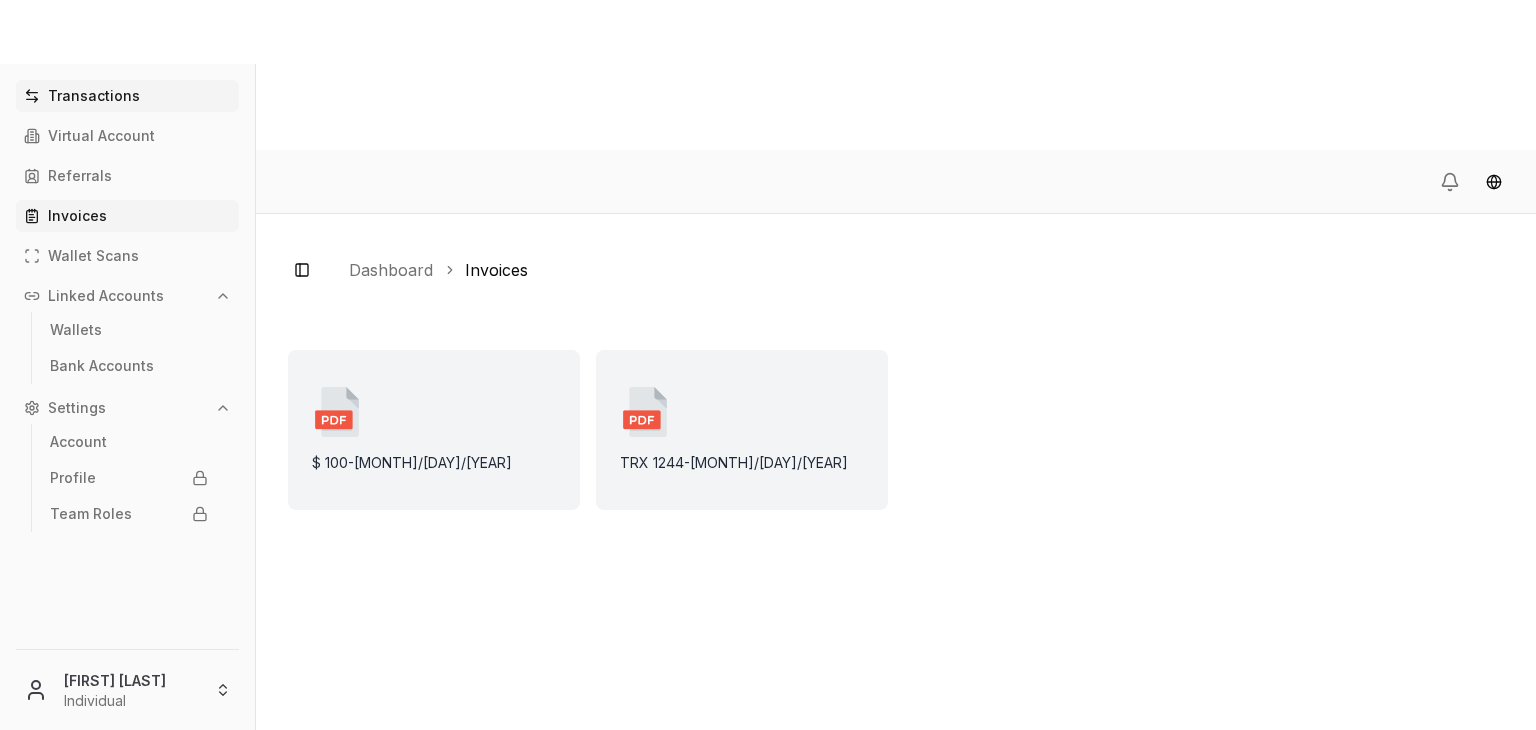 click on "Transactions" at bounding box center [127, 96] 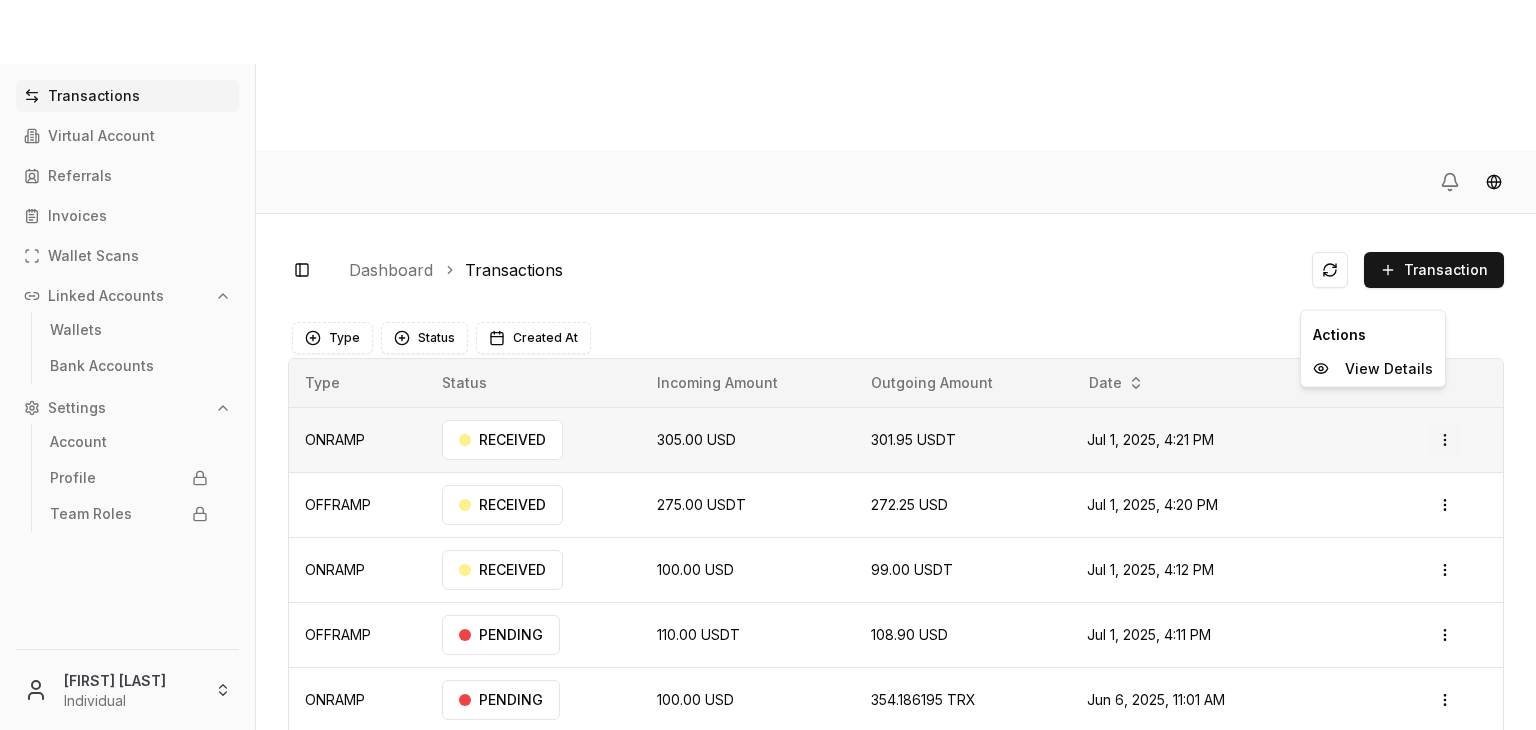 click on "[FIRST] [LAST]" at bounding box center [768, 440] 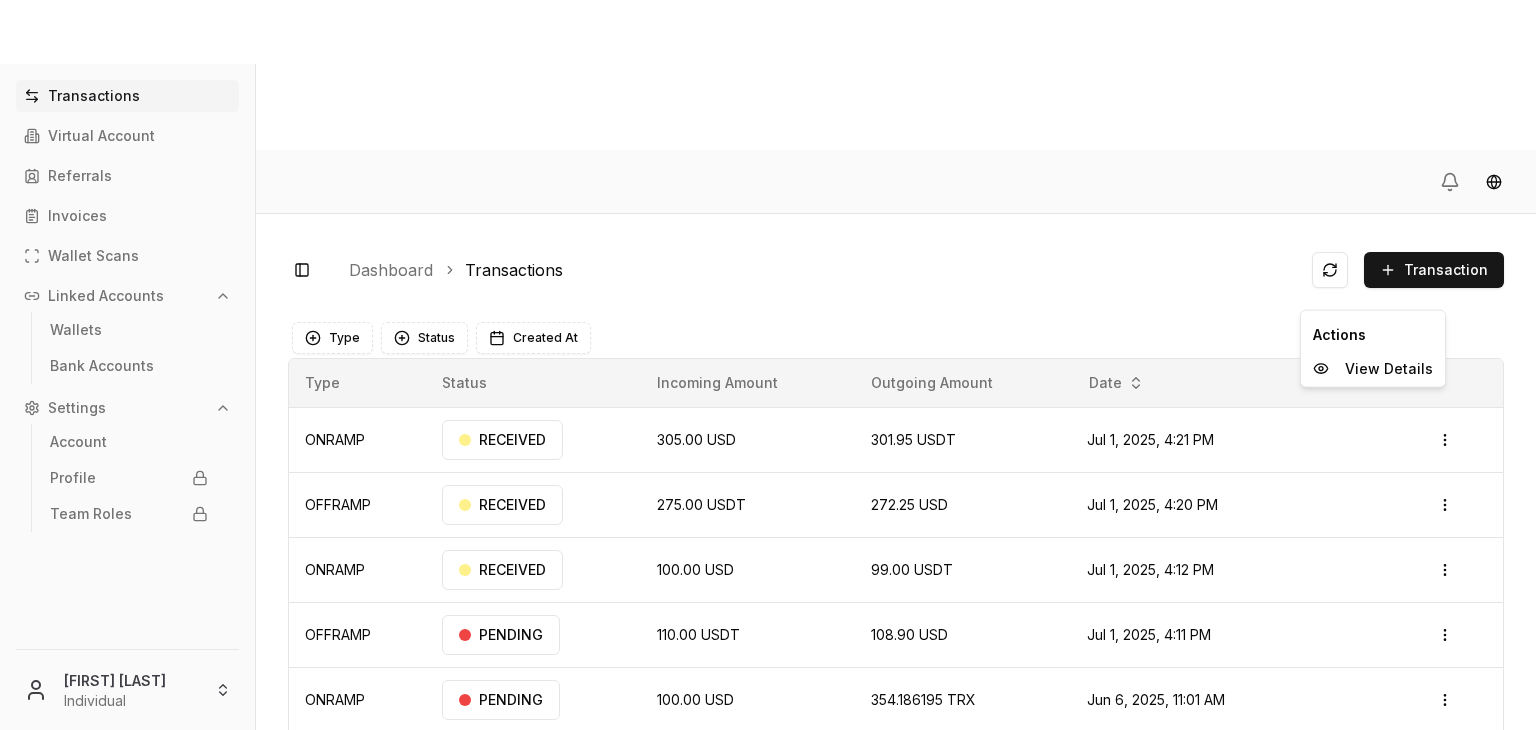 click on "[FIRST] [LAST]" at bounding box center [768, 440] 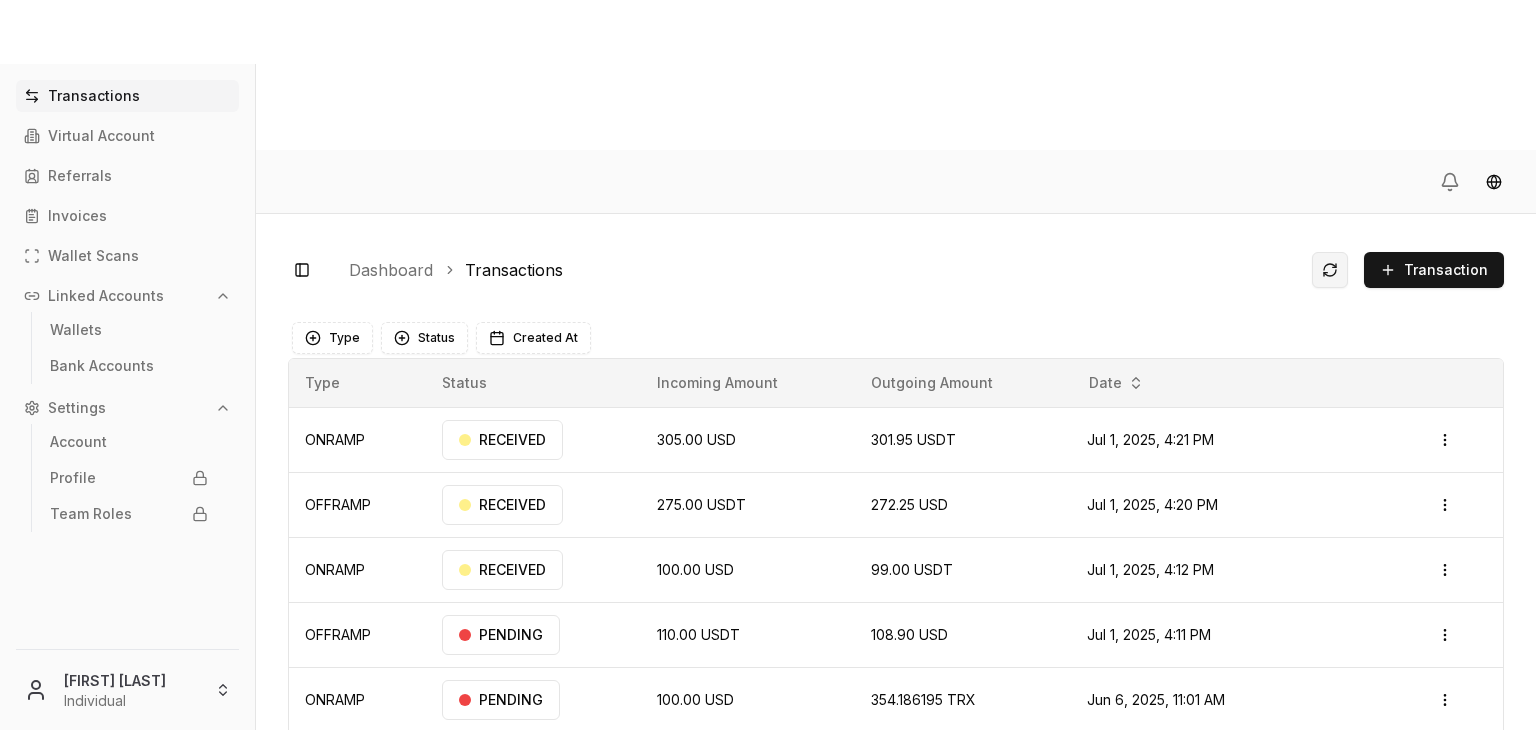 click at bounding box center (1330, 270) 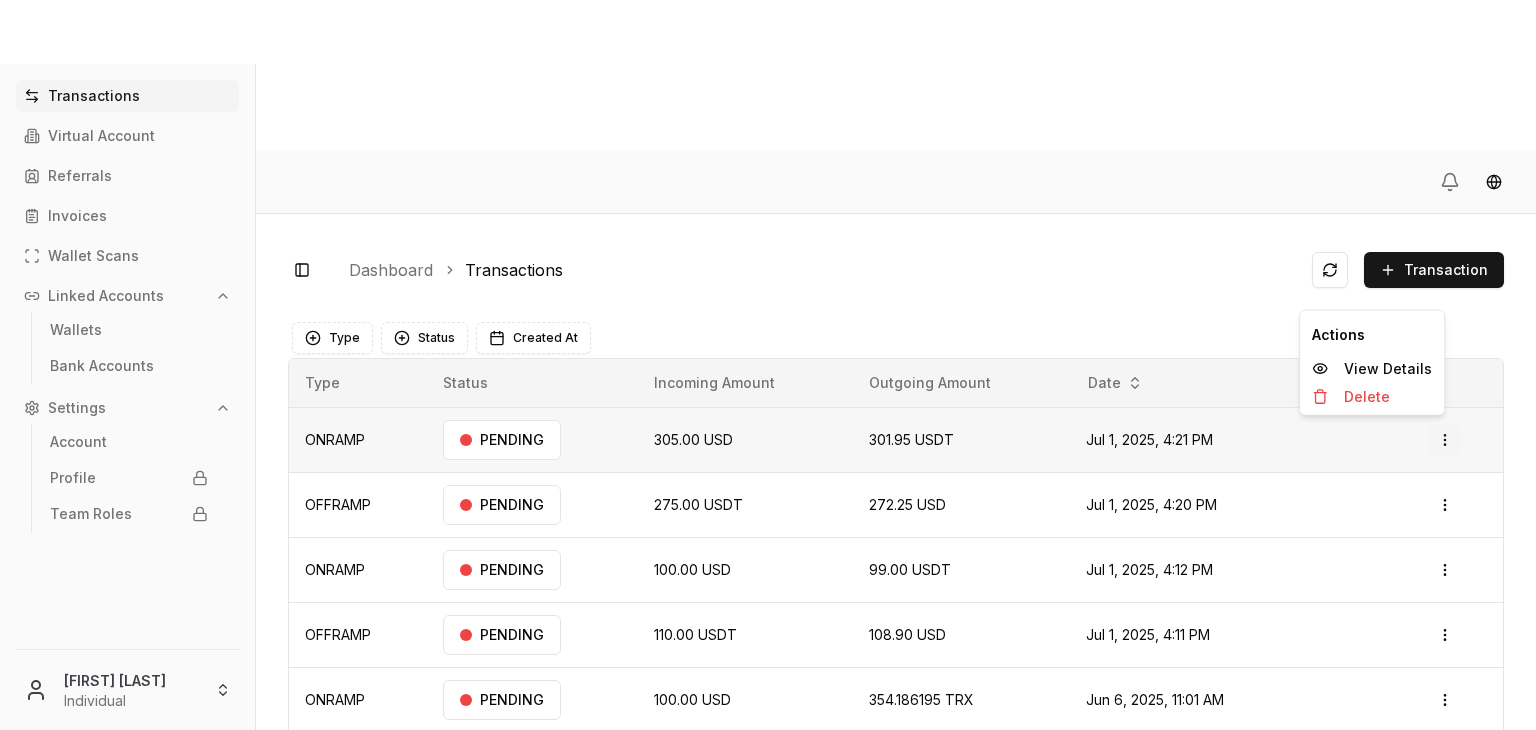 click on "[FIRST] [LAST]" at bounding box center [768, 440] 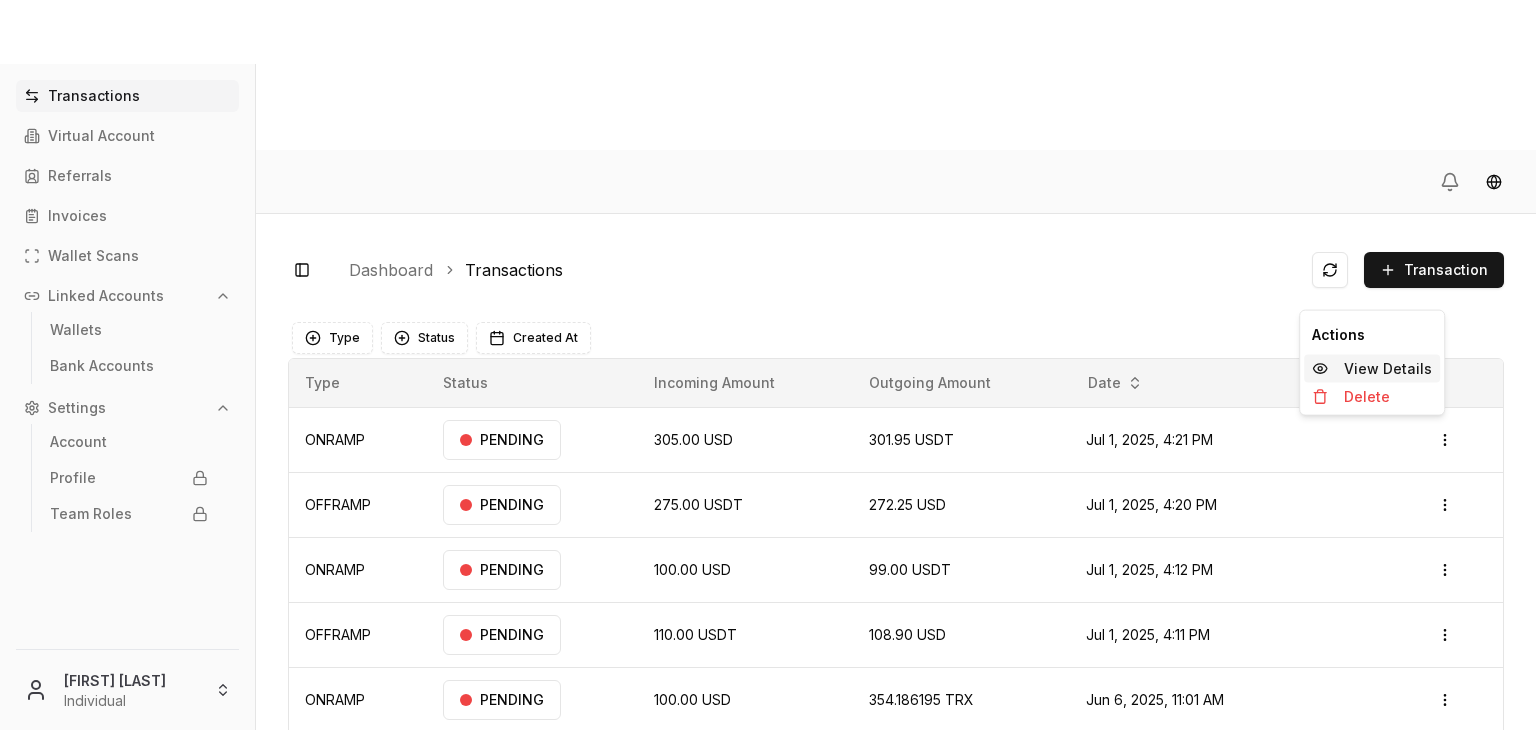 click on "View Details" at bounding box center [1372, 369] 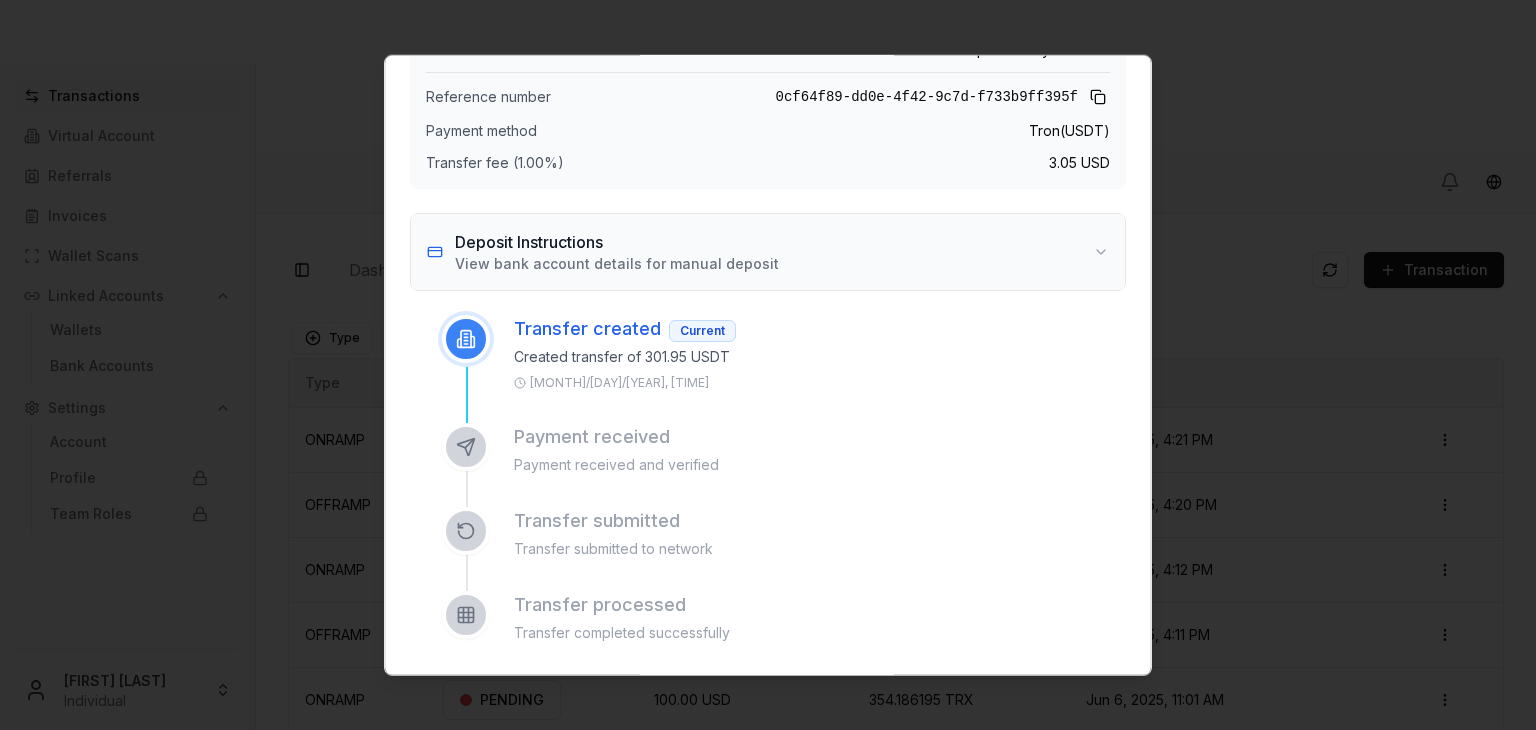 scroll, scrollTop: 0, scrollLeft: 0, axis: both 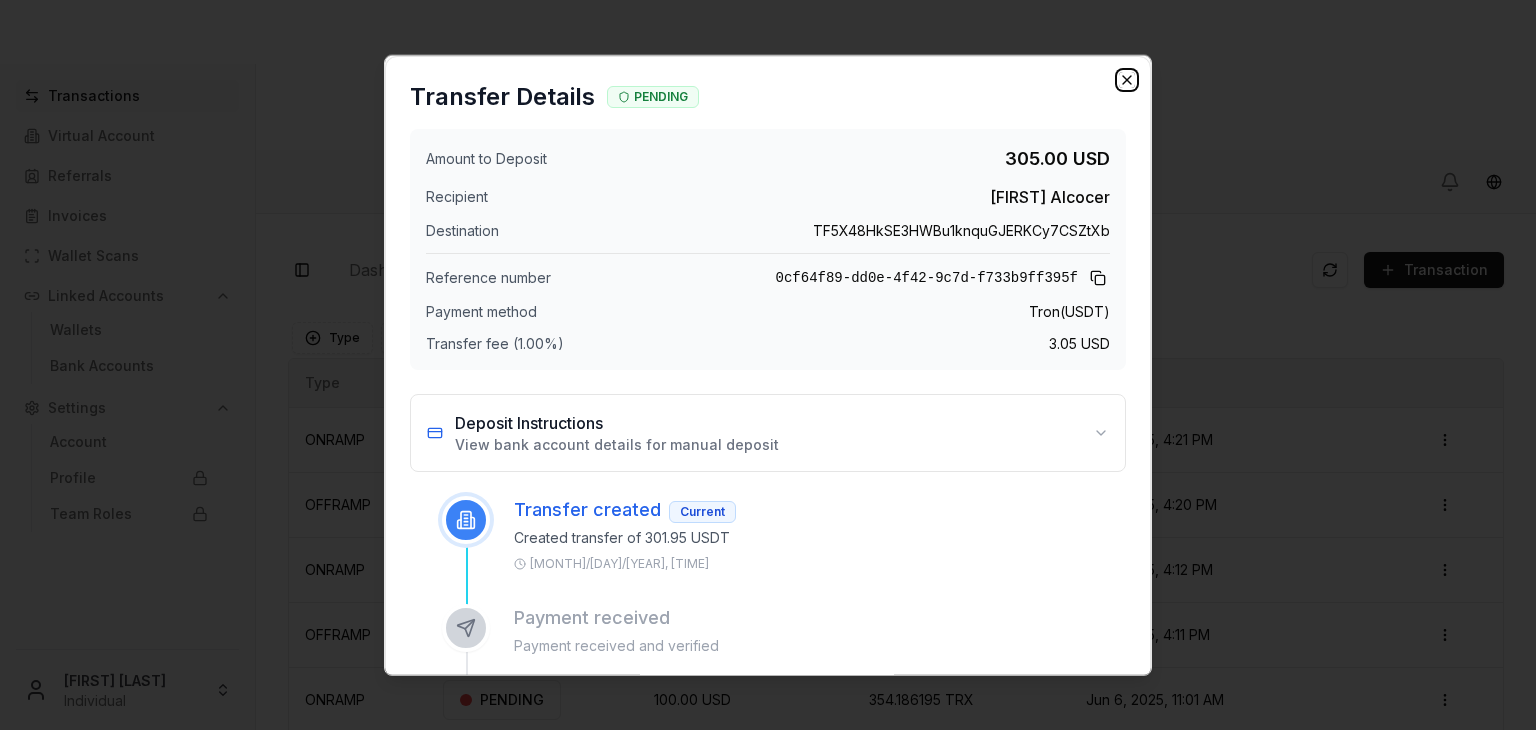 click 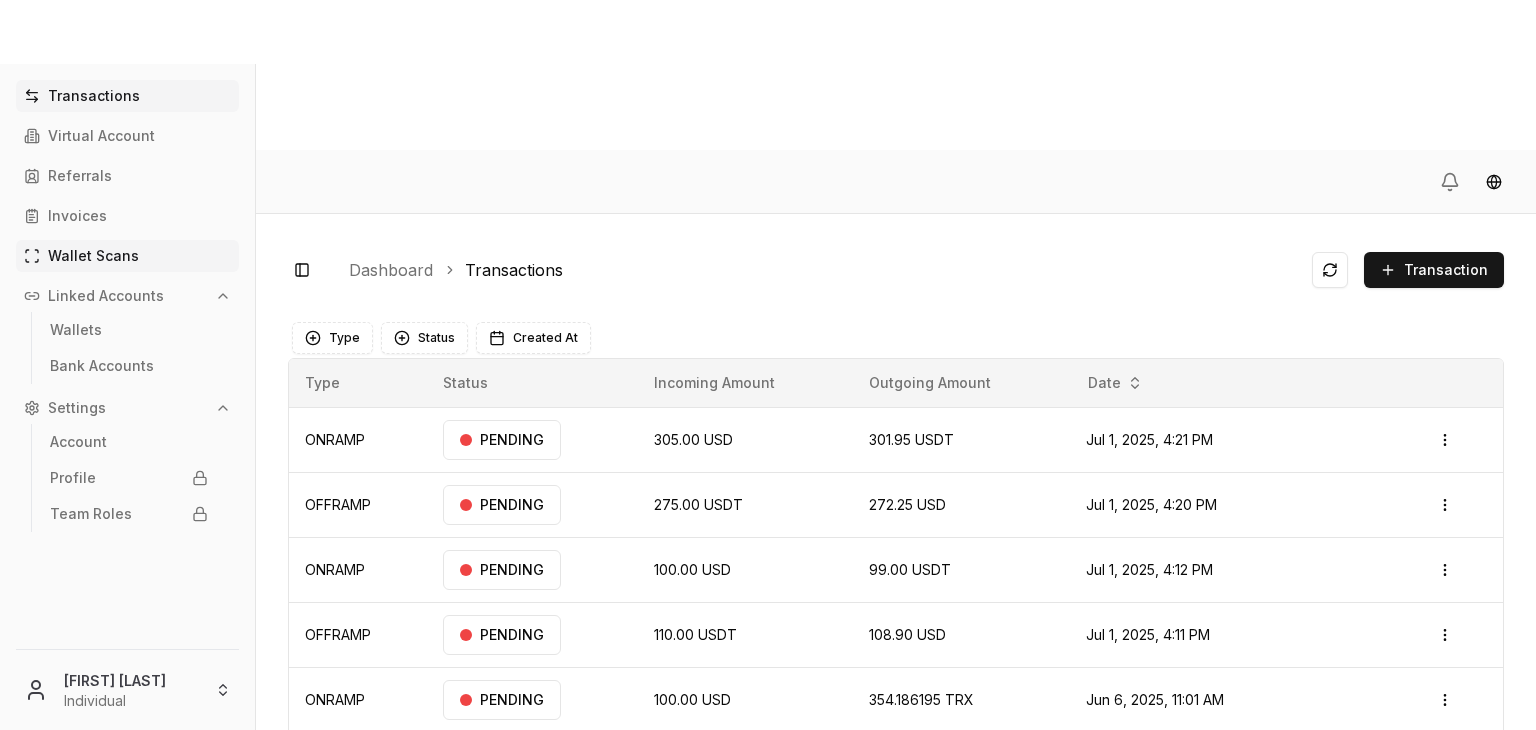 click on "Wallet Scans" at bounding box center (127, 256) 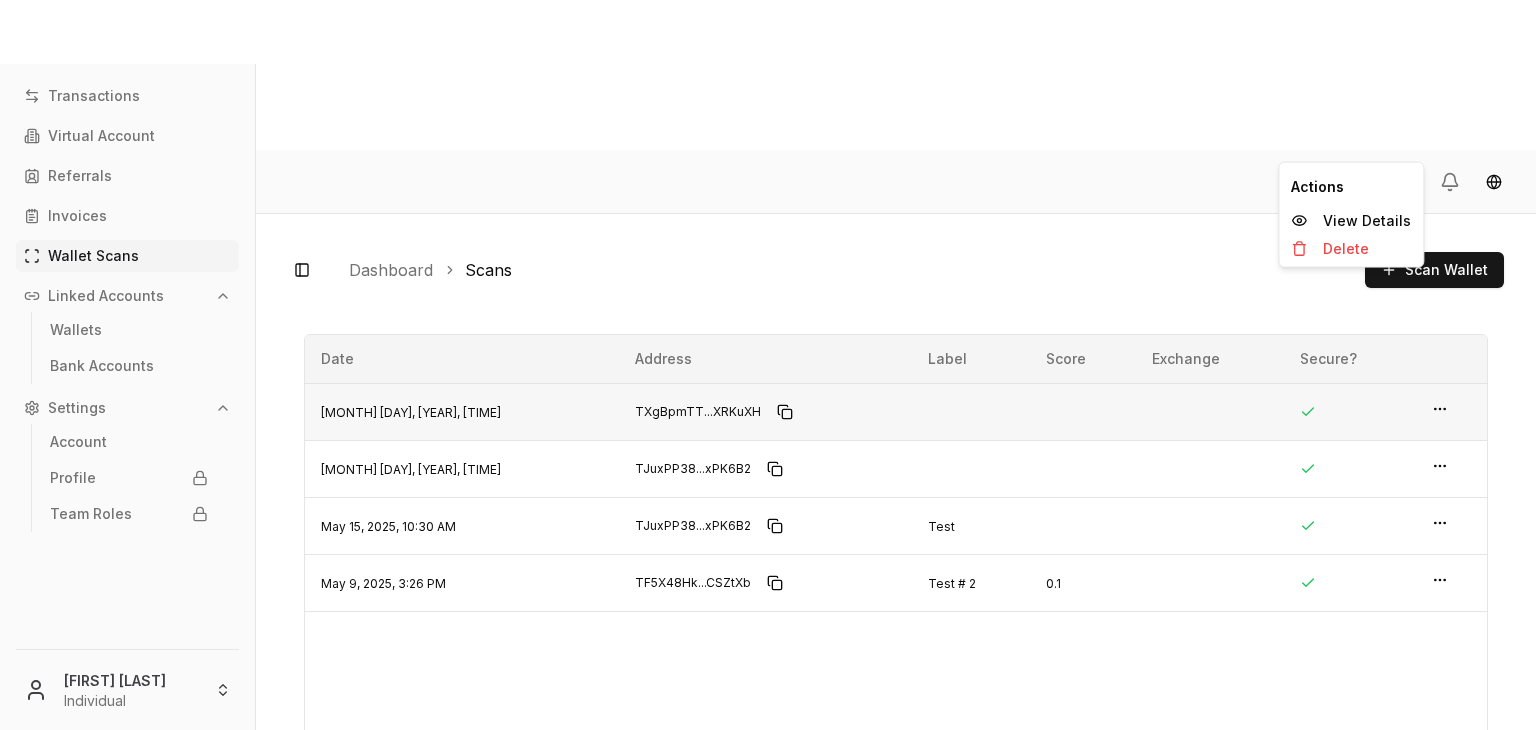 click 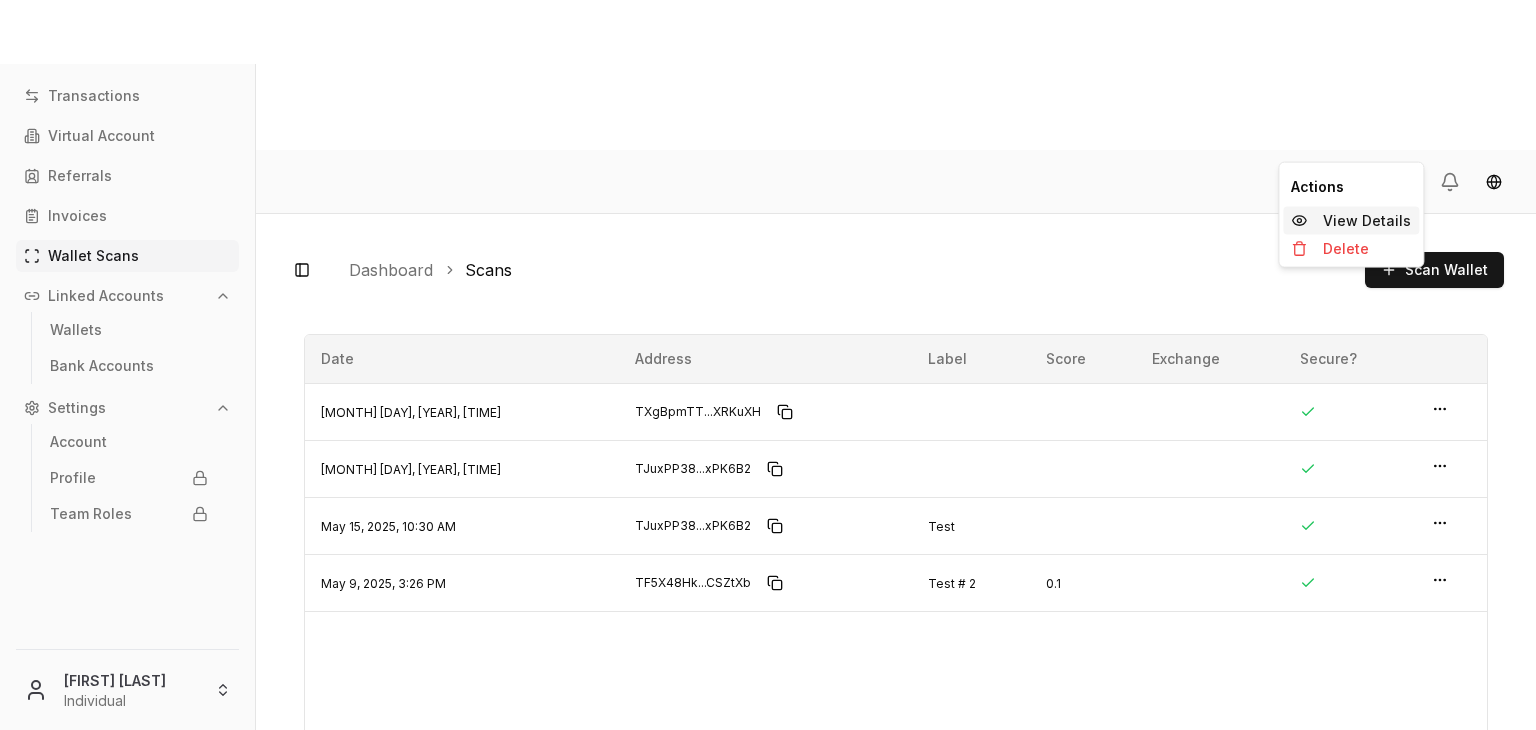 click on "View Details" at bounding box center [1367, 221] 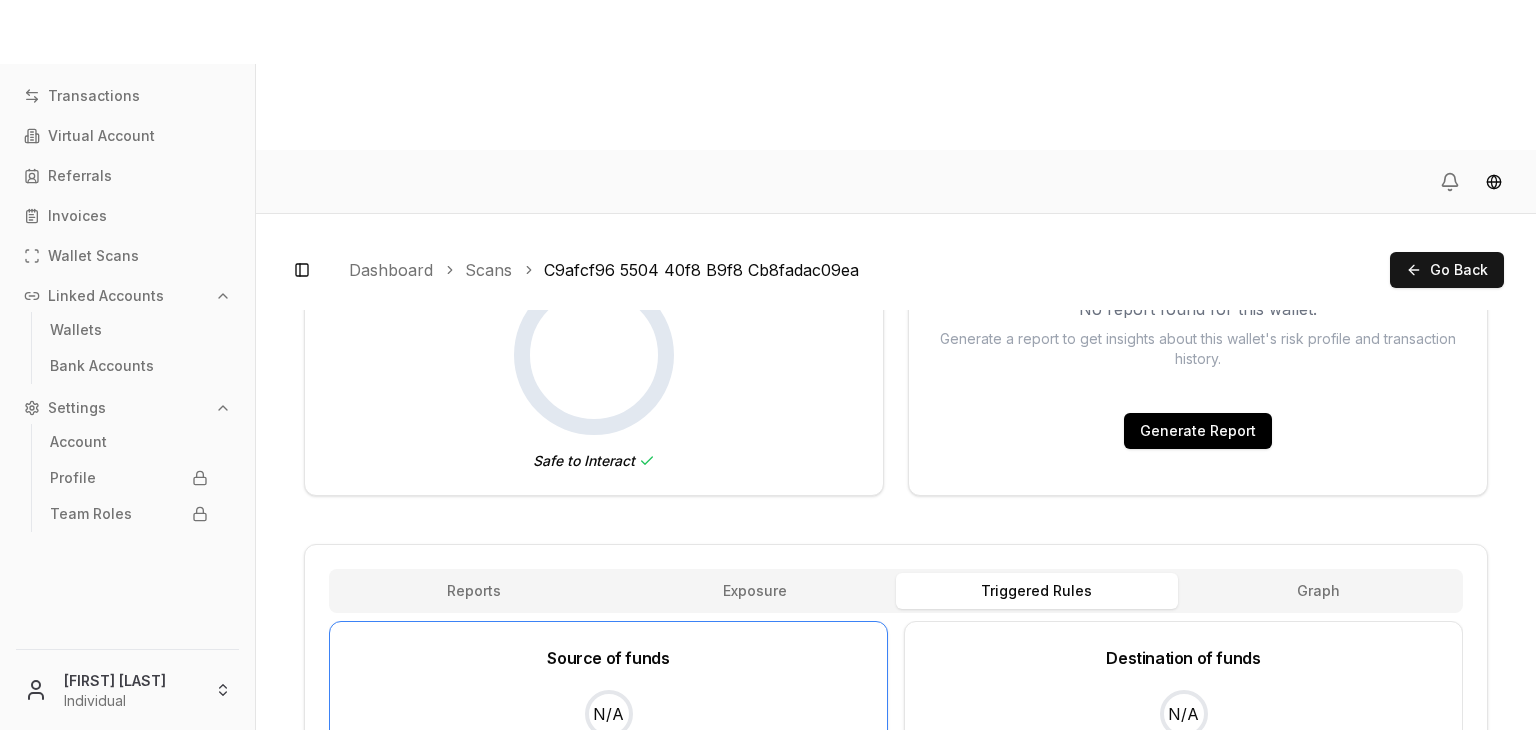 scroll, scrollTop: 292, scrollLeft: 0, axis: vertical 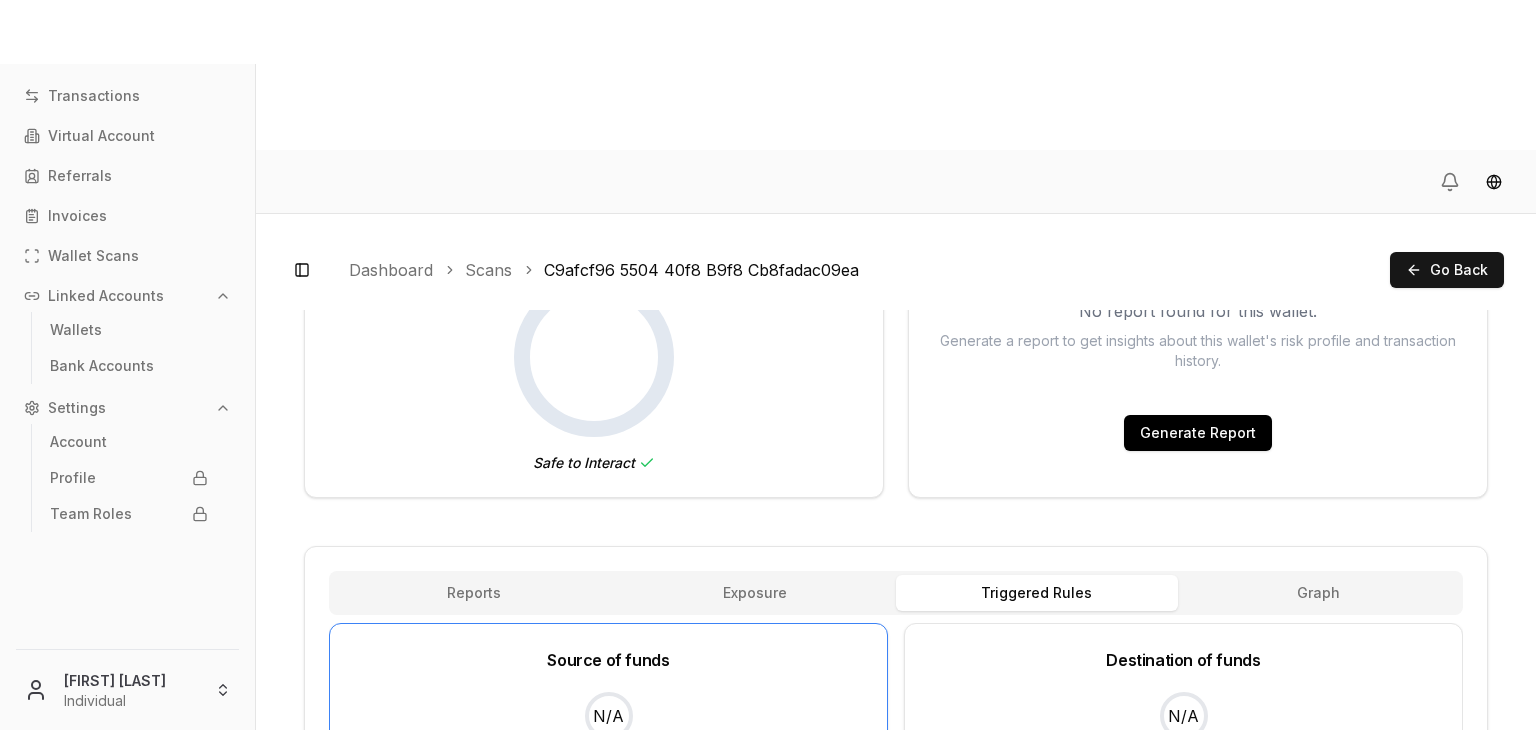 click on "Address [WALLET_ADDRESS] [WALLET_ADDRESS] Risk Score Safe to Interact  Latest Report Summary No report found for this wallet. Generate a report to get insights about this wallet's risk profile and transaction history. Generate Report Reports Exposure Rules Triggered Rules Graph Source of funds N/A Destination of funds N/A No risk rules triggered." at bounding box center (896, 438) 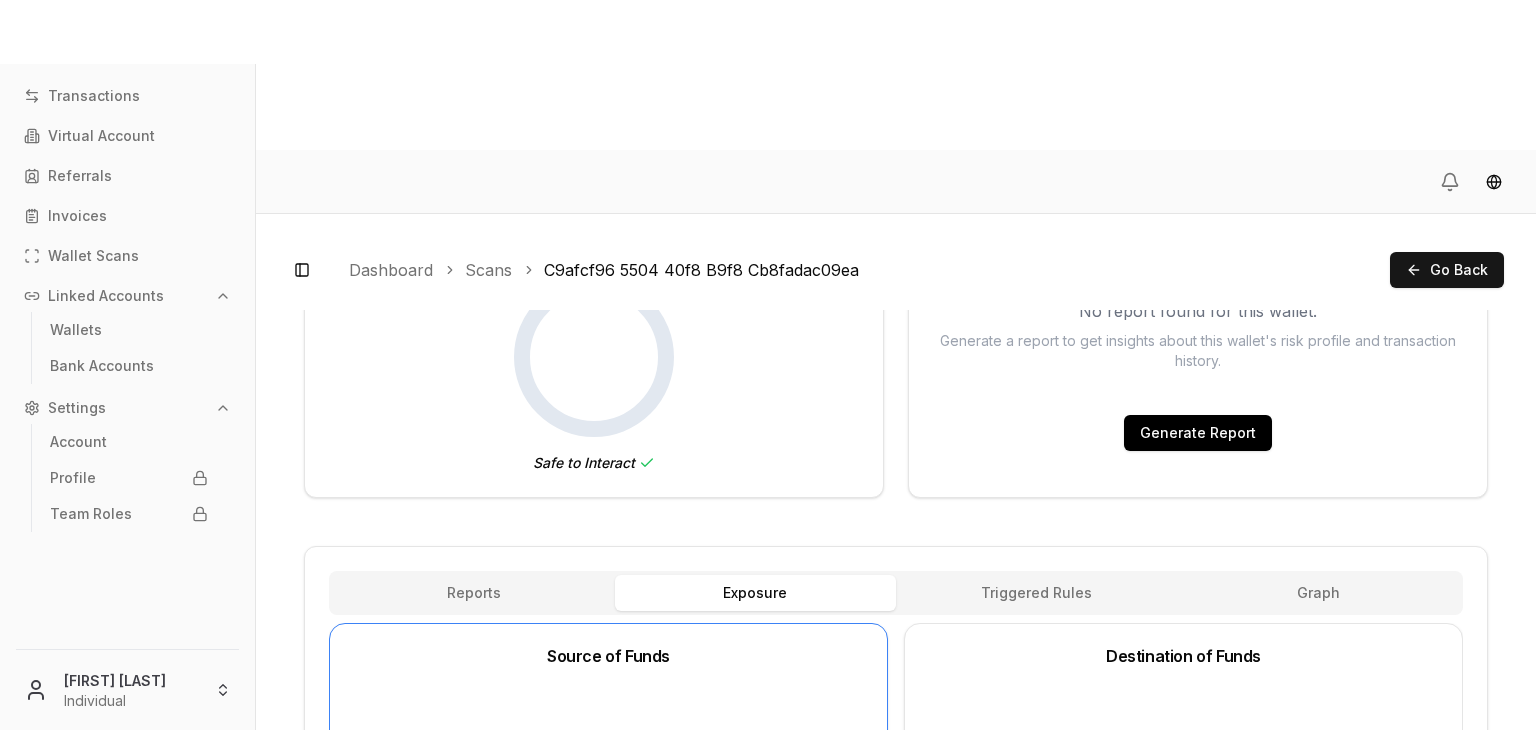 click on "Exposure" at bounding box center (756, 593) 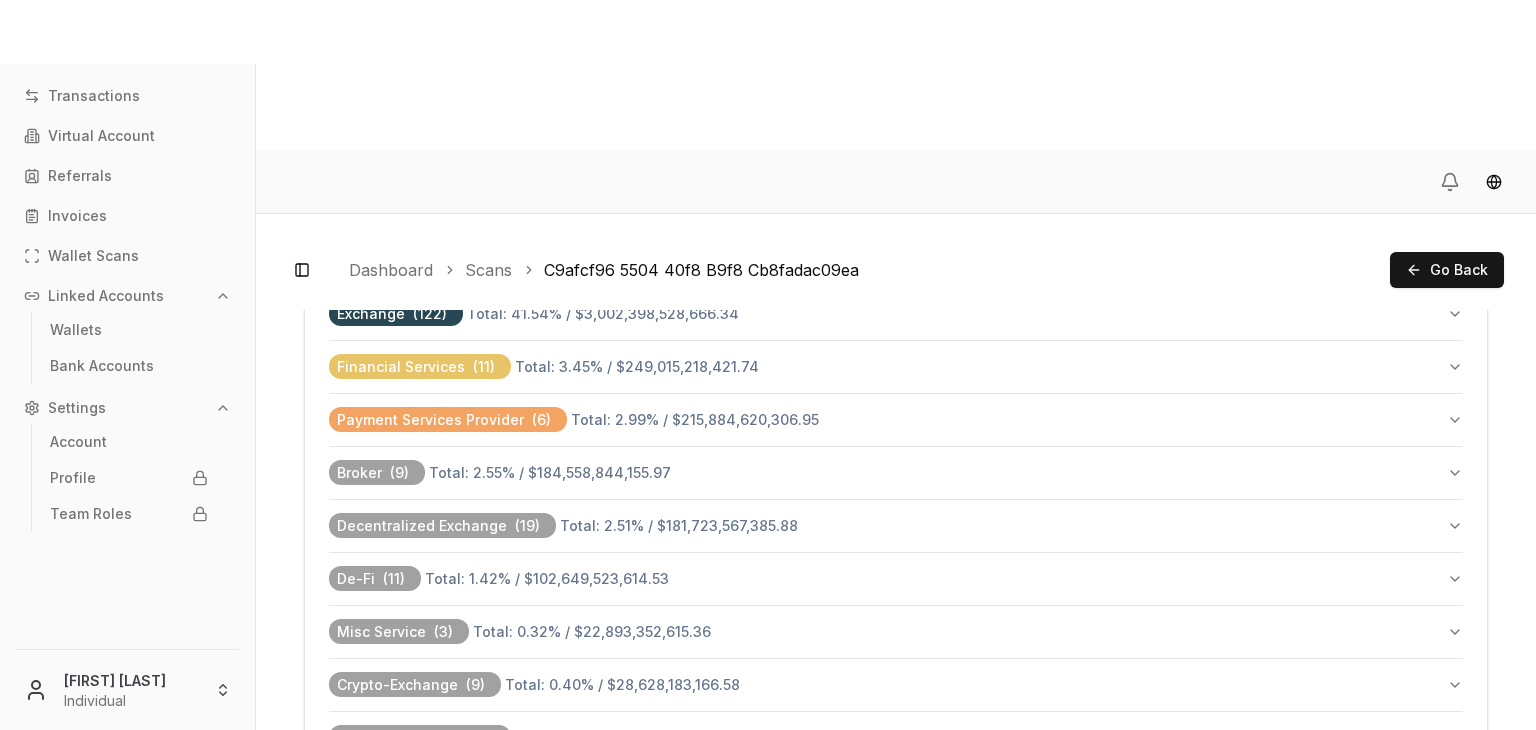 scroll, scrollTop: 1086, scrollLeft: 0, axis: vertical 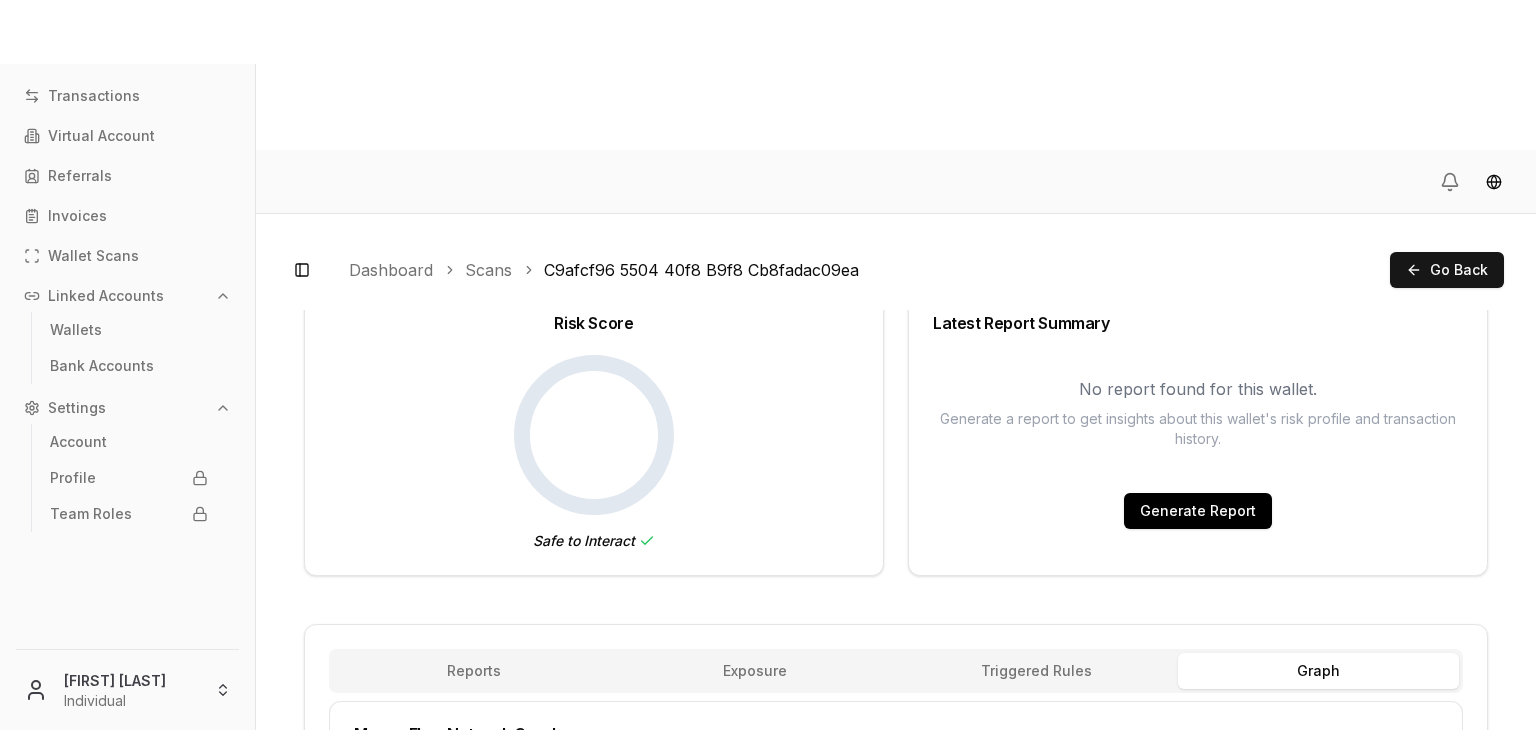 click on "Graph" at bounding box center (1319, 671) 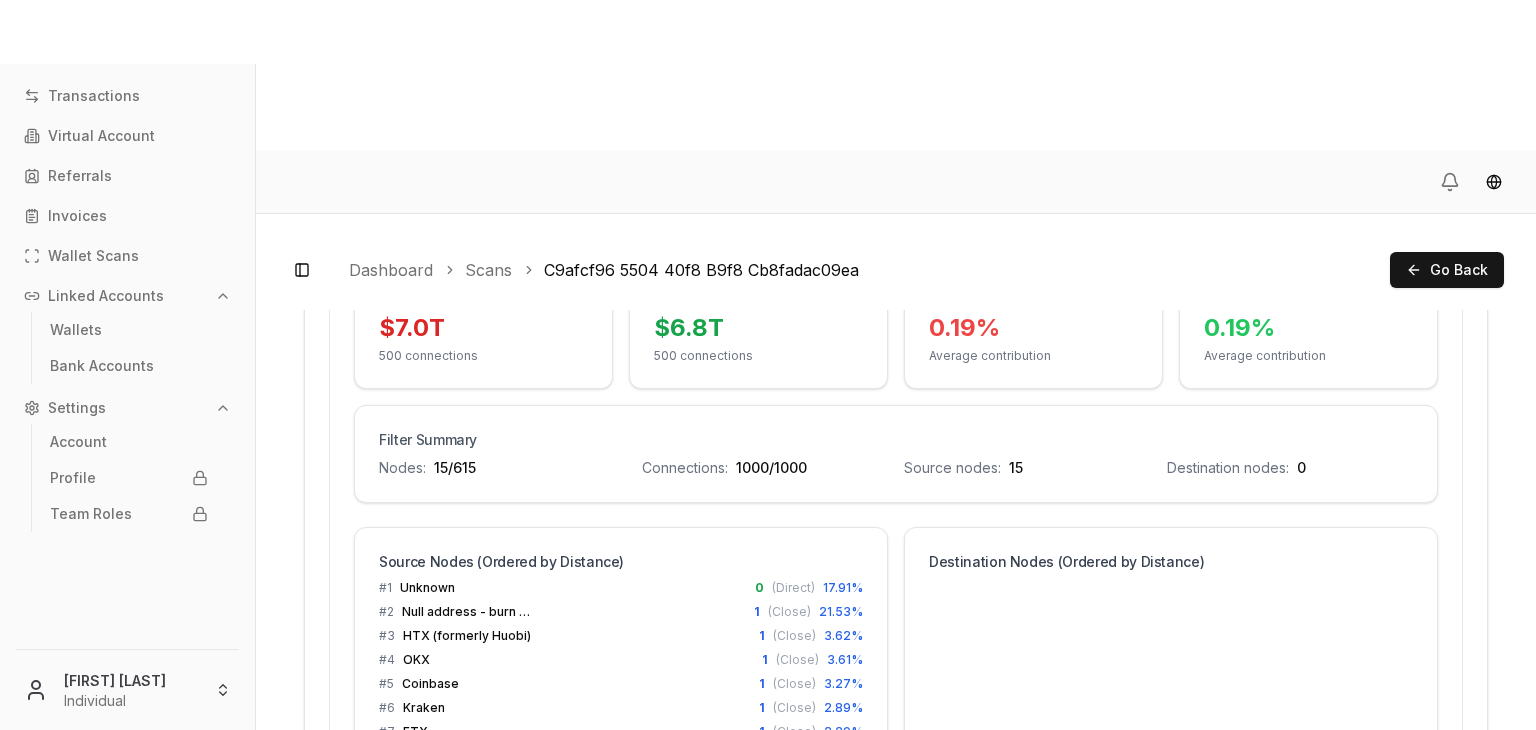 scroll, scrollTop: 749, scrollLeft: 0, axis: vertical 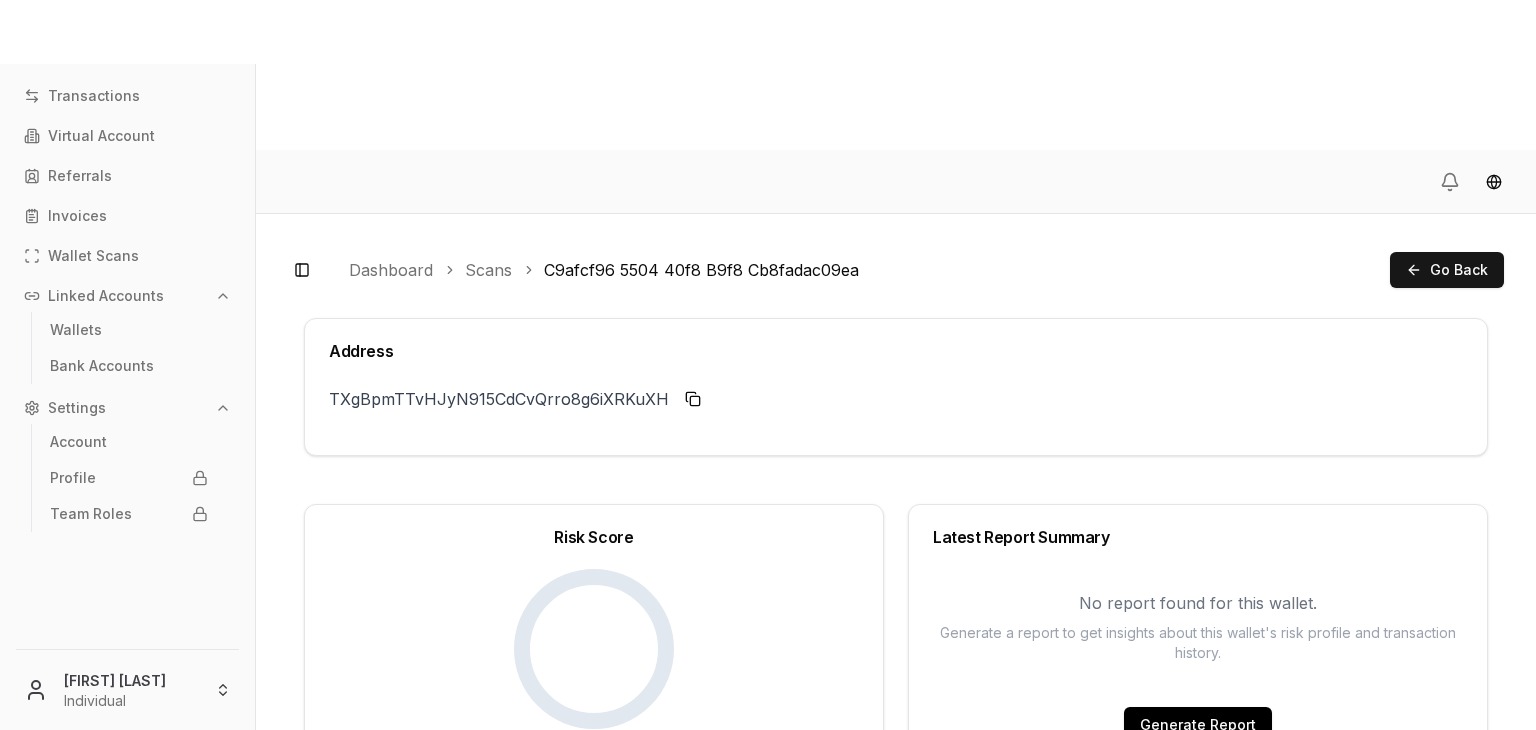 click on "Linked Accounts" at bounding box center [127, 296] 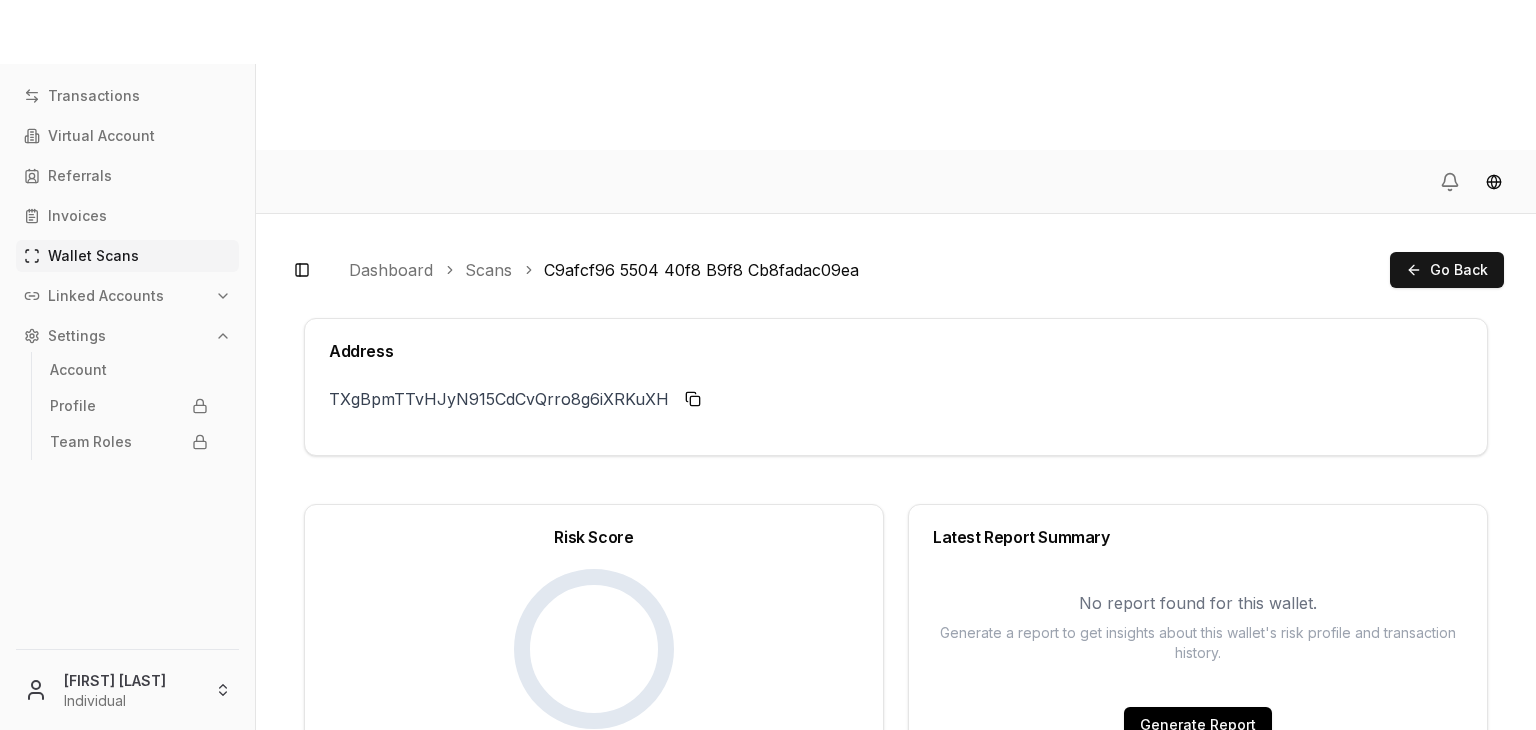 click on "Wallet Scans" at bounding box center [93, 256] 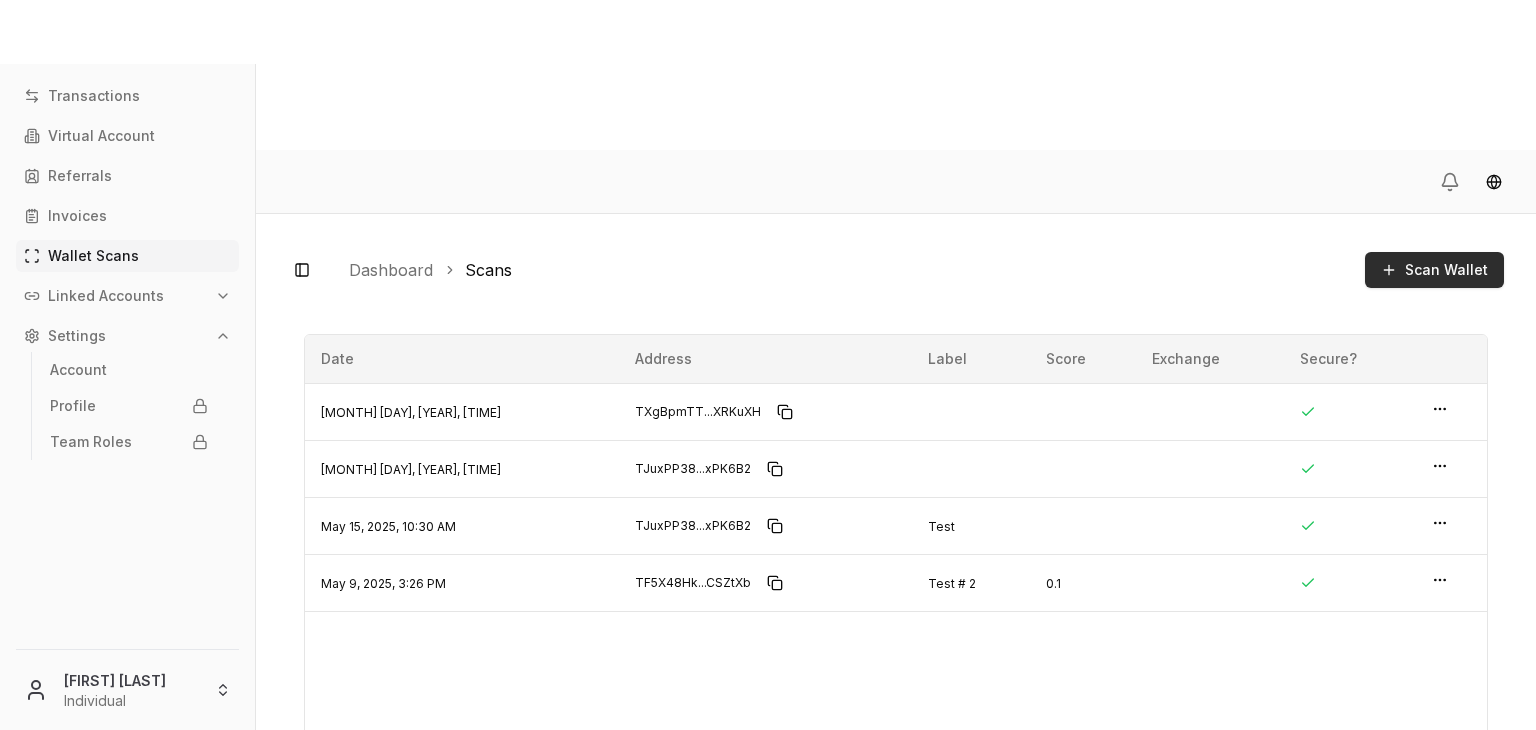 drag, startPoint x: 1394, startPoint y: 143, endPoint x: 1402, endPoint y: 129, distance: 16.124516 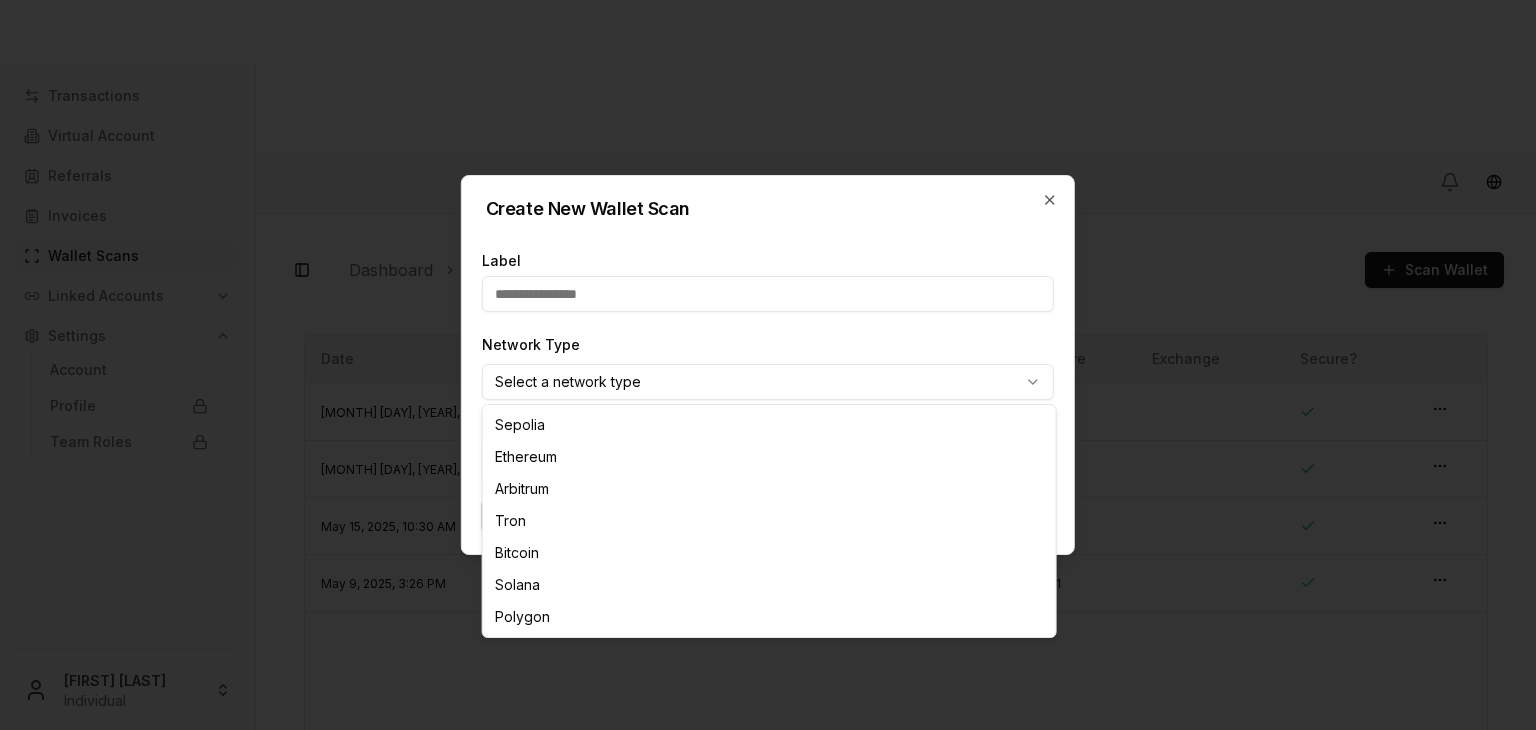 click on "Transactions Virtual Account Referrals Invoices Wallet Scans Linked Accounts Settings Account Profile Team Roles [FIRST] [LAST] Individual Toggle Sidebar Dashboard Scans   Scan Wallet [WALLET_ADDRESS] [WALLET_ADDRESS] Tag:  Risk Score: null Secure Wallet?:   Created:  Jul 15, 2025, 9:20 AM [WALLET_ADDRESS] [WALLET_ADDRESS] Tag:  Risk Score: null Secure Wallet?:   Created:  Jun 6, 2025, 9:45 AM [WALLET_ADDRESS] [WALLET_ADDRESS] Tag: Test Risk Score: null Secure Wallet?:   Created:  May 15, 2025, 10:30 AM [WALLET_ADDRESS] TF5X48HkSE3HWBu1knquGJERKCy7CSZtXb Tag: Test # 2 Risk Score: 0.1 Secure Wallet?:   Created:  May 9, 2025, 3:26 PM Page 1 of 1   Previous Next Date Address Label Score Exchange Secure?   Jul 15, 2025, 9:20 AM   [WALLET_ADDRESS]             Jun 6, 2025, 9:45 AM   [WALLET_ADDRESS]             May 15, 2025, 10:30 AM   [WALLET_ADDRESS]   Test           May 9, 2025, 3:26 PM   [WALLET_ADDRESS]   Test # 2   0.1       Page 1 of 1 Previous" at bounding box center [768, 440] 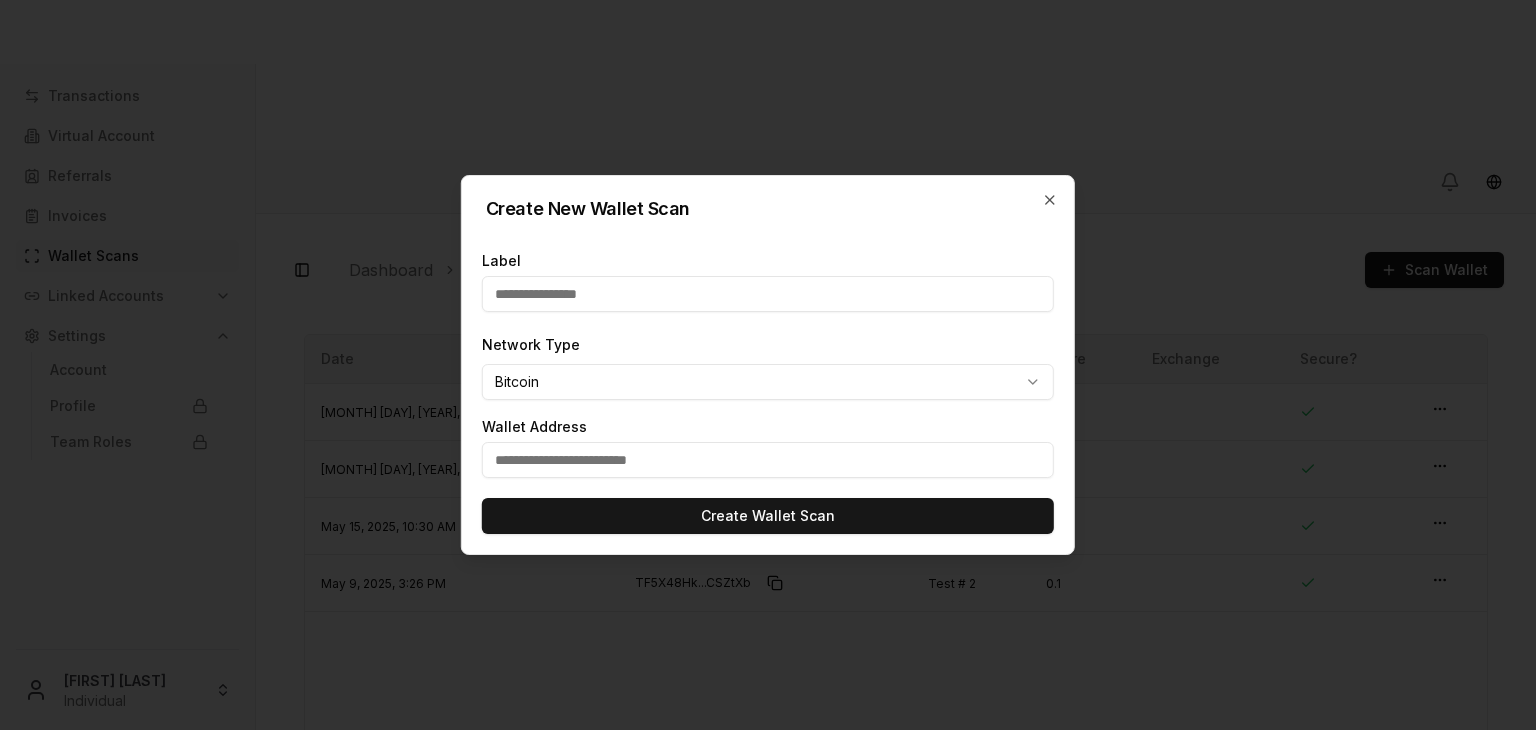 click at bounding box center [768, 460] 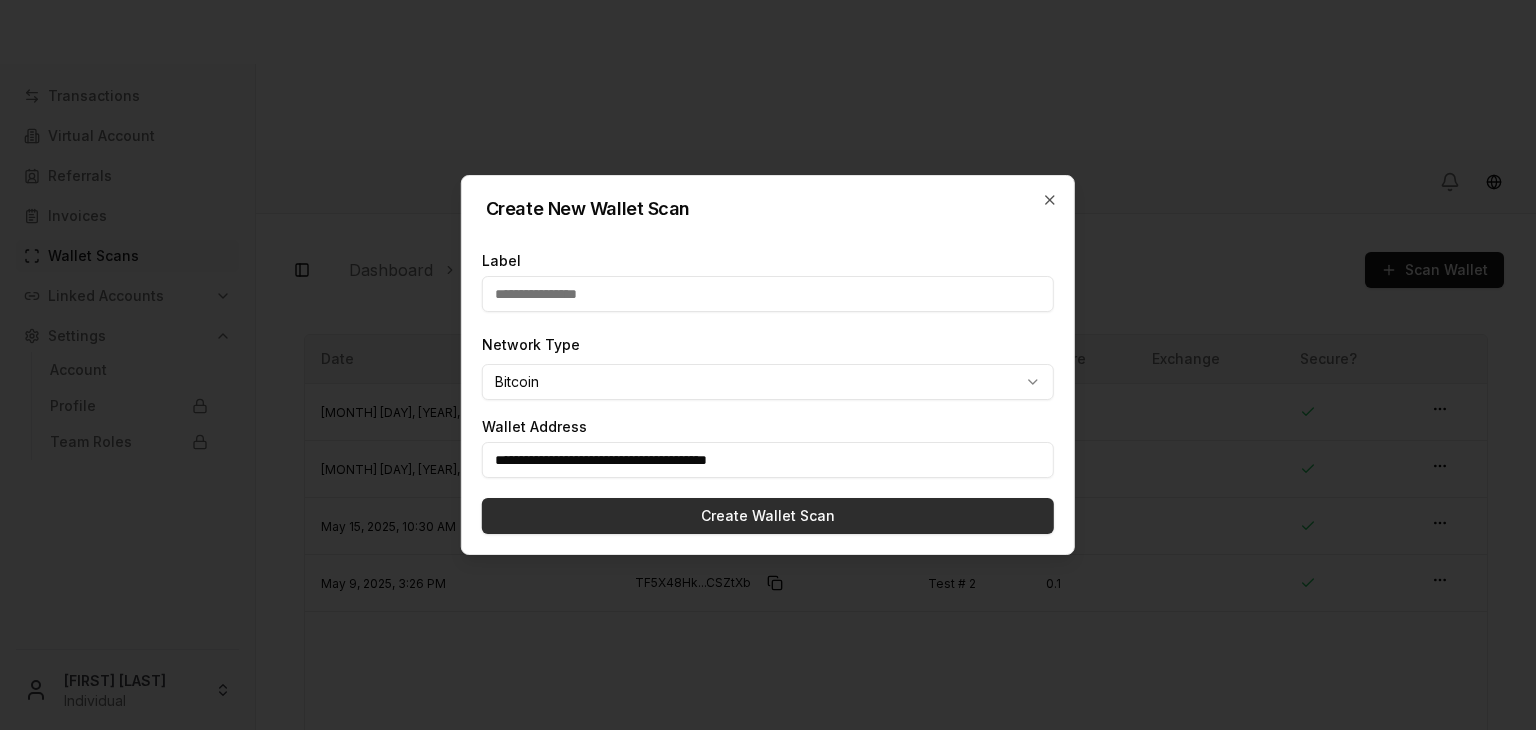 type on "**********" 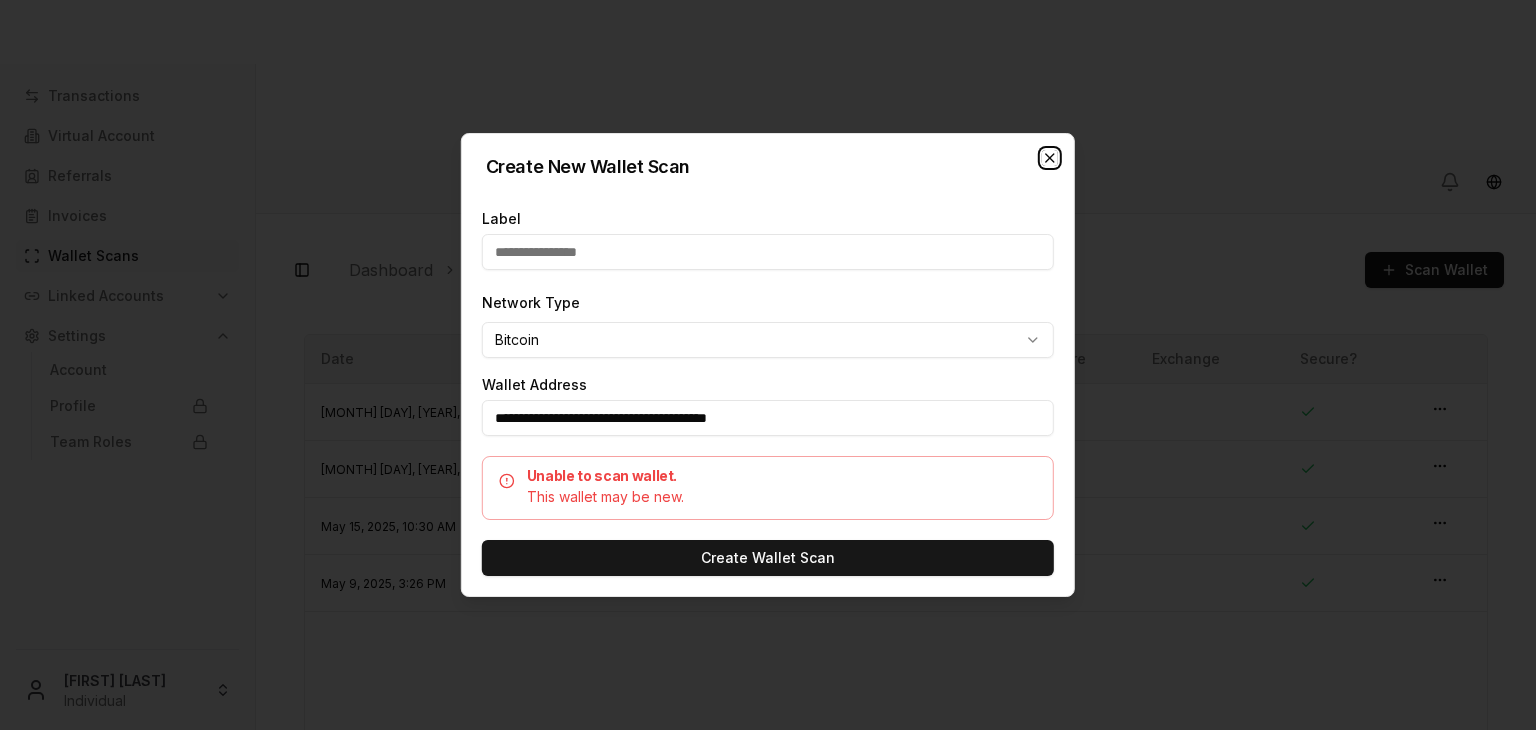 click 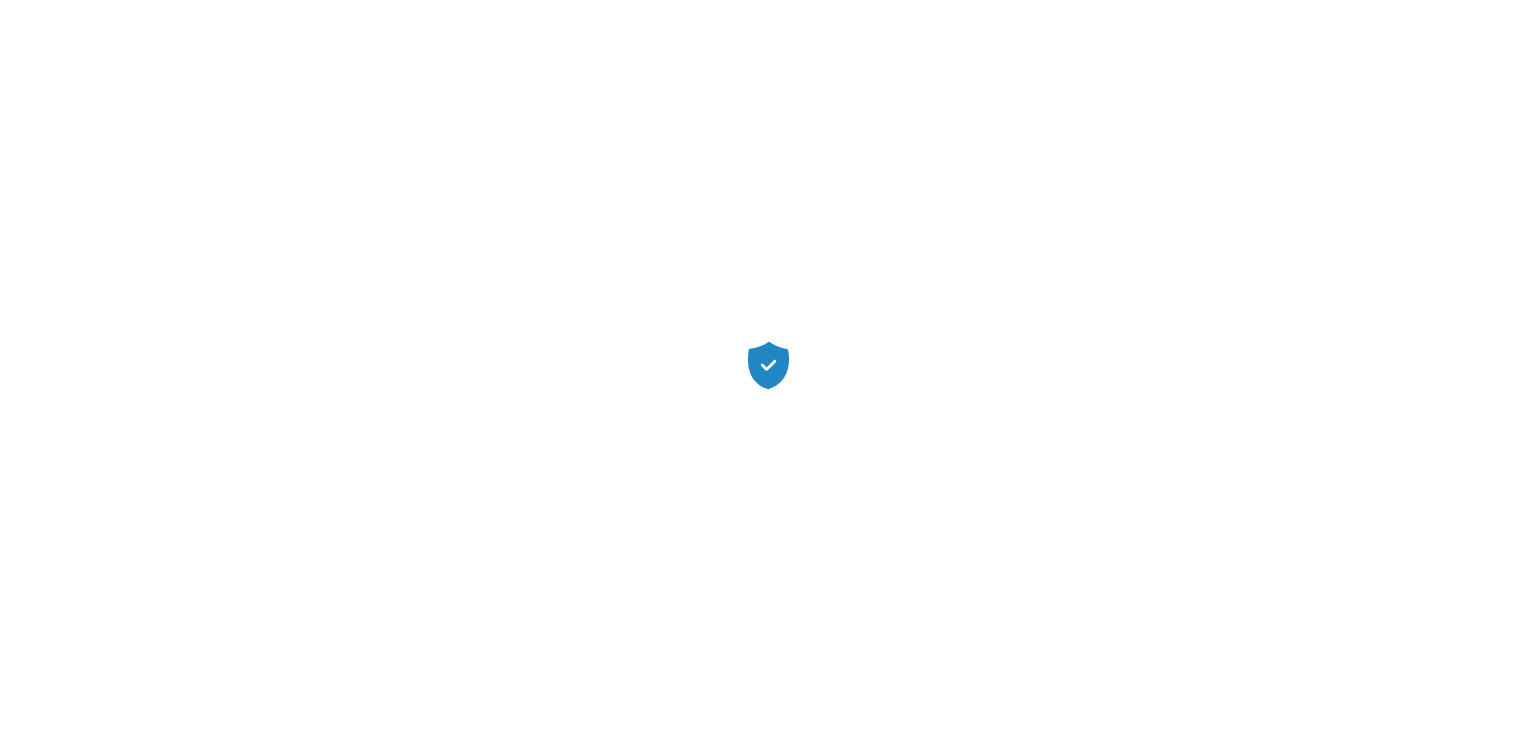 scroll, scrollTop: 0, scrollLeft: 0, axis: both 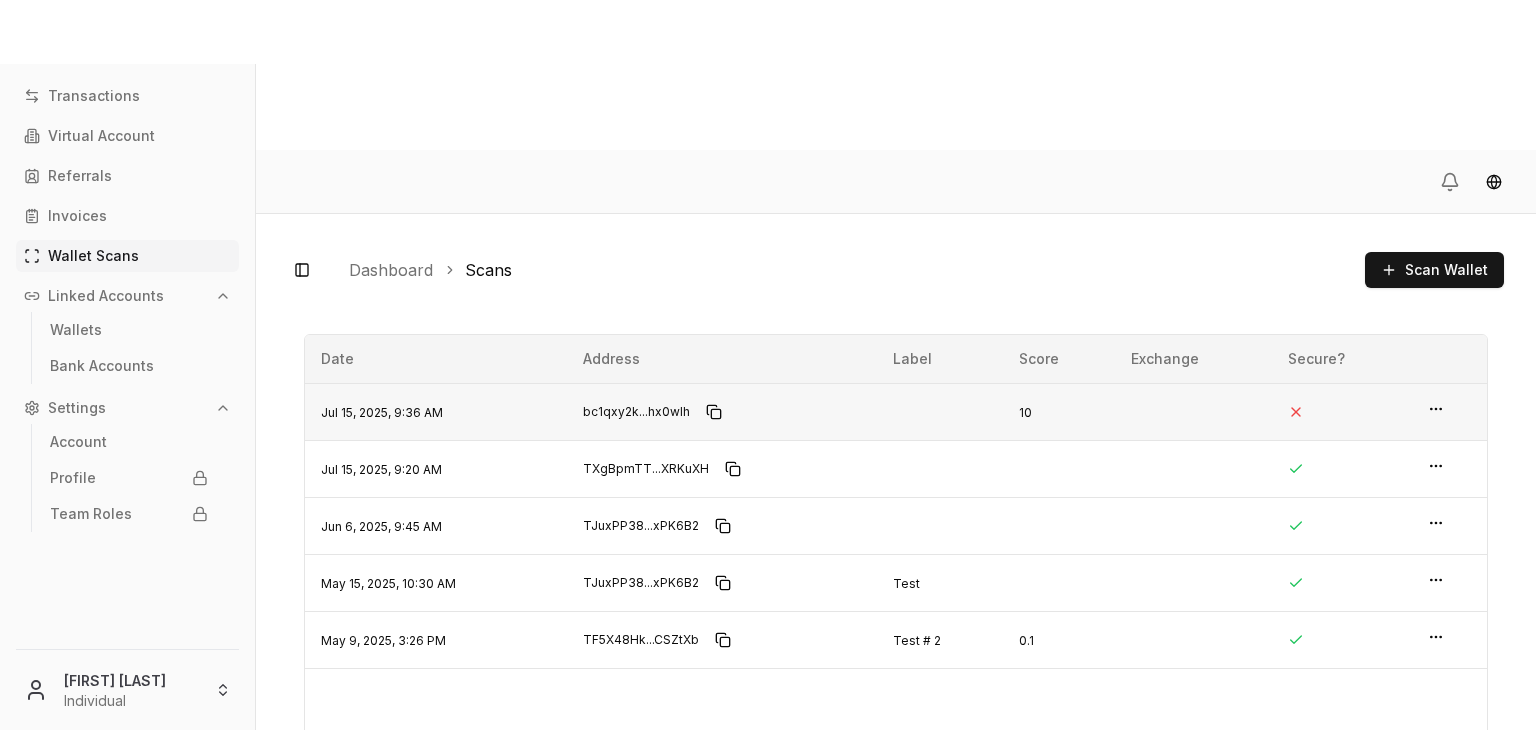 click 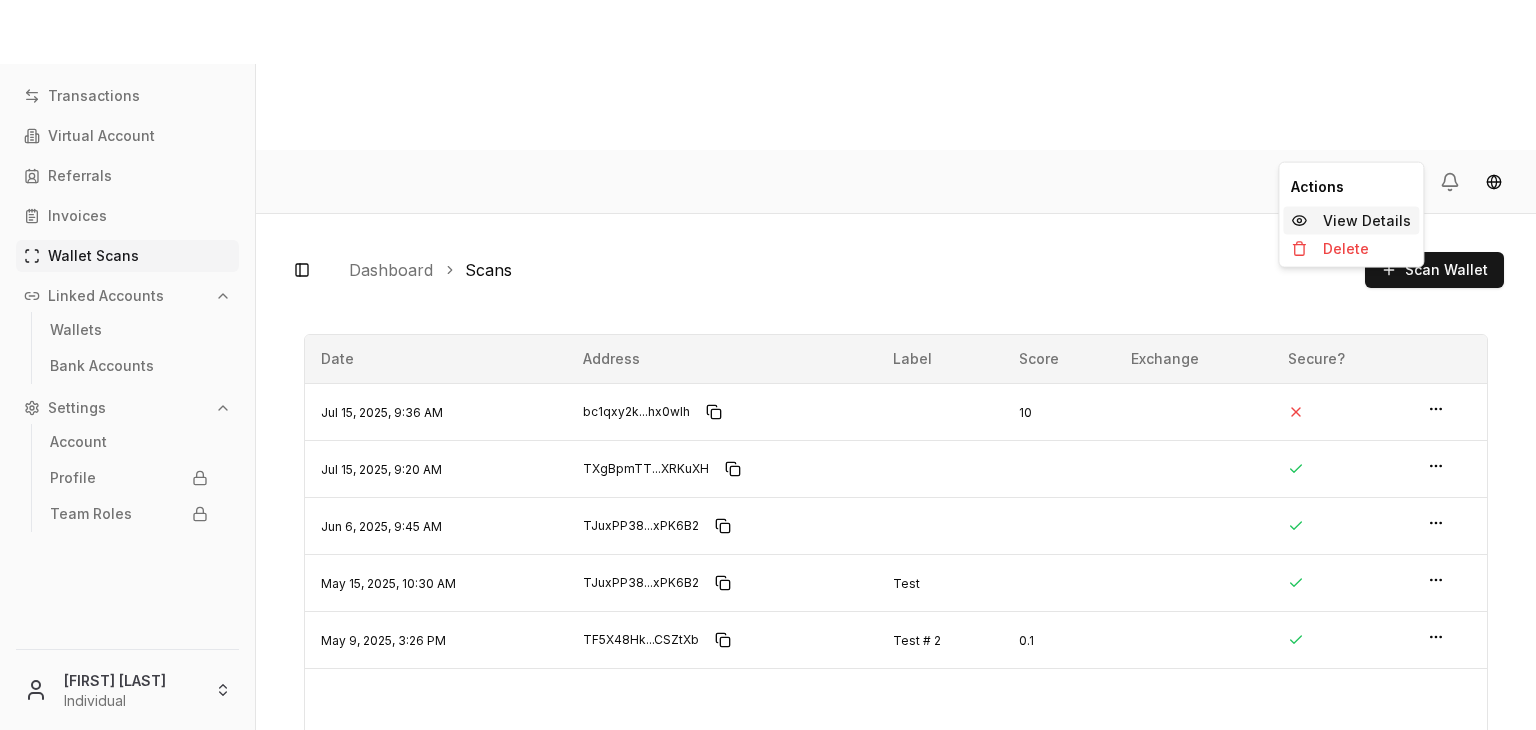 click on "View Details" at bounding box center (1367, 221) 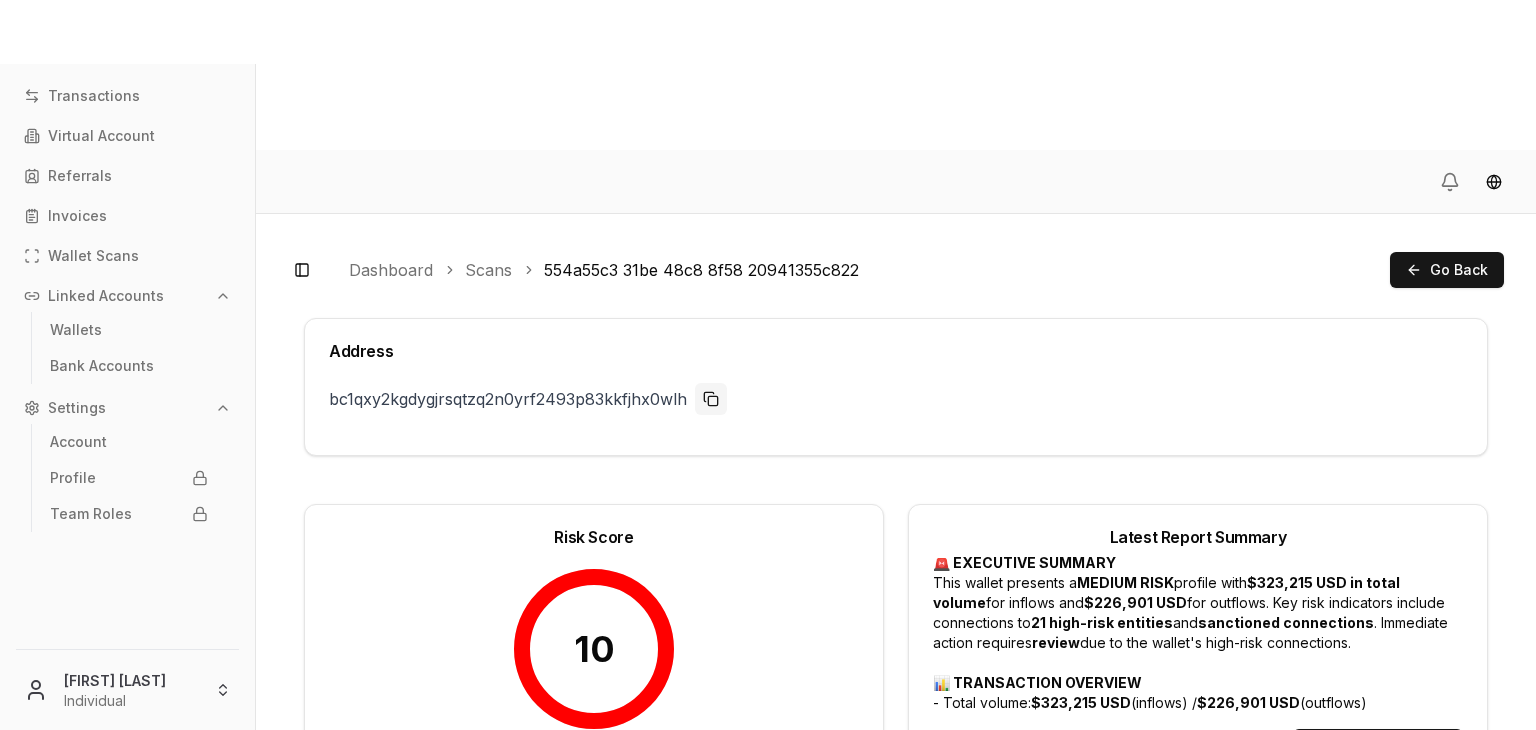 click at bounding box center [711, 399] 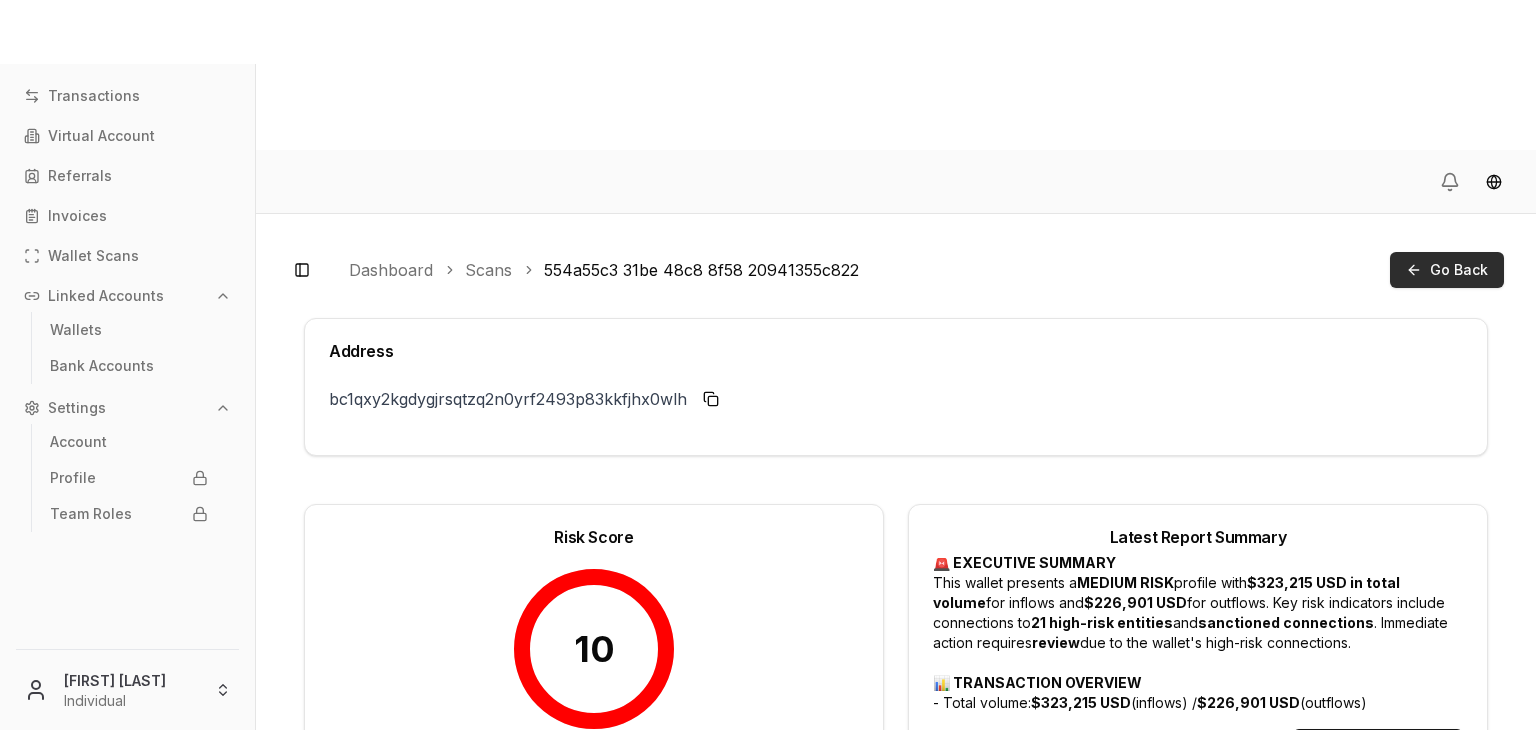 click on "Go Back" at bounding box center [1447, 270] 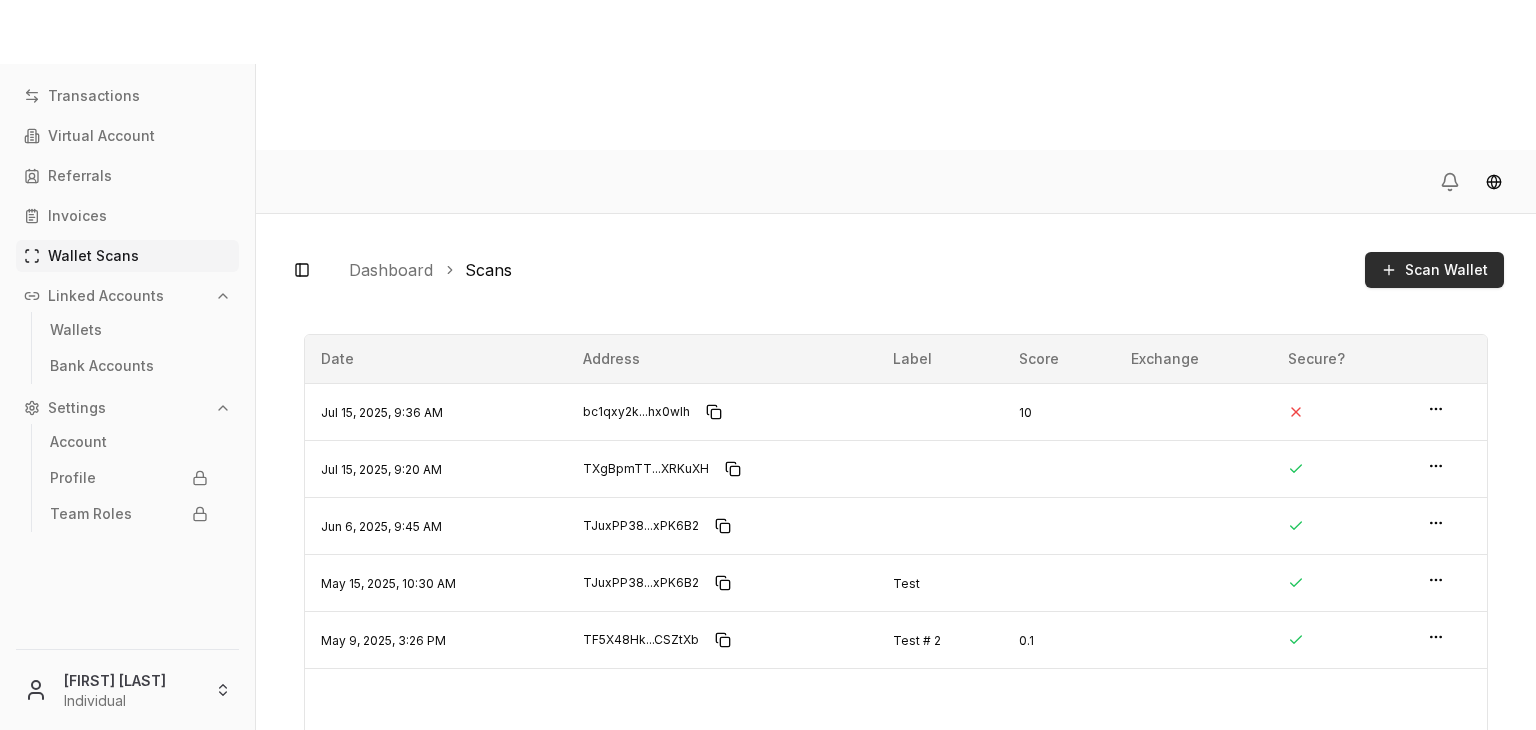 click on "Scan Wallet" at bounding box center [1434, 270] 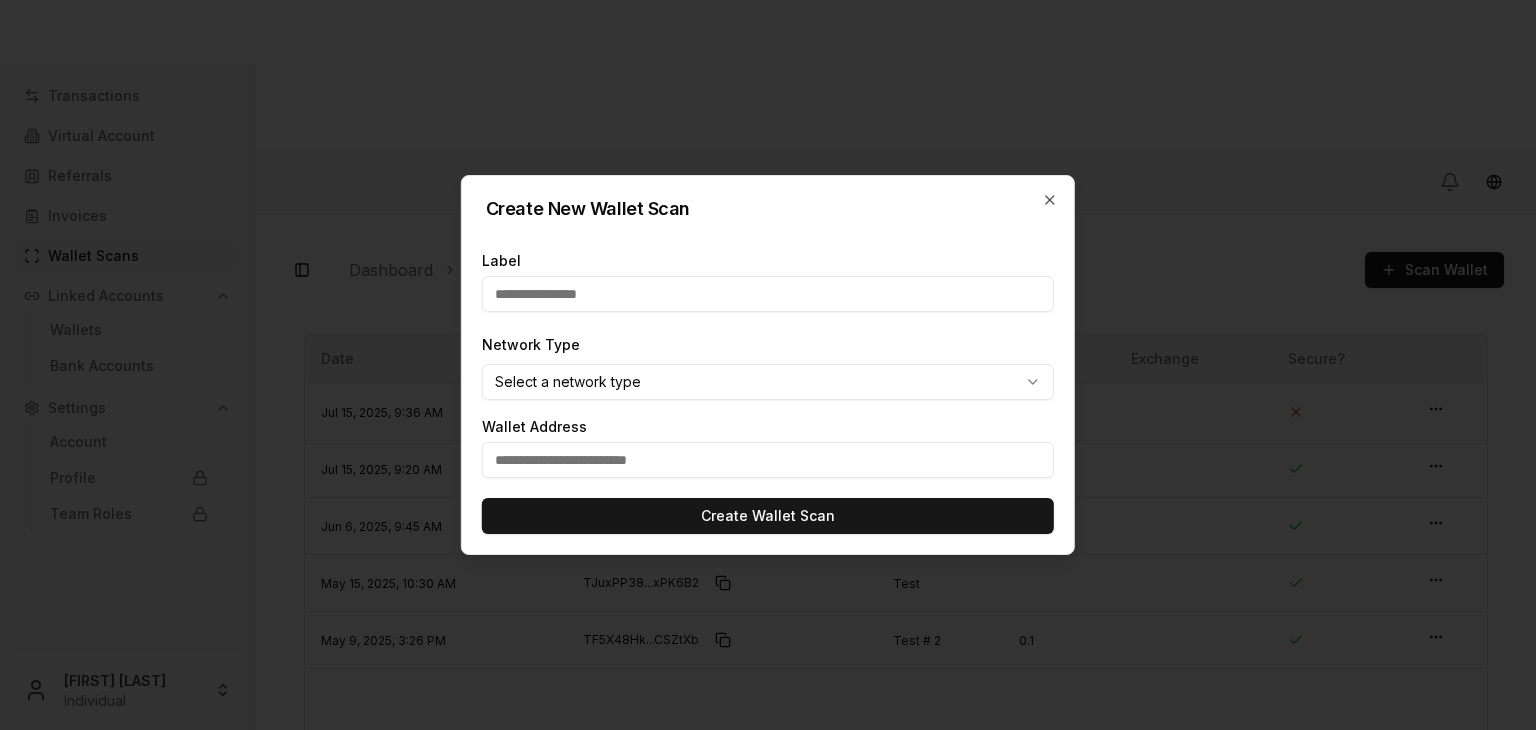 click at bounding box center (768, 460) 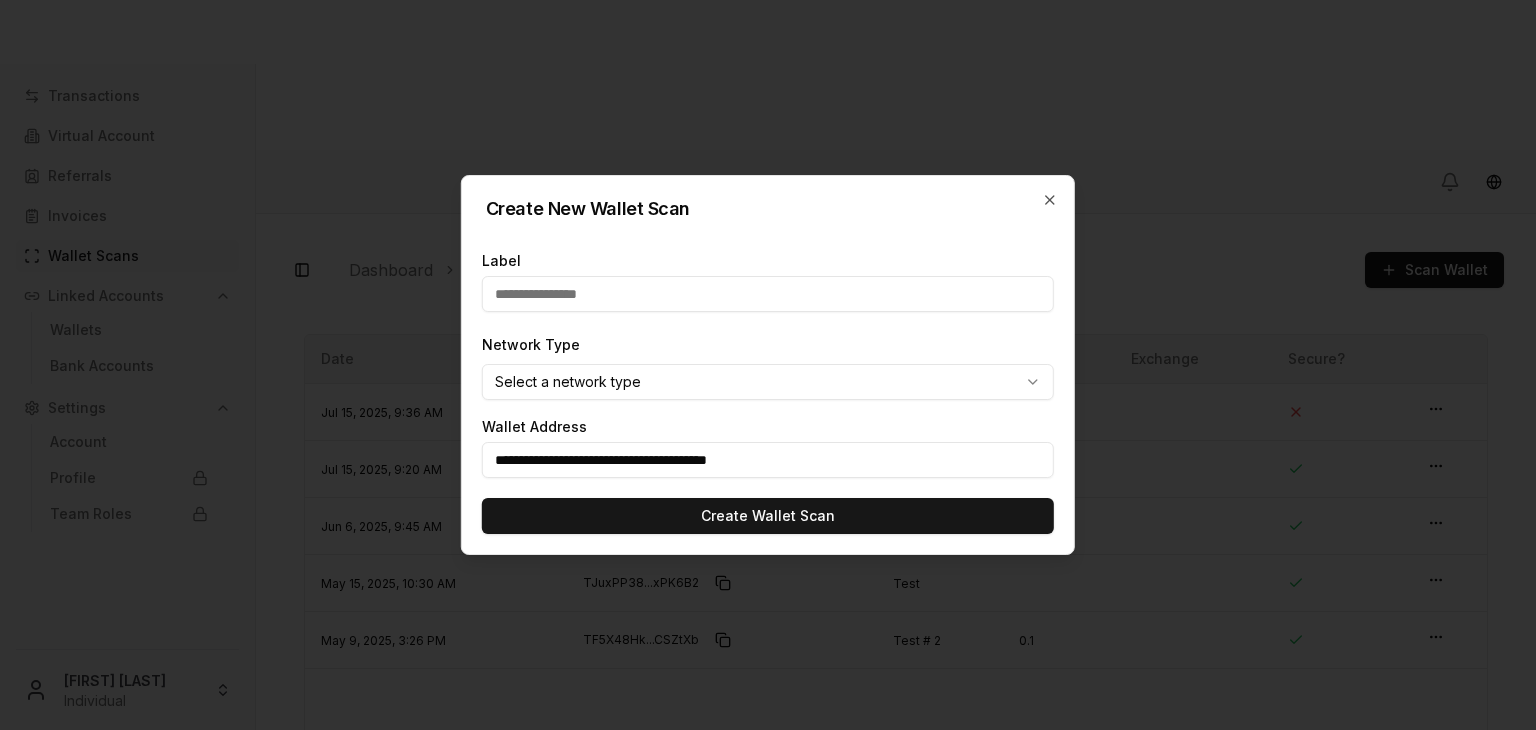 type on "**********" 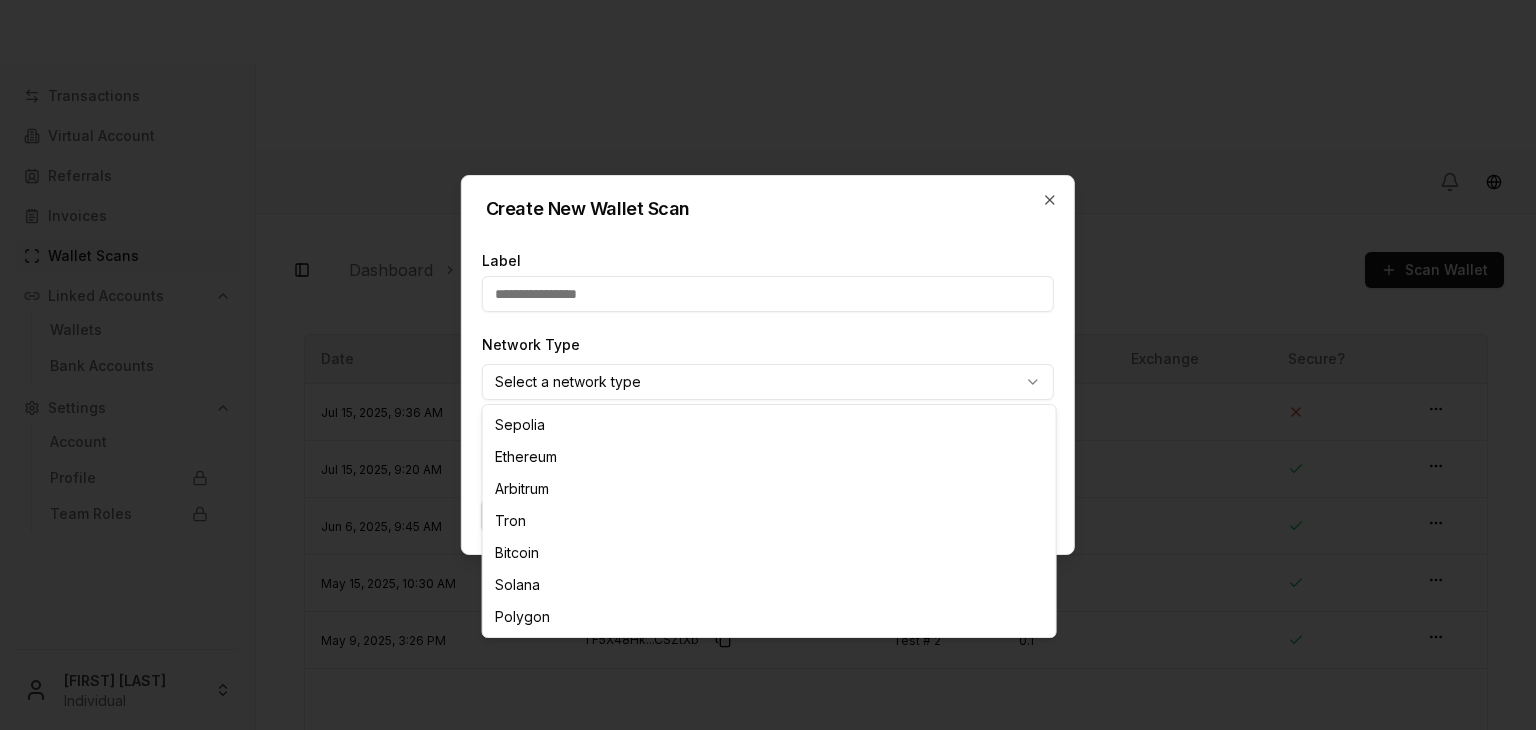 click on "Transactions Virtual Account Referrals Invoices Wallet Scans Linked Accounts Wallets Bank Accounts Settings Account Profile Team Roles Brandon Alcocer Individual Toggle Sidebar Dashboard Scans   Scan Wallet bc1qxy2k...hx0wlh bc1qxy2kgdygjrsqtzq2n0yrf2493p83kkfjhx0wlh Tag:  Risk Score: 10 Secure Wallet?:   Created:  Jul 15, 2025, 9:36 AM TXgBpmTT...XRKuXH TXgBpmTTvHJyN915CdCvQrro8g6iXRKuXH Tag:  Risk Score: null Secure Wallet?:   Created:  Jul 15, 2025, 9:20 AM TJuxPP38...xPK6B2 TJuxPP383Rty1mgAbryo732JsFALxPK6B2 Tag:  Risk Score: null Secure Wallet?:   Created:  Jun 6, 2025, 9:45 AM TJuxPP38...xPK6B2 TJuxPP383Rty1mgAbryo732JsFALxPK6B2 Tag: Test Risk Score: null Secure Wallet?:   Created:  May 15, 2025, 10:30 AM TF5X48Hk...CSZtXb TF5X48HkSE3HWBu1knquGJERKCy7CSZtXb Tag: Test # 2 Risk Score: 0.1 Secure Wallet?:   Created:  May 9, 2025, 3:26 PM Page 1 of 1   Previous Next Date Address Label Score Exchange Secure?   Jul 15, 2025, 9:36 AM   bc1qxy2k...hx0wlh     10         Jul 15, 2025, 9:20 AM   TXgBpmTT...XRKuXH" at bounding box center [768, 440] 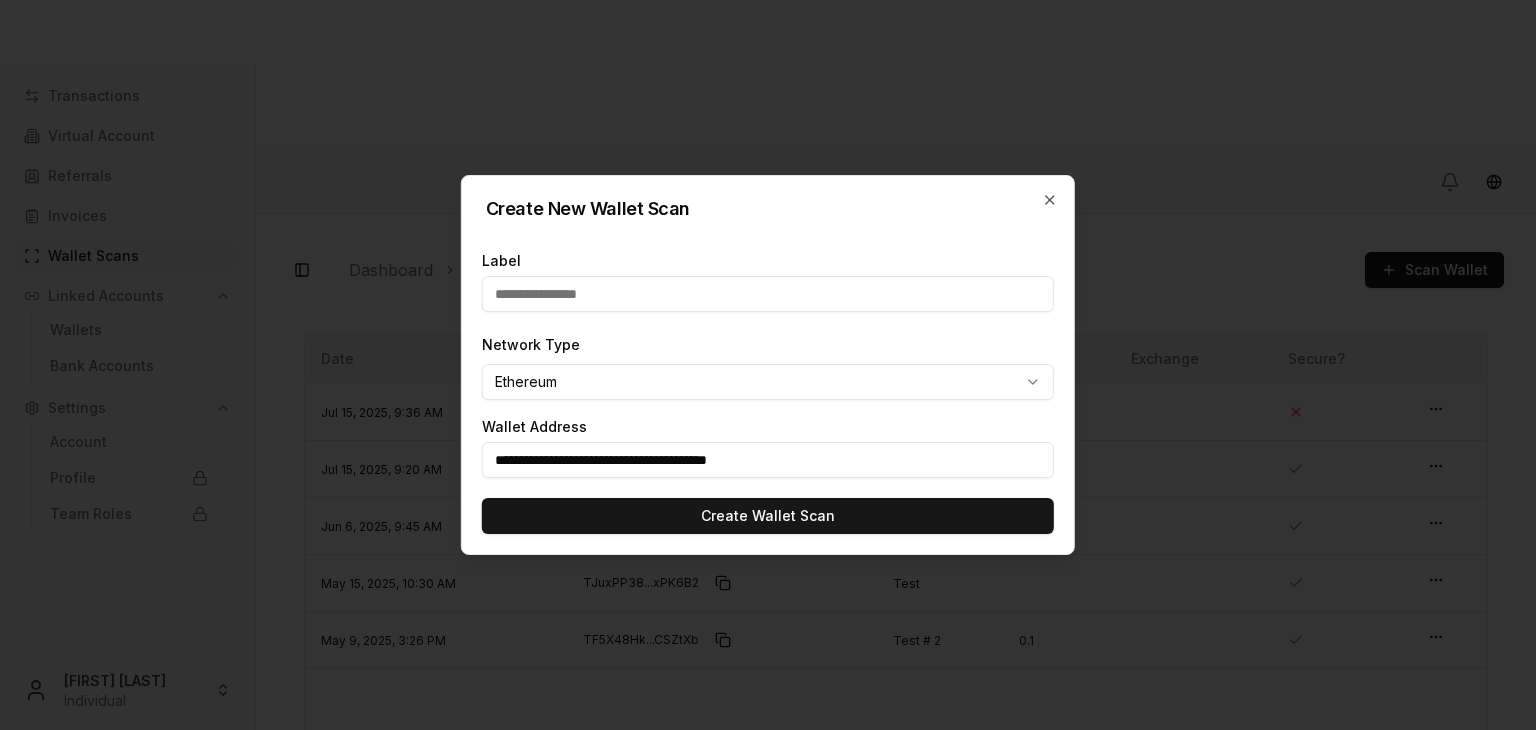 click at bounding box center [768, 294] 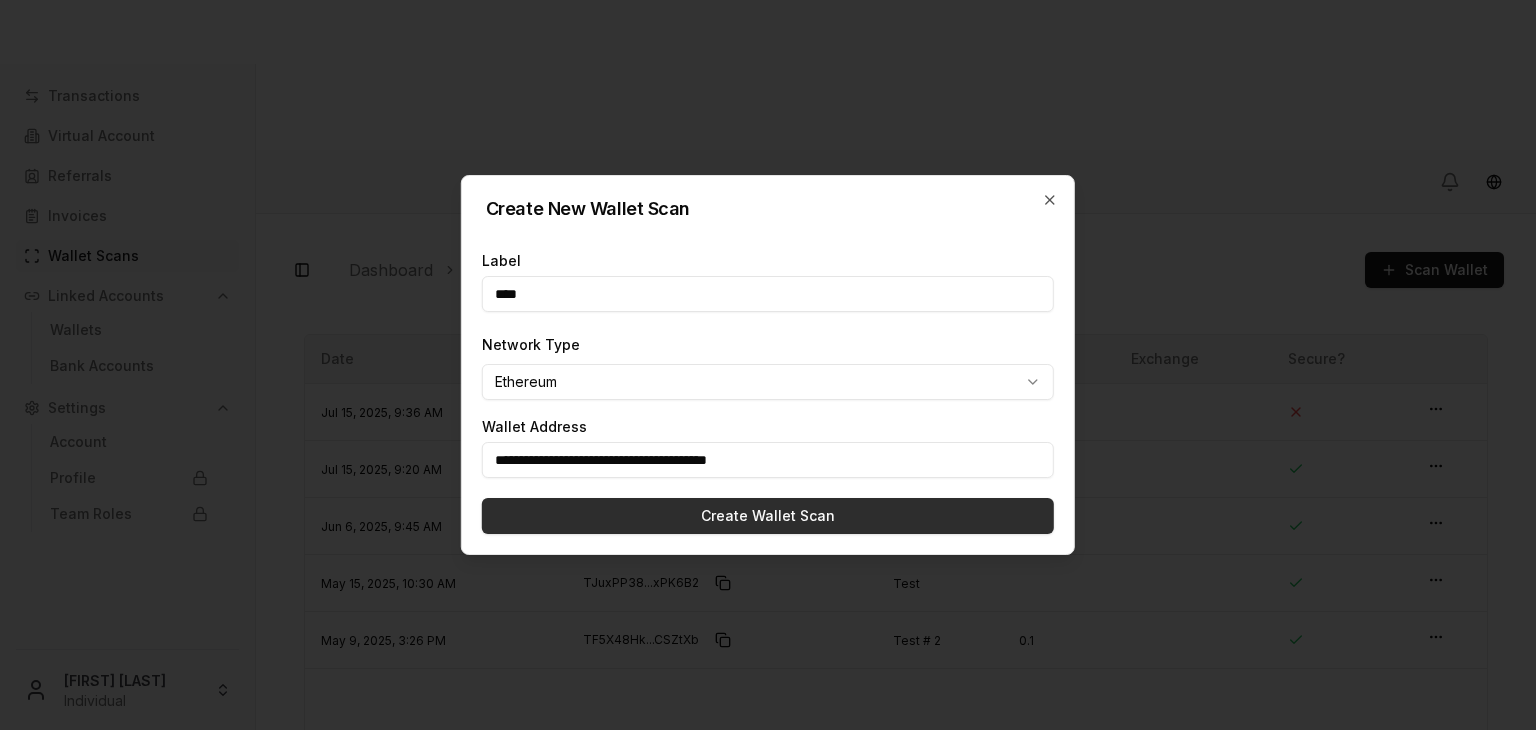click on "Create Wallet Scan" at bounding box center [768, 516] 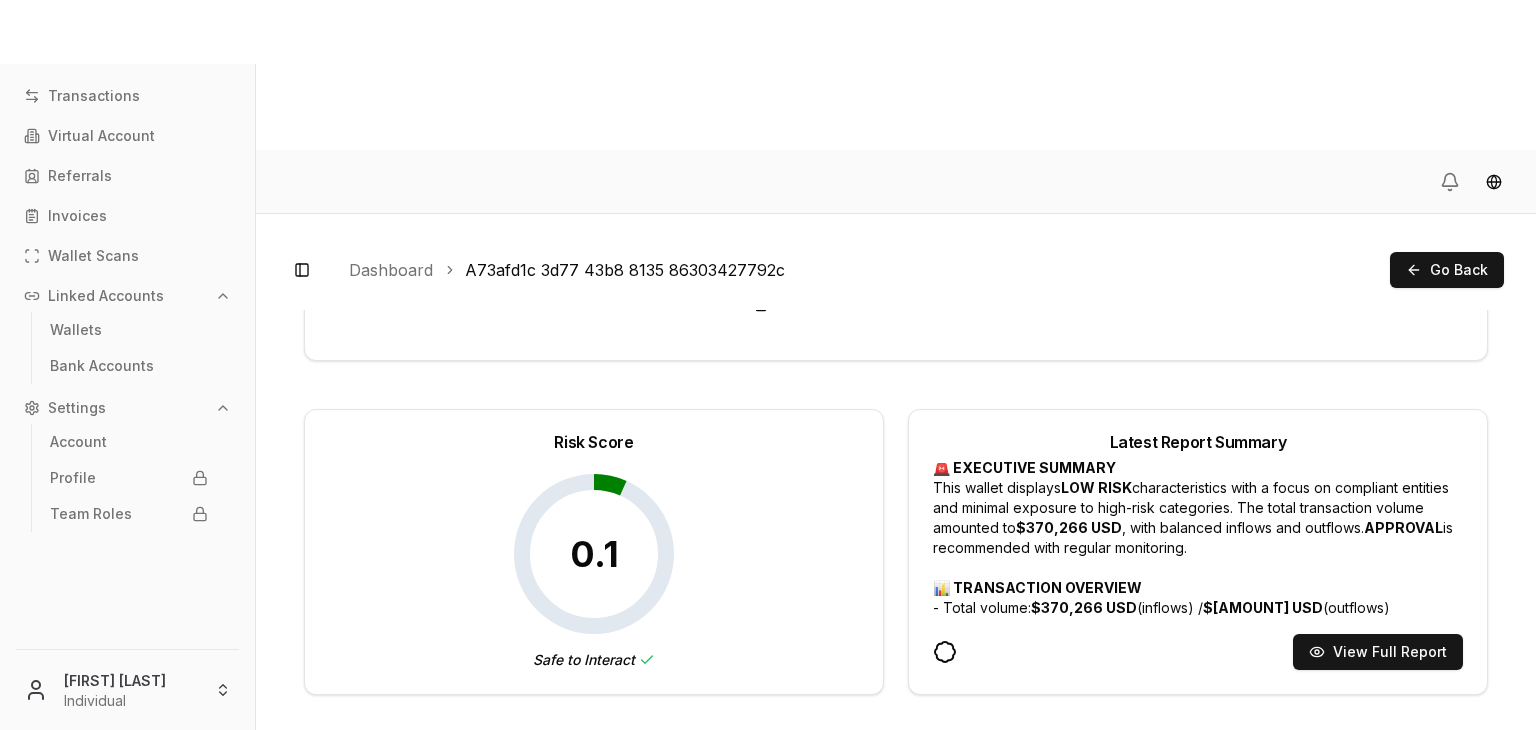 scroll, scrollTop: 83, scrollLeft: 0, axis: vertical 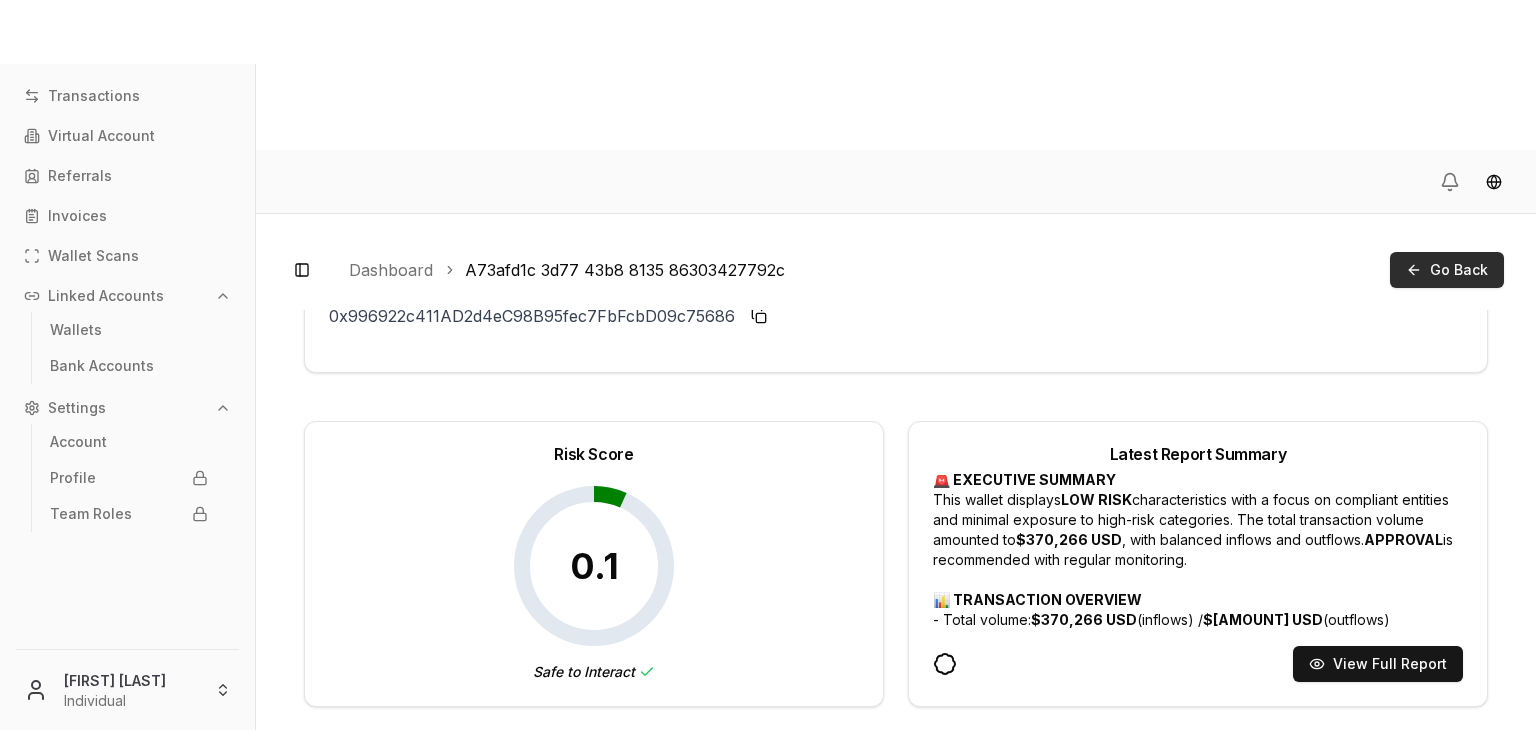 click on "Go Back" at bounding box center (1447, 270) 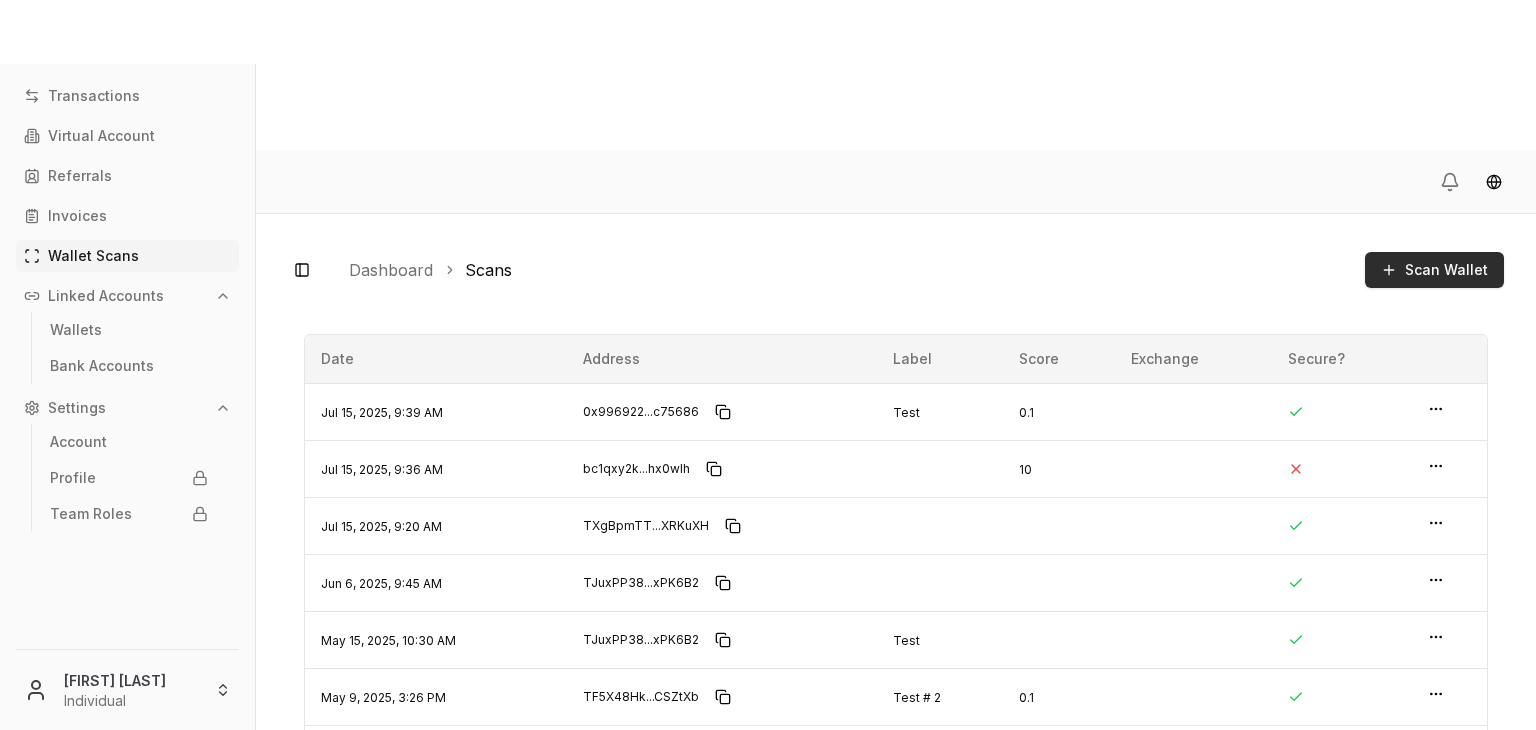 click on "Scan Wallet" at bounding box center (1446, 270) 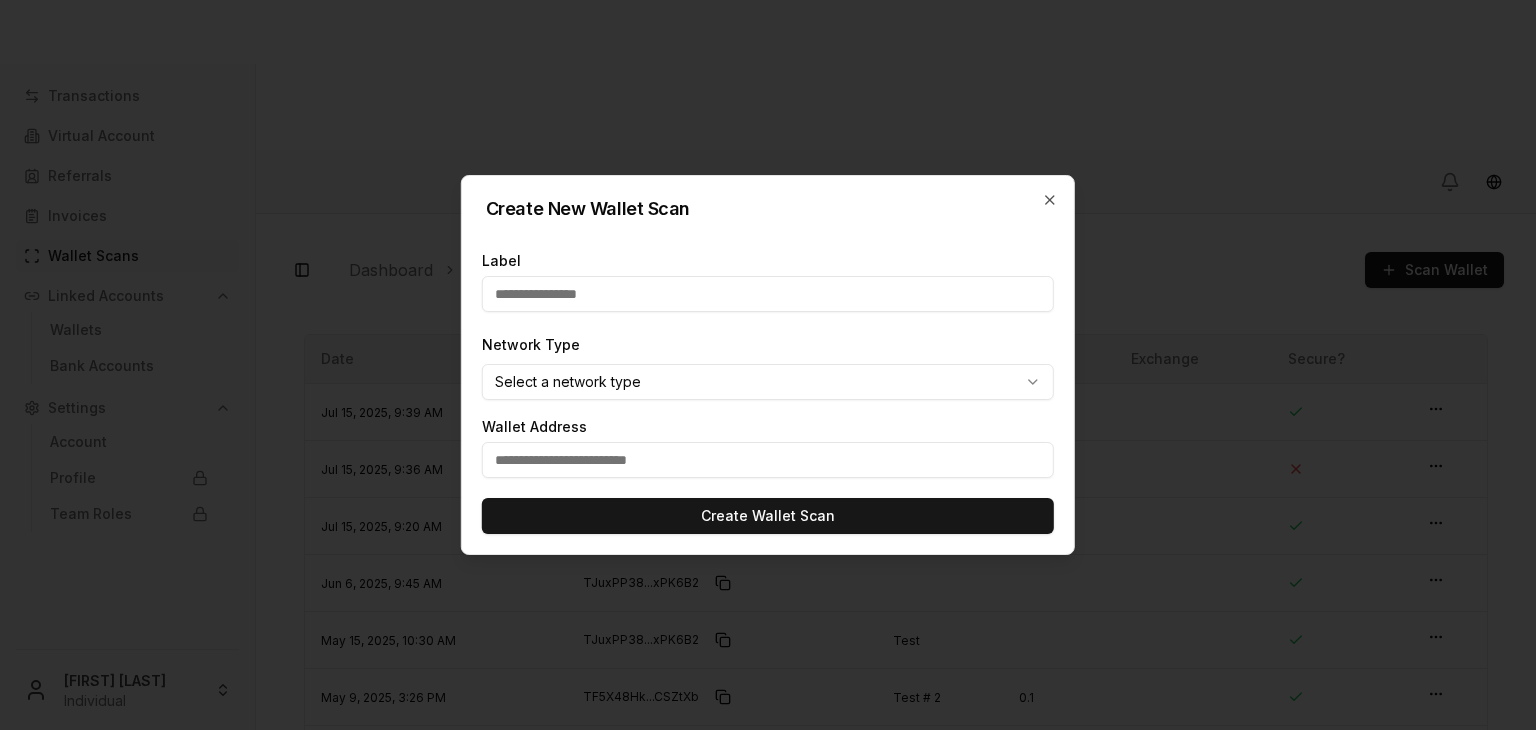 click at bounding box center (768, 460) 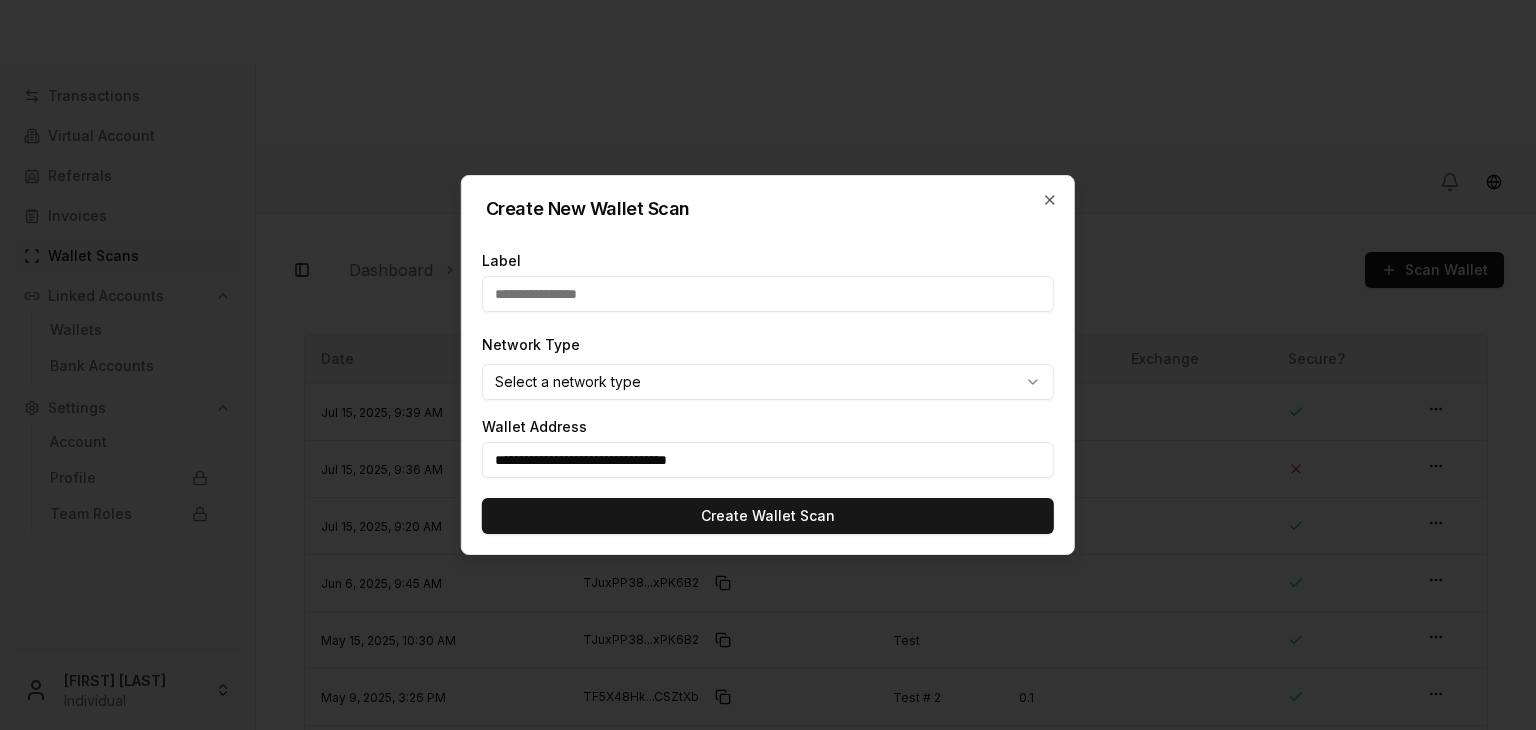 type on "**********" 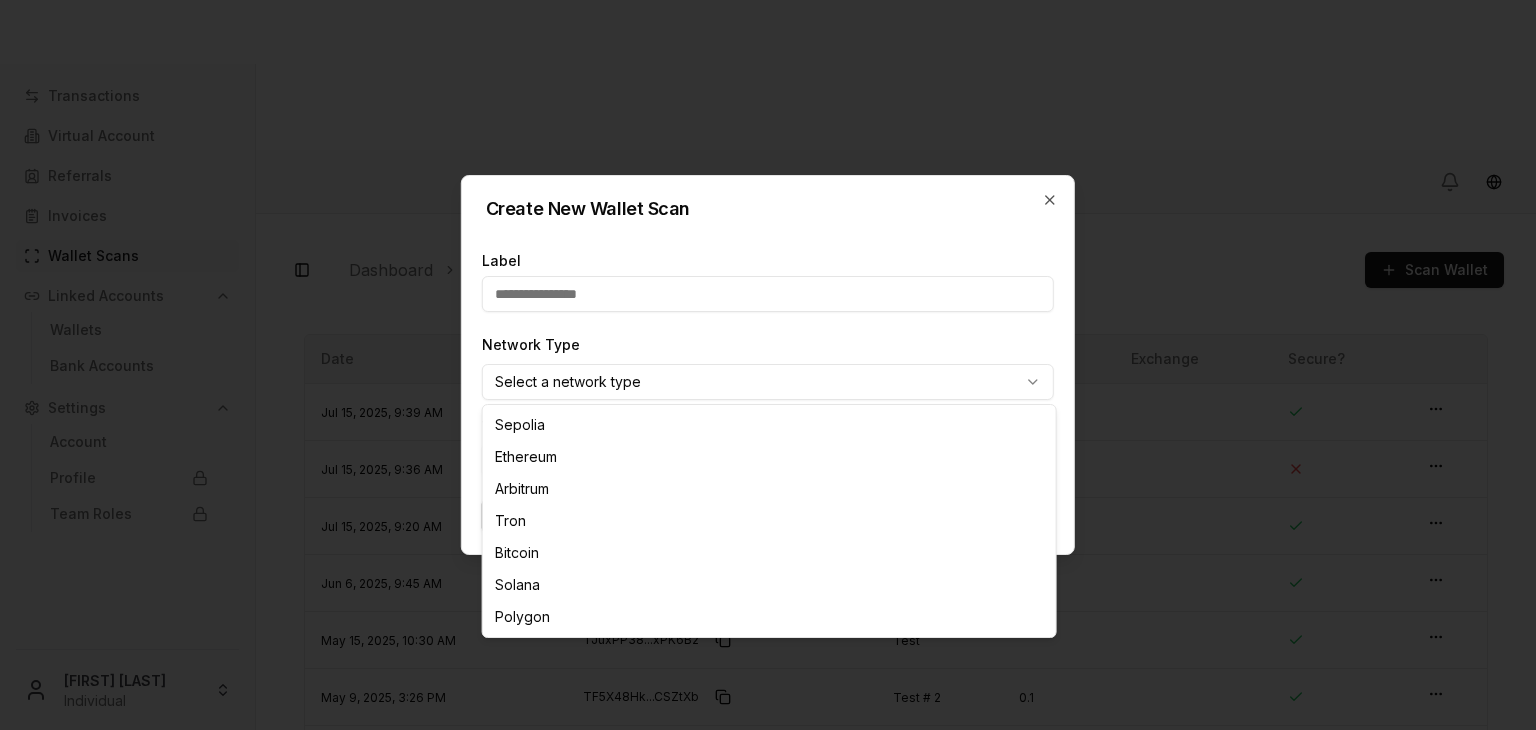 click on "Transactions Virtual Account Referrals Invoices Wallet Scans Linked Accounts Wallets Bank Accounts Settings Account Profile Team Roles Brandon Alcocer Individual Toggle Sidebar Dashboard Scans   Scan Wallet 0x996922...c75686 0x996922c411AD2d4eC98B95fec7FbFcbD09c75686 Tag: Test Risk Score: 0.1 Secure Wallet?:   Created:  Jul 15, 2025, 9:39 AM bc1qxy2k...hx0wlh bc1qxy2kgdygjrsqtzq2n0yrf2493p83kkfjhx0wlh Tag:  Risk Score: 10 Secure Wallet?:   Created:  Jul 15, 2025, 9:36 AM TXgBpmTT...XRKuXH TXgBpmTTvHJyN915CdCvQrro8g6iXRKuXH Tag:  Risk Score: null Secure Wallet?:   Created:  Jul 15, 2025, 9:20 AM TJuxPP38...xPK6B2 TJuxPP383Rty1mgAbryo732JsFALxPK6B2 Tag:  Risk Score: null Secure Wallet?:   Created:  Jun 6, 2025, 9:45 AM TJuxPP38...xPK6B2 TJuxPP383Rty1mgAbryo732JsFALxPK6B2 Tag: Test Risk Score: null Secure Wallet?:   Created:  May 15, 2025, 10:30 AM TF5X48Hk...CSZtXb TF5X48HkSE3HWBu1knquGJERKCy7CSZtXb Tag: Test # 2 Risk Score: 0.1 Secure Wallet?:   Created:  May 9, 2025, 3:26 PM Page 1 of 1   Previous Next Date" at bounding box center [768, 440] 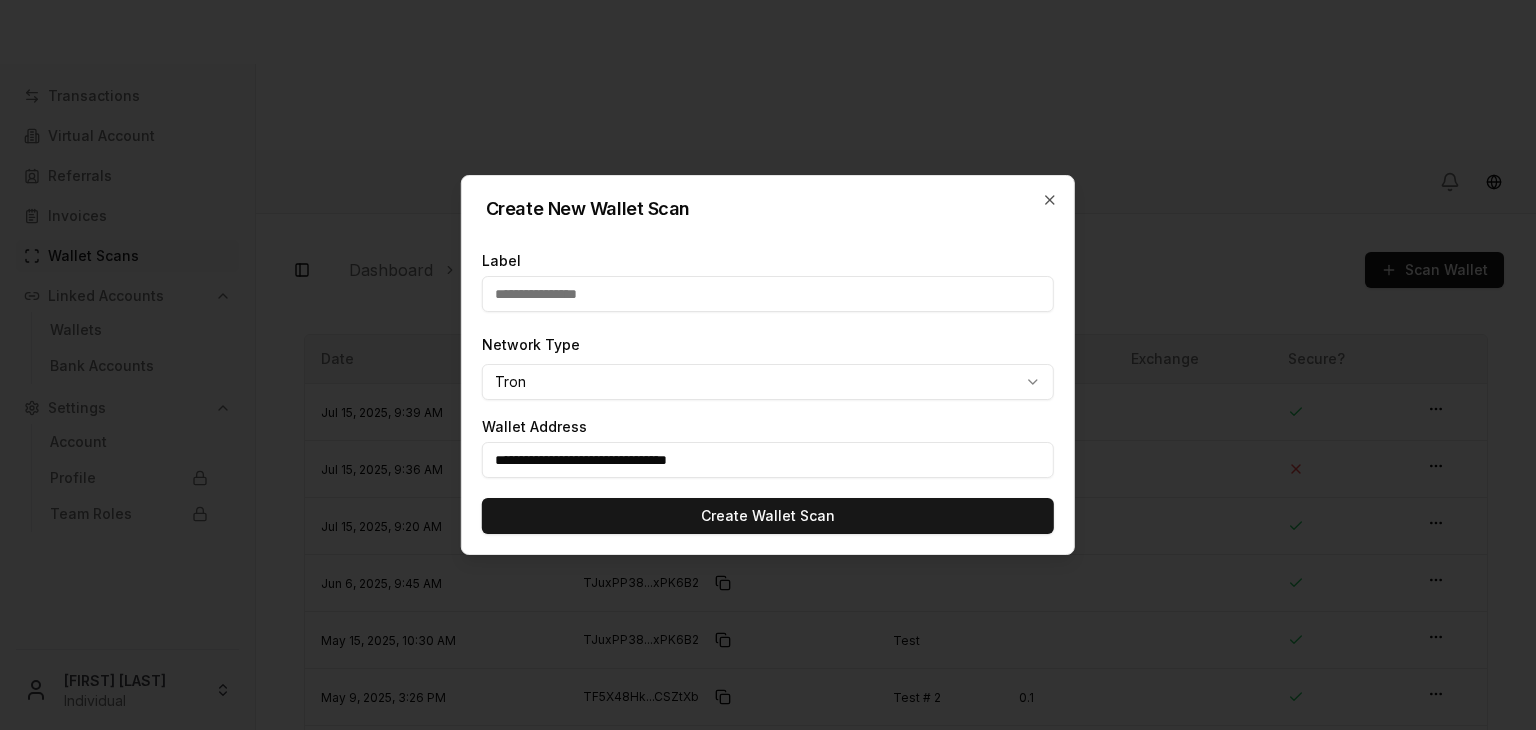 click at bounding box center (768, 294) 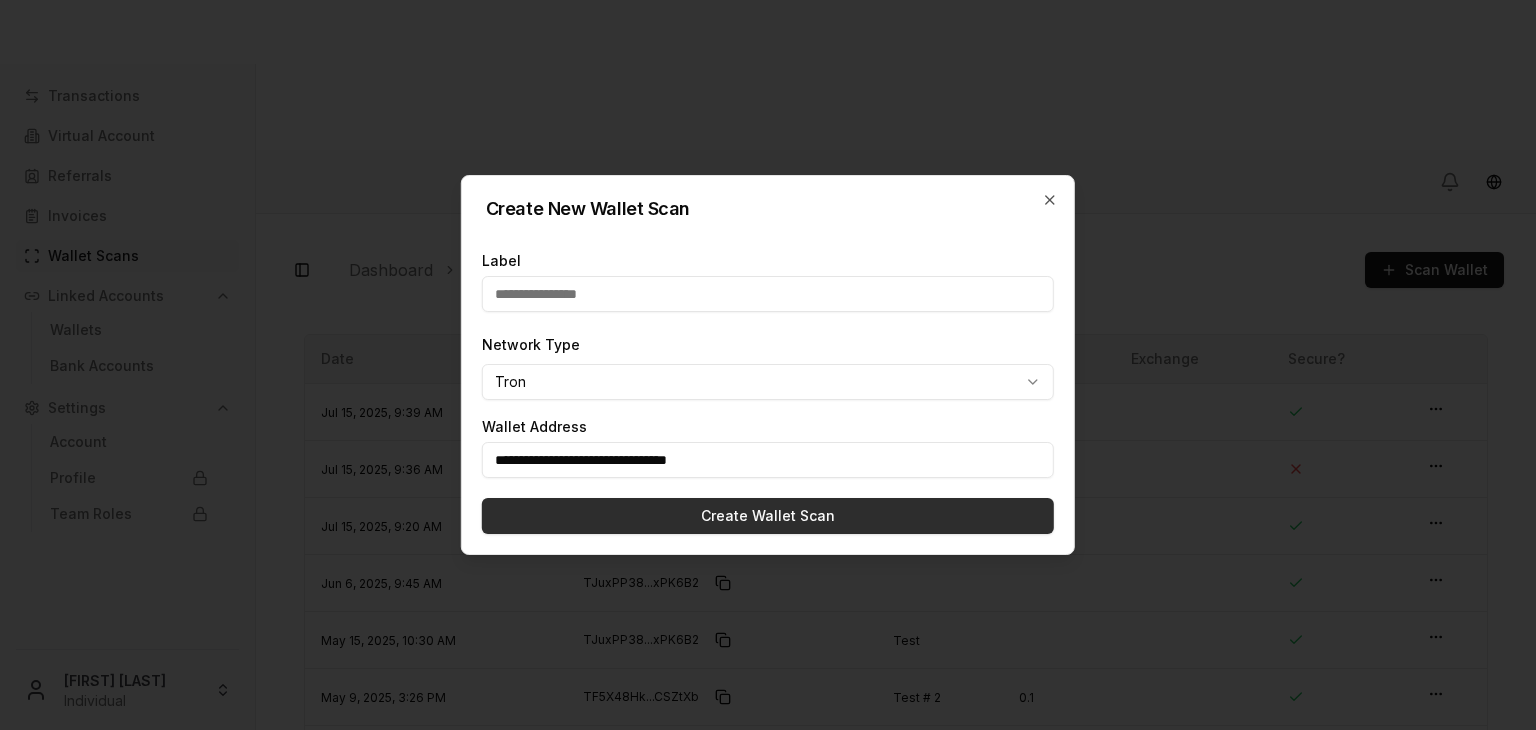 click on "Create Wallet Scan" at bounding box center [768, 516] 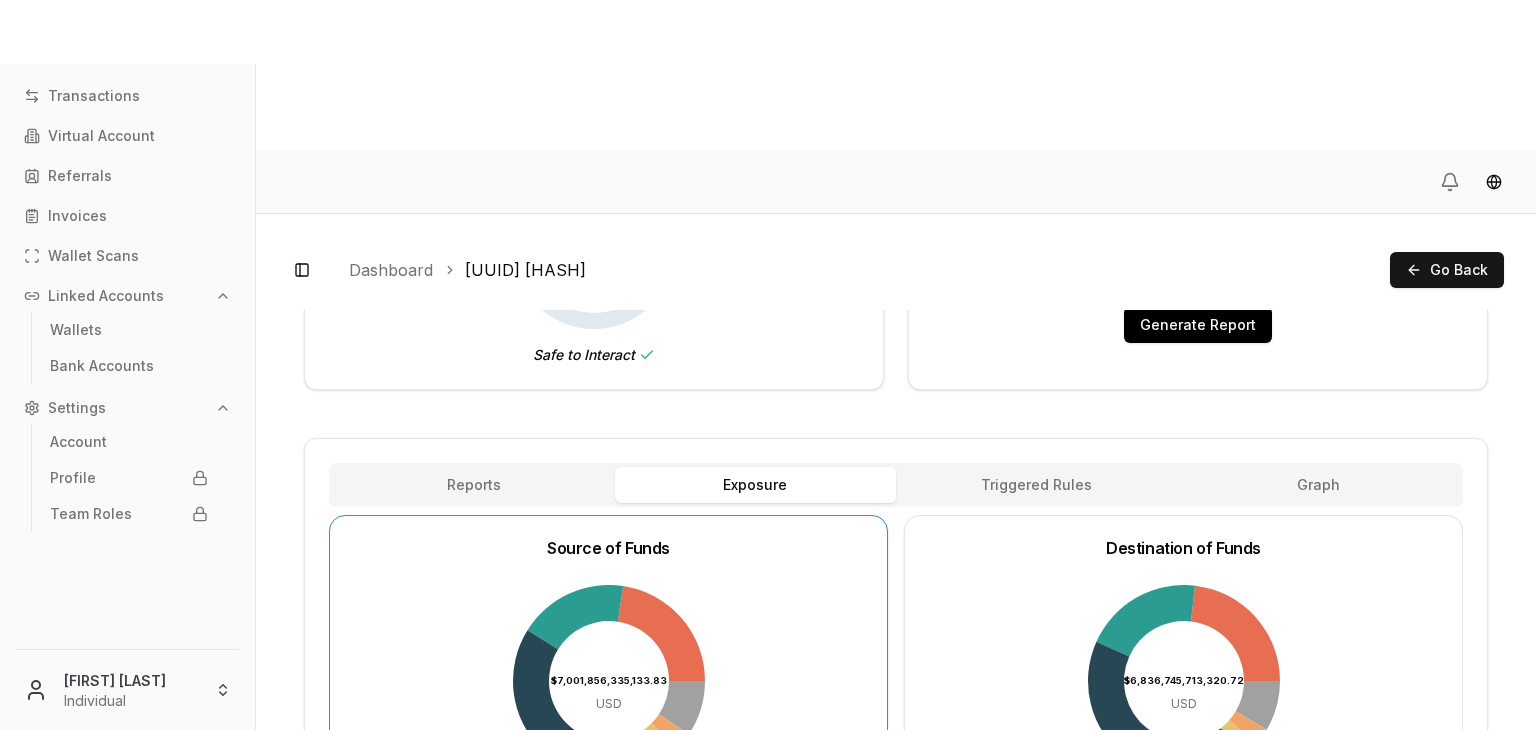 scroll, scrollTop: 358, scrollLeft: 0, axis: vertical 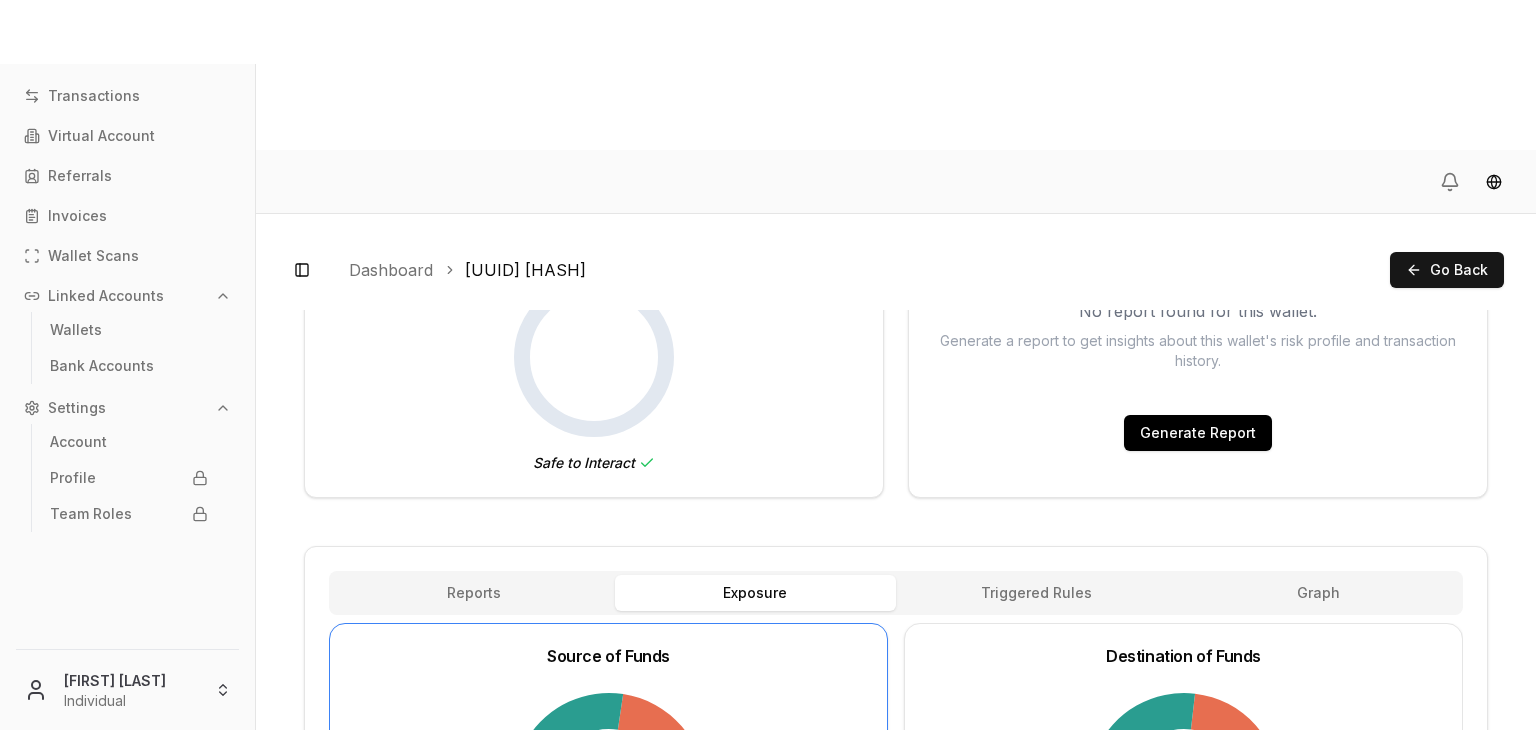 click on "Address TNPdqto8HiuMzoG7Vv9wyyYhWzCojLeHAF TNPdqto8...jLeHAF Binance-Cold 4 High Balance Whale High Activity TRX Governance Risk Score Safe to Interact  Latest Report Summary No report found for this wallet. Generate a report to get insights about this wallet's risk profile and transaction history. Generate Report Reports Exposure Rules Triggered Rules Graph Source of Funds $7,001,856,335,133.83 USD Token 21.94 % Unknown 17.91 % Exchange 41.54 % Financial Services 3.45 % Payment Services Provider 2.99 % Other 9.06 % Destination of Funds $6,836,745,713,320.72 USD Token 22.16 % Unknown 19.23 % Exchange 40.49 % Financial Services 2.88 % Payment Services Provider 2.82 % Other 8.07 % Token ( 4 ) Total:   21.94 % /   $1,585,480,841,540.47 Exchange ( 122 ) Total:   41.54 % /   $3,002,398,528,666.34 Financial Services ( 11 ) Total:   3.45 % /   $249,015,218,421.74 Payment Services Provider ( 6 ) Total:   2.99 % /   $215,884,620,306.95 Broker ( 9 ) Total:   2.55 % /   $184,558,844,155.97 Decentralized Exchange ( 19 )" at bounding box center (896, 1427) 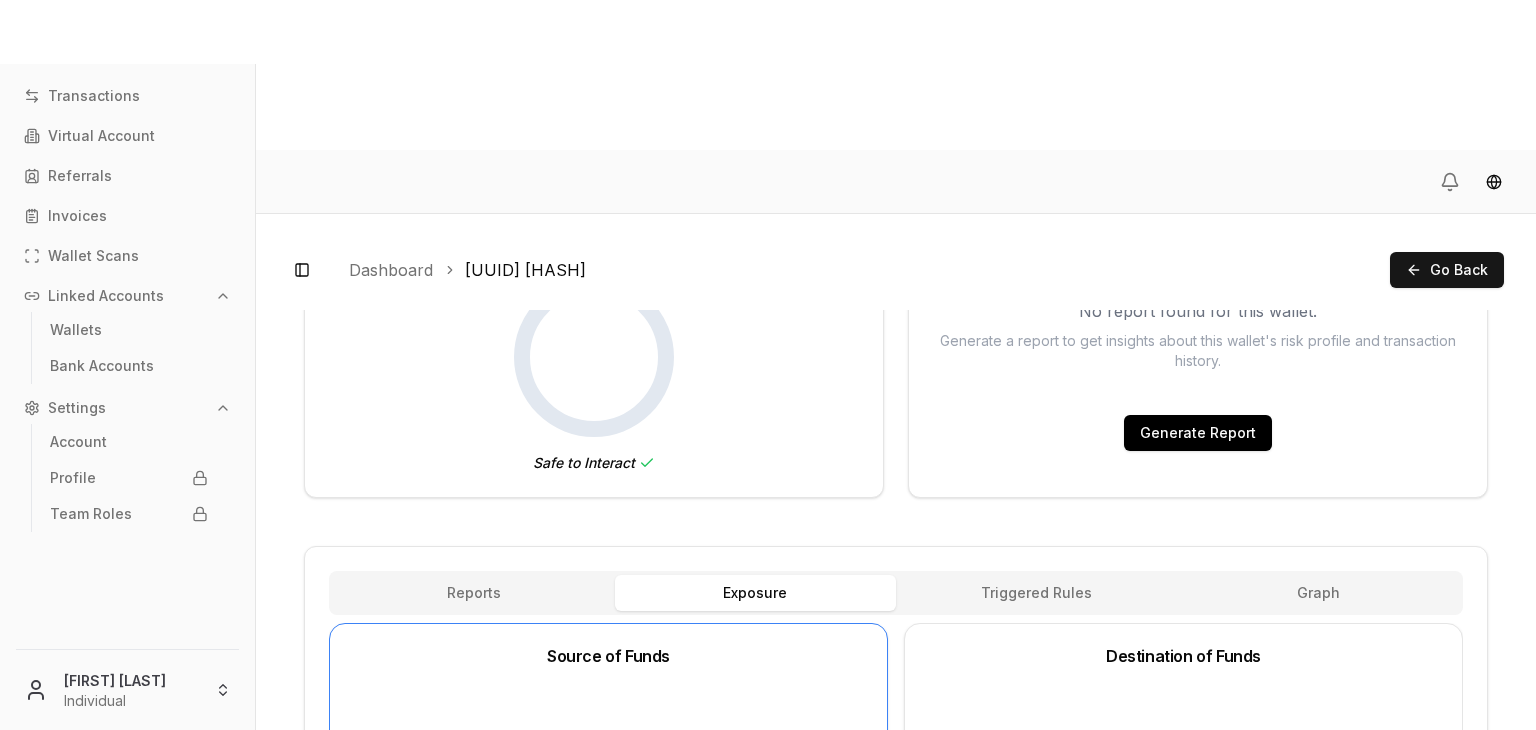 click on "Exposure" at bounding box center (756, 593) 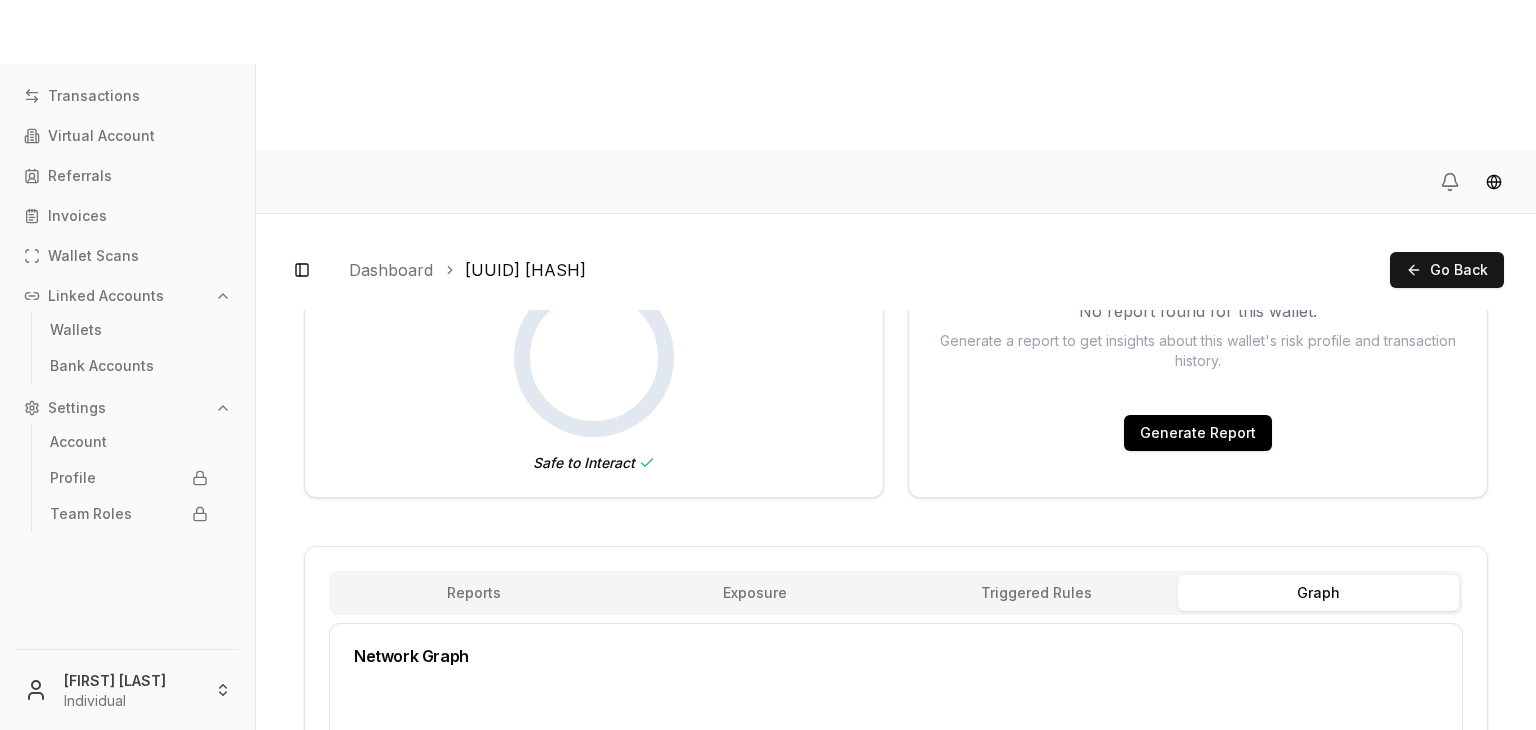 click on "Graph" at bounding box center [1319, 593] 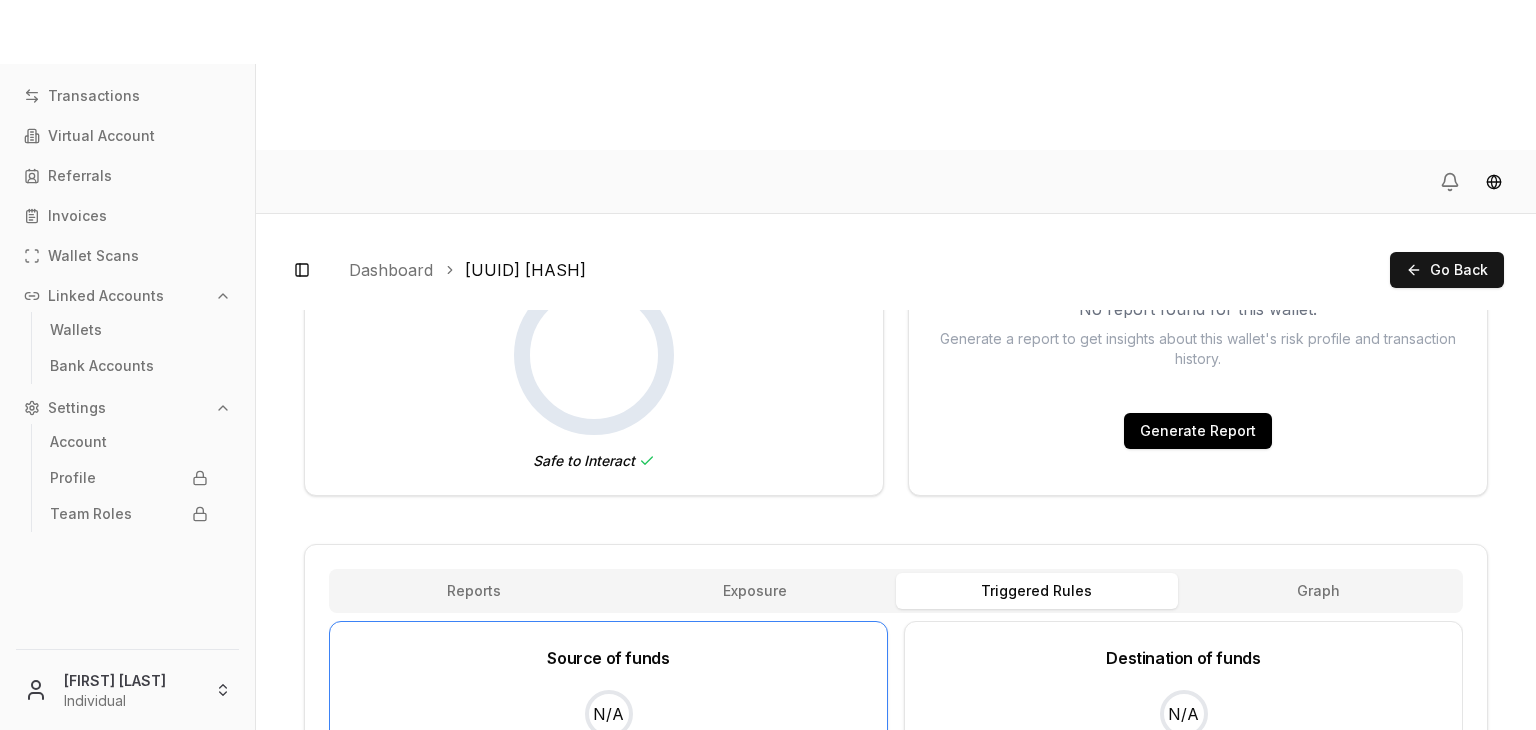 scroll, scrollTop: 320, scrollLeft: 0, axis: vertical 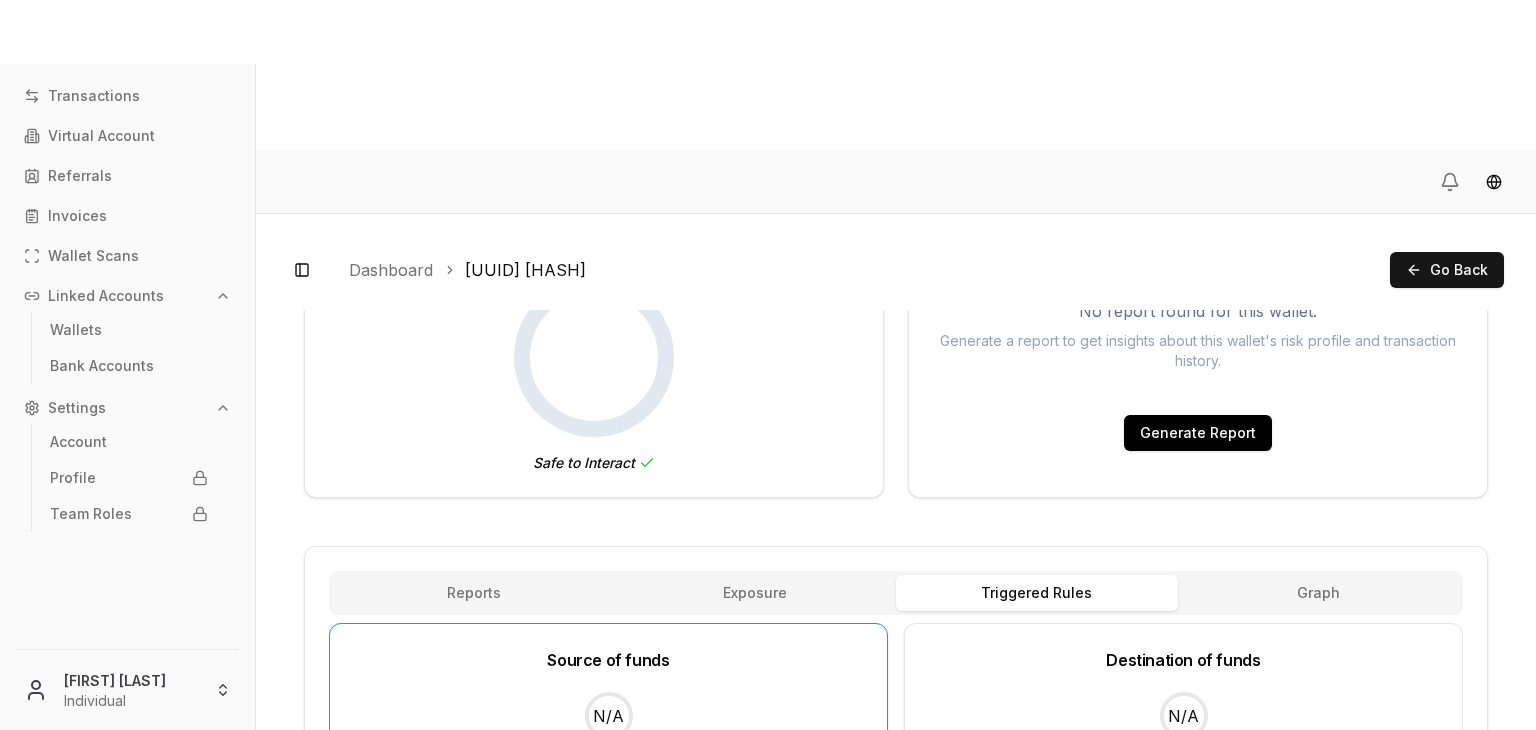 click on "Address TNPdqto8HiuMzoG7Vv9wyyYhWzCojLeHAF TNPdqto8...jLeHAF Binance-Cold 4 High Balance Whale High Activity TRX Governance Risk Score Safe to Interact  Latest Report Summary No report found for this wallet. Generate a report to get insights about this wallet's risk profile and transaction history. Generate Report Reports Exposure Rules Triggered Rules Graph Source of funds N/A Destination of funds N/A No risk rules triggered." at bounding box center [896, 424] 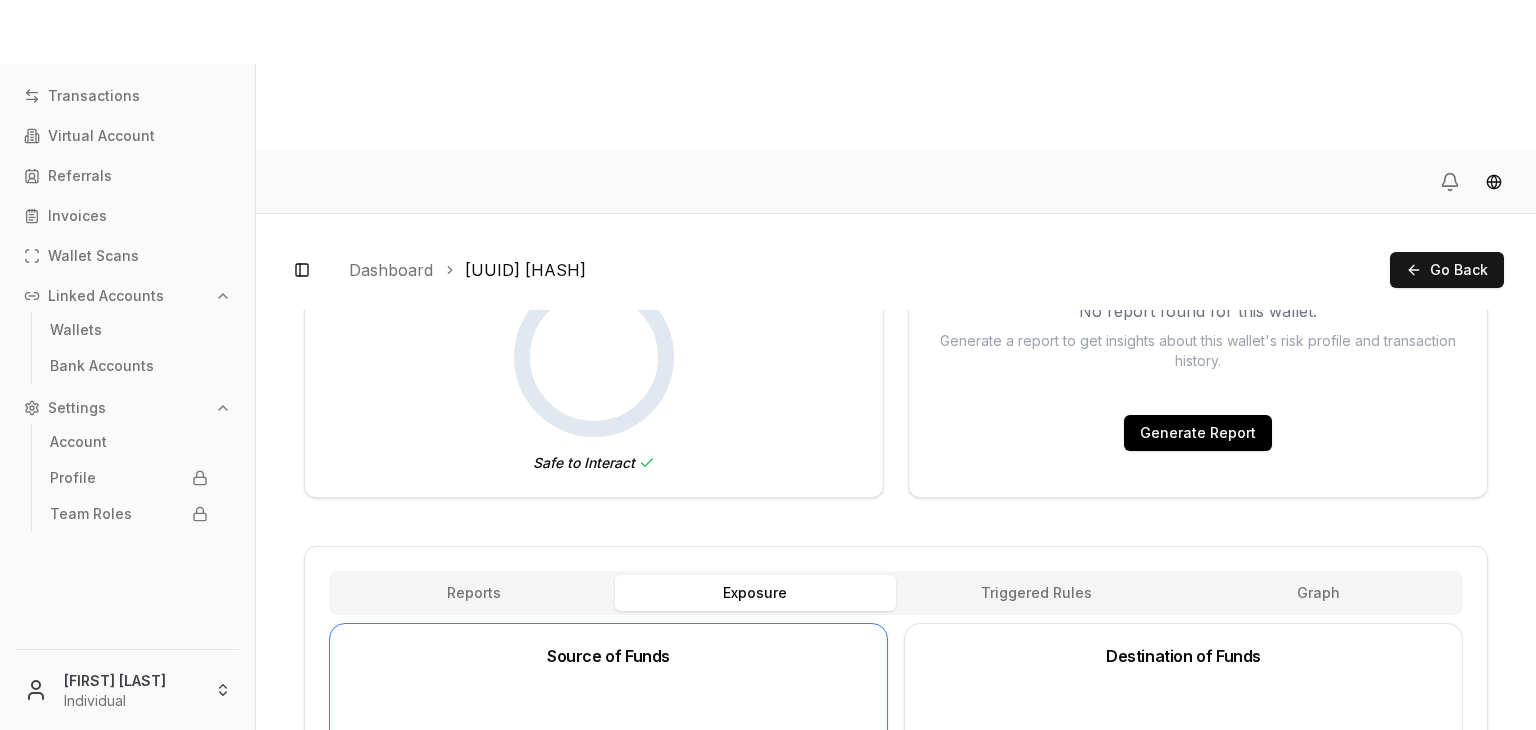 click on "Exposure" at bounding box center [756, 593] 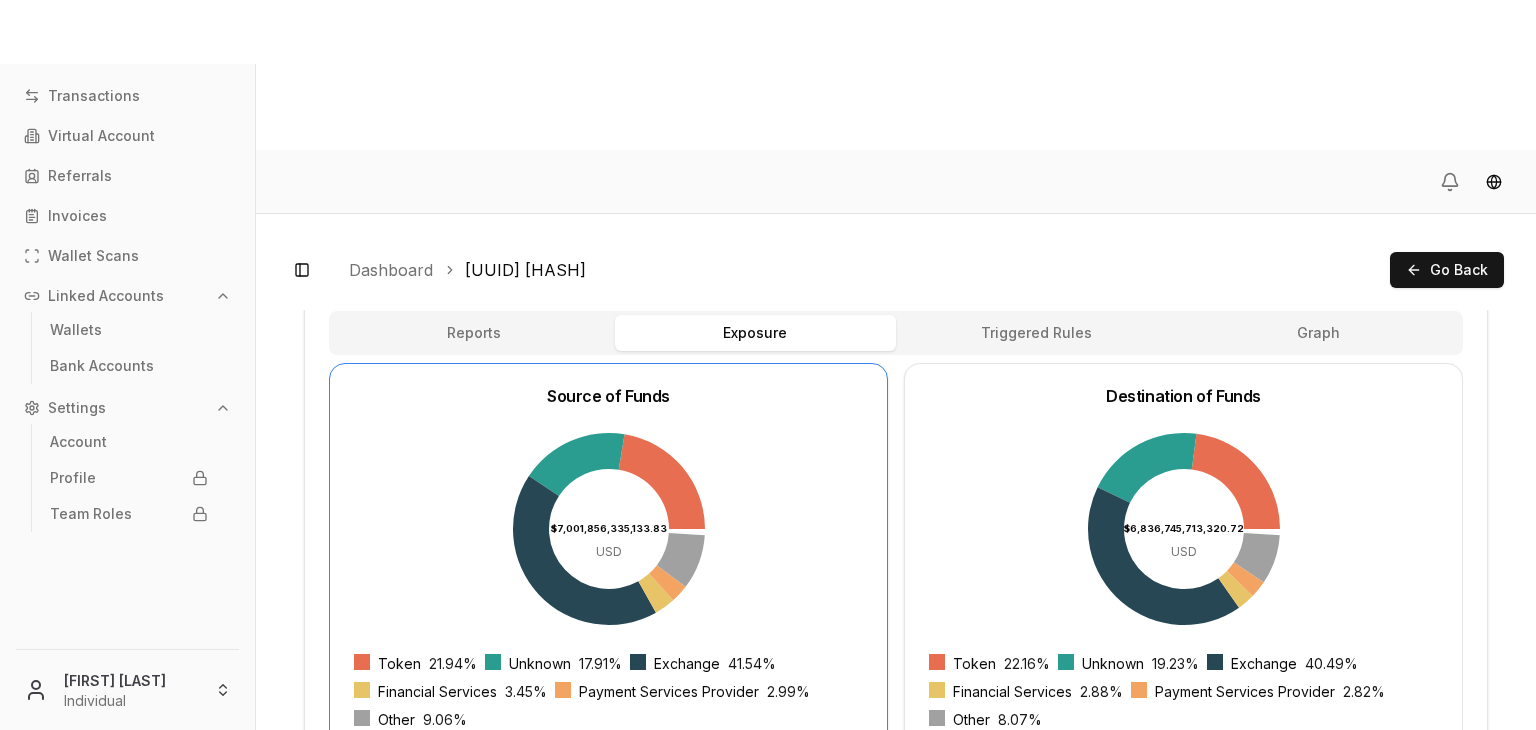scroll, scrollTop: 579, scrollLeft: 0, axis: vertical 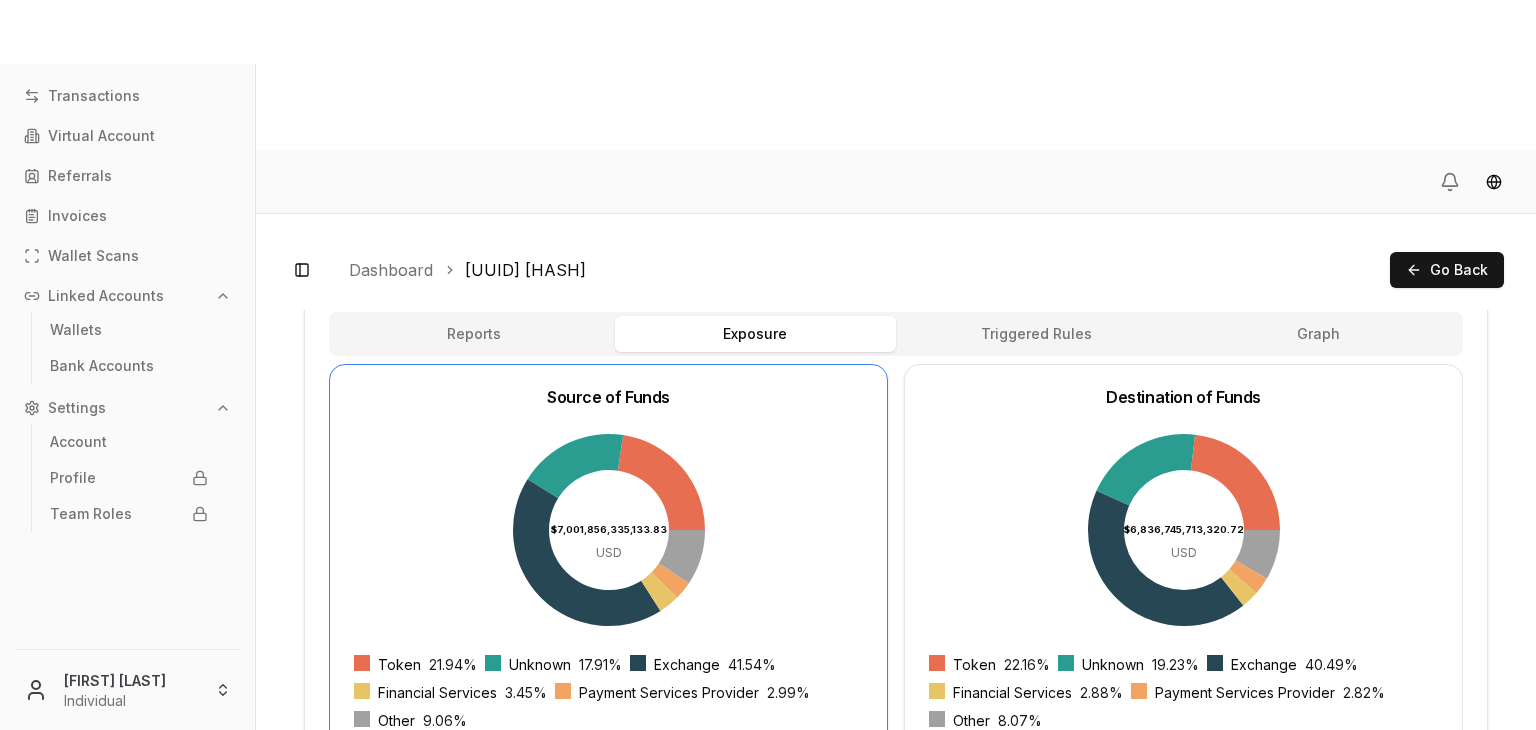 click on "Reports Exposure Rules Triggered Rules Graph Source of Funds $7,001,856,335,133.83 USD Token 21.94 % Unknown 17.91 % Exchange 41.54 % Financial Services 3.45 % Payment Services Provider 2.99 % Other 9.06 % Destination of Funds $6,836,745,713,320.72 USD Token 22.16 % Unknown 19.23 % Exchange 40.49 % Financial Services 2.88 % Payment Services Provider 2.82 % Other 8.07 % Token ( 4 ) Total:   21.94 % /   $1,585,480,841,540.47 Exchange ( 122 ) Total:   41.54 % /   $3,002,398,528,666.34 Financial Services ( 11 ) Total:   3.45 % /   $249,015,218,421.74 Payment Services Provider ( 6 ) Total:   2.99 % /   $215,884,620,306.95 Broker ( 9 ) Total:   2.55 % /   $184,558,844,155.97 Decentralized Exchange ( 19 ) Total:   2.51 % /   $181,723,567,385.88 De-Fi ( 11 ) Total:   1.42 % /   $102,649,523,614.53 Misc Service ( 3 ) Total:   0.32 % /   $22,893,352,615.36 Crypto-Exchange ( 9 ) Total:   0.40 % /   $28,628,183,166.58 Coin Swap Service ( 7 ) Total:   0.27 % /   $19,549,973,209.05 Bridge ( 11 ) Total:   0.66 % /   ( 1 )" at bounding box center [896, 1442] 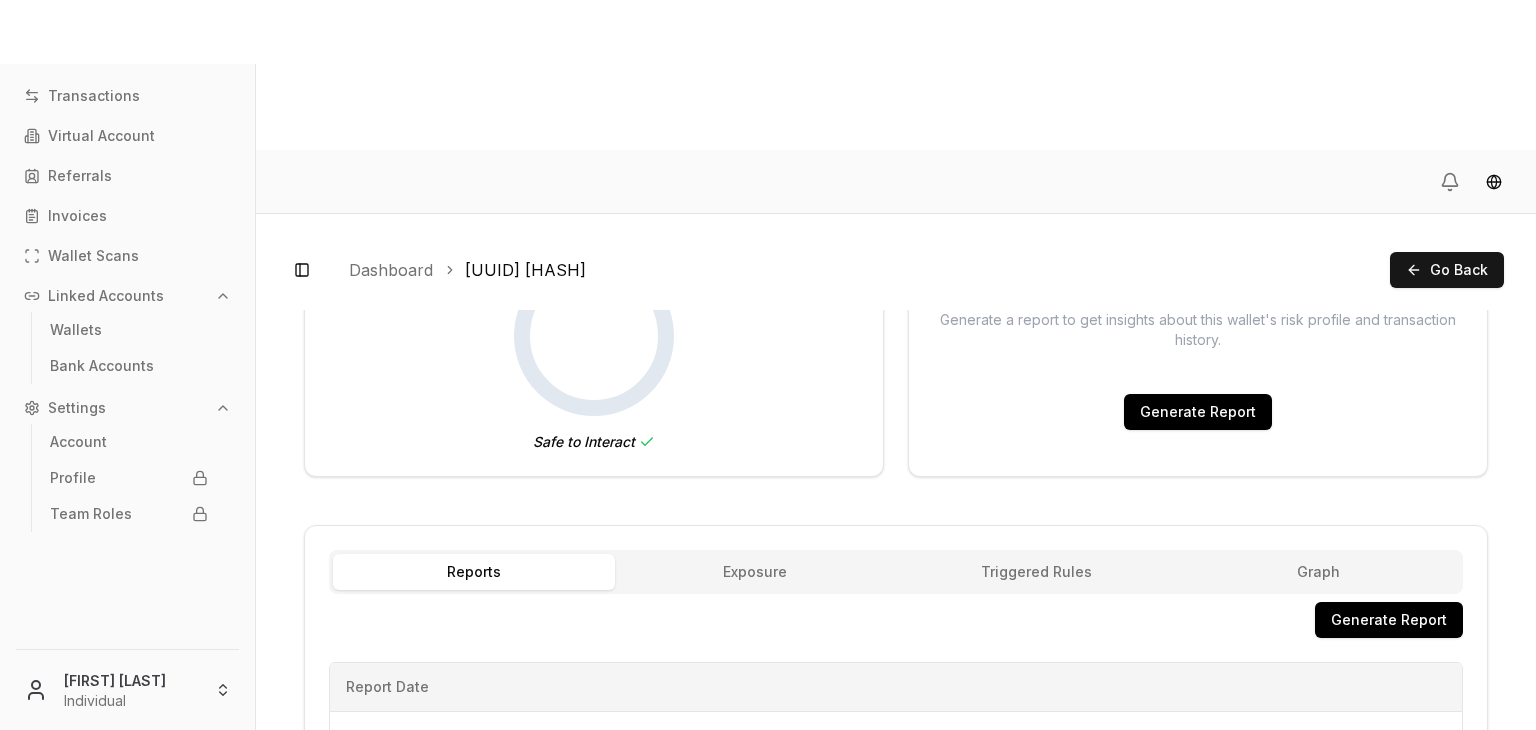click on "Address TNPdqto8HiuMzoG7Vv9wyyYhWzCojLeHAF TNPdqto8...jLeHAF Binance-Cold 4 High Balance Whale High Activity TRX Governance Risk Score Safe to Interact  Latest Report Summary No report found for this wallet. Generate a report to get insights about this wallet's risk profile and transaction history. Generate Report Reports Exposure Rules Triggered Rules Graph Generate Report Report Date No content Page 1 of 1 Previous Next" at bounding box center [896, 413] 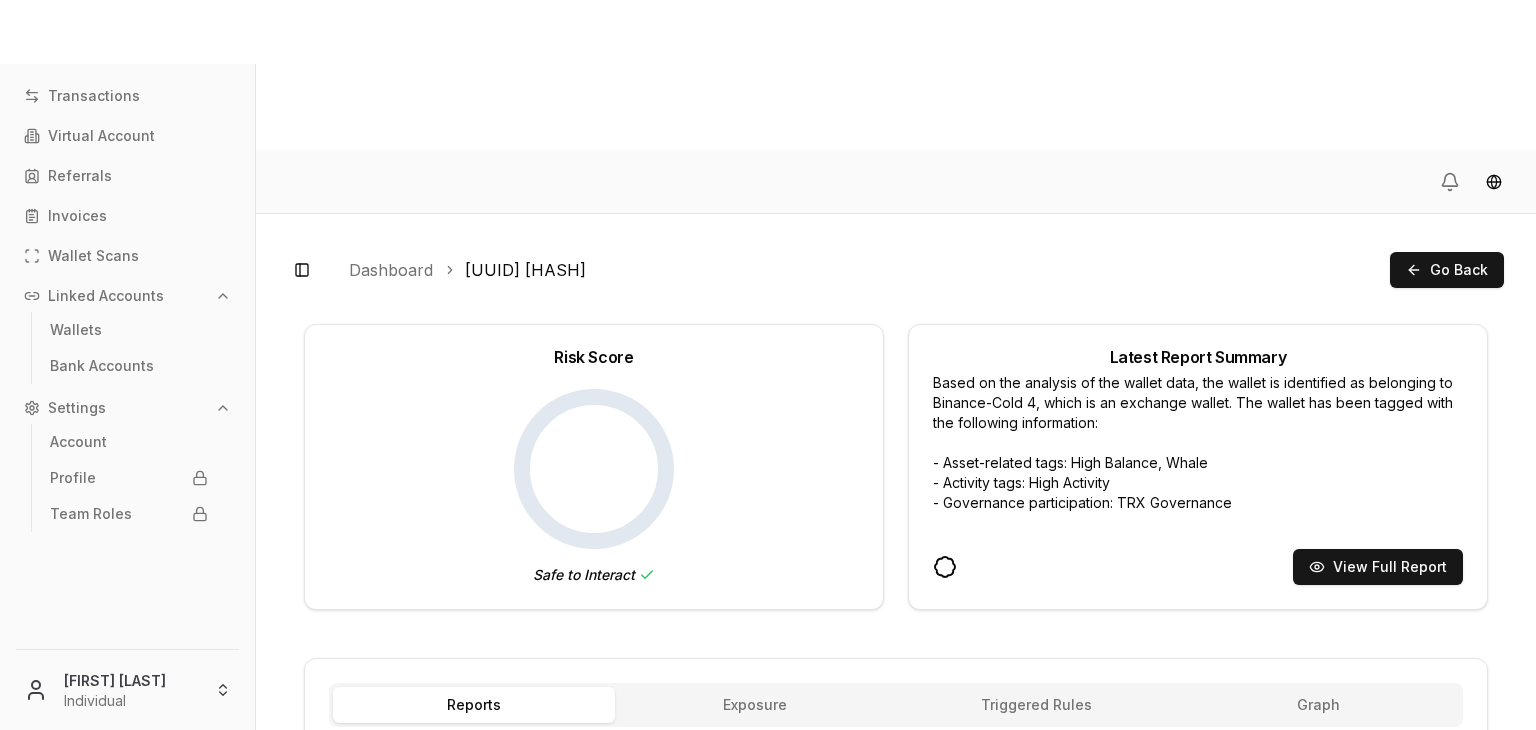 scroll, scrollTop: 188, scrollLeft: 0, axis: vertical 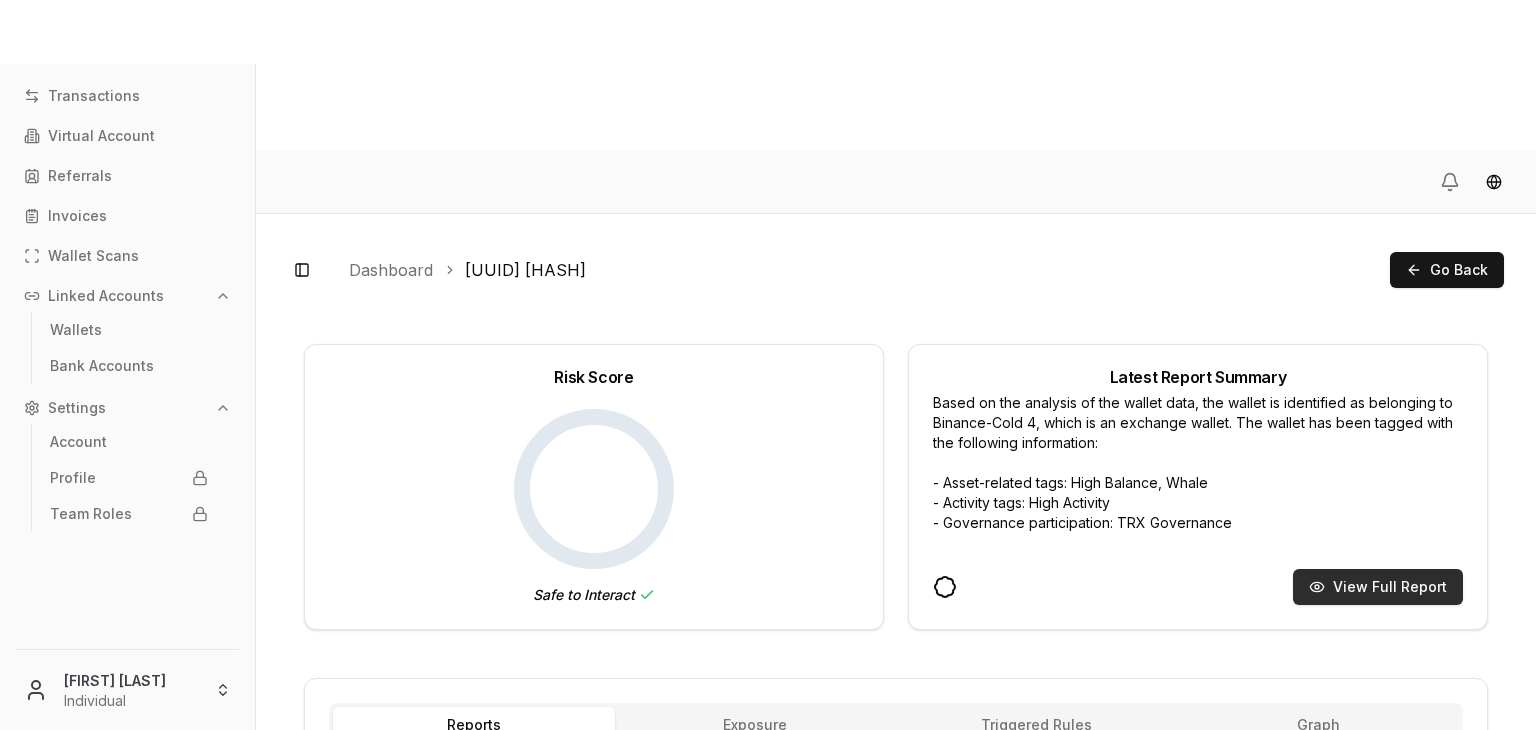 click on "View Full Report" at bounding box center (1378, 587) 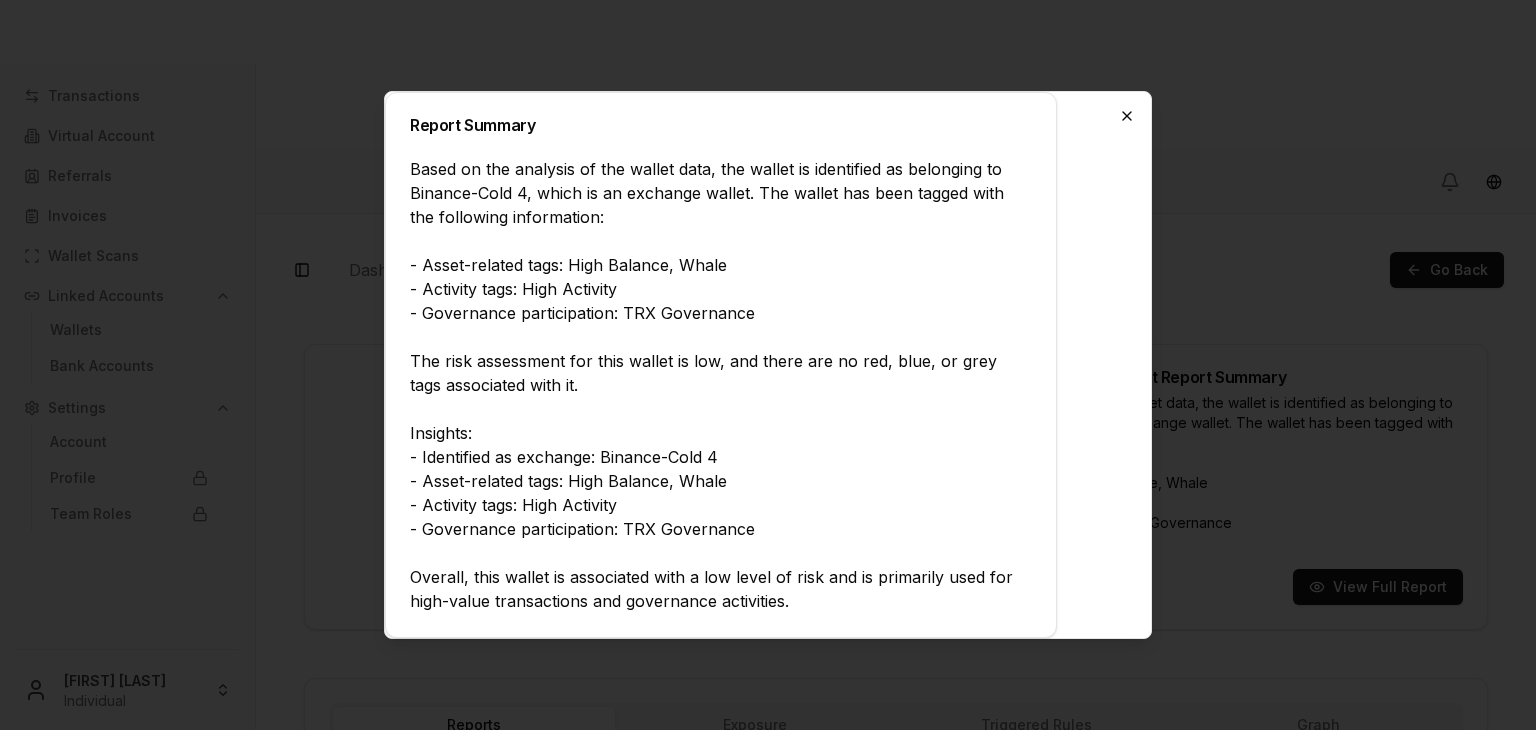 click 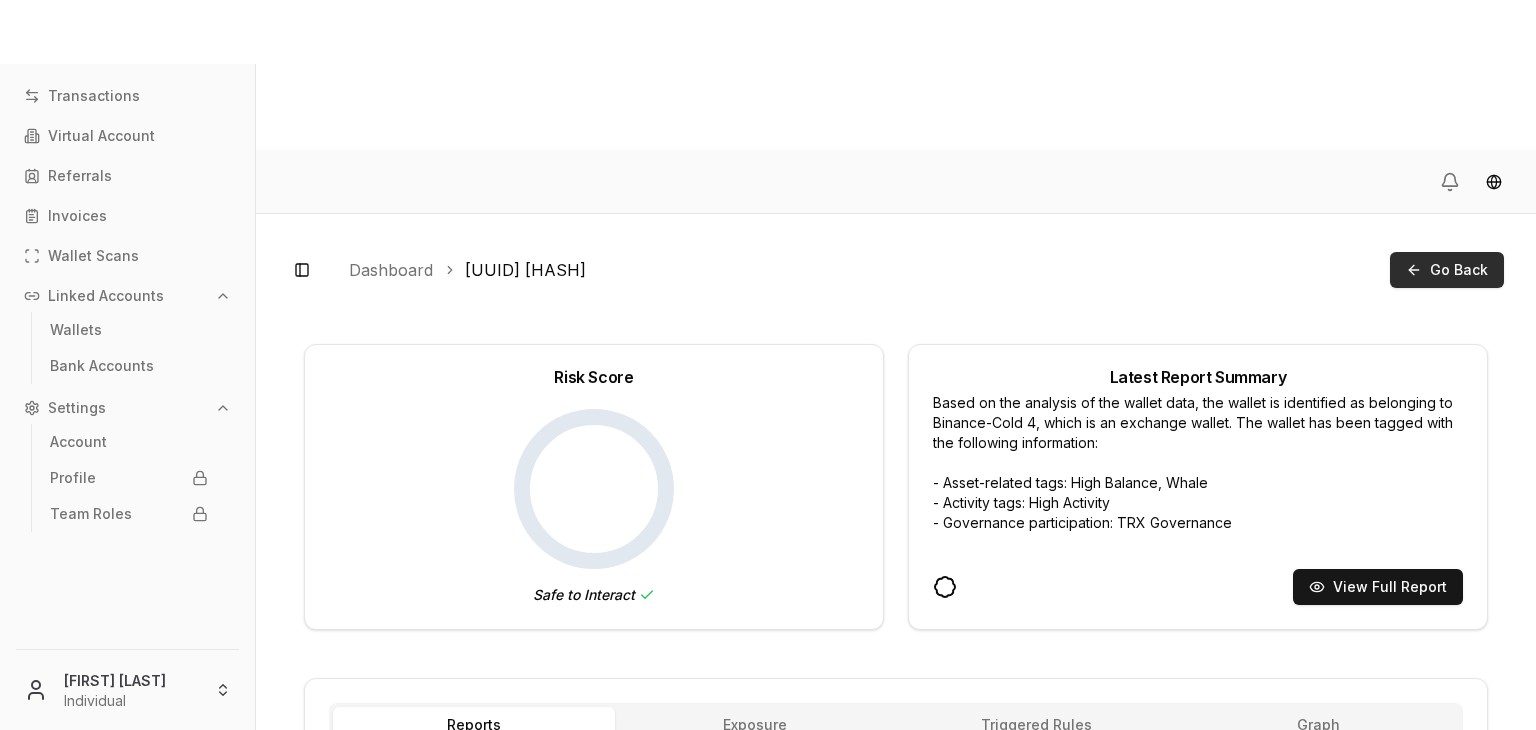 click on "Go Back" at bounding box center [1447, 270] 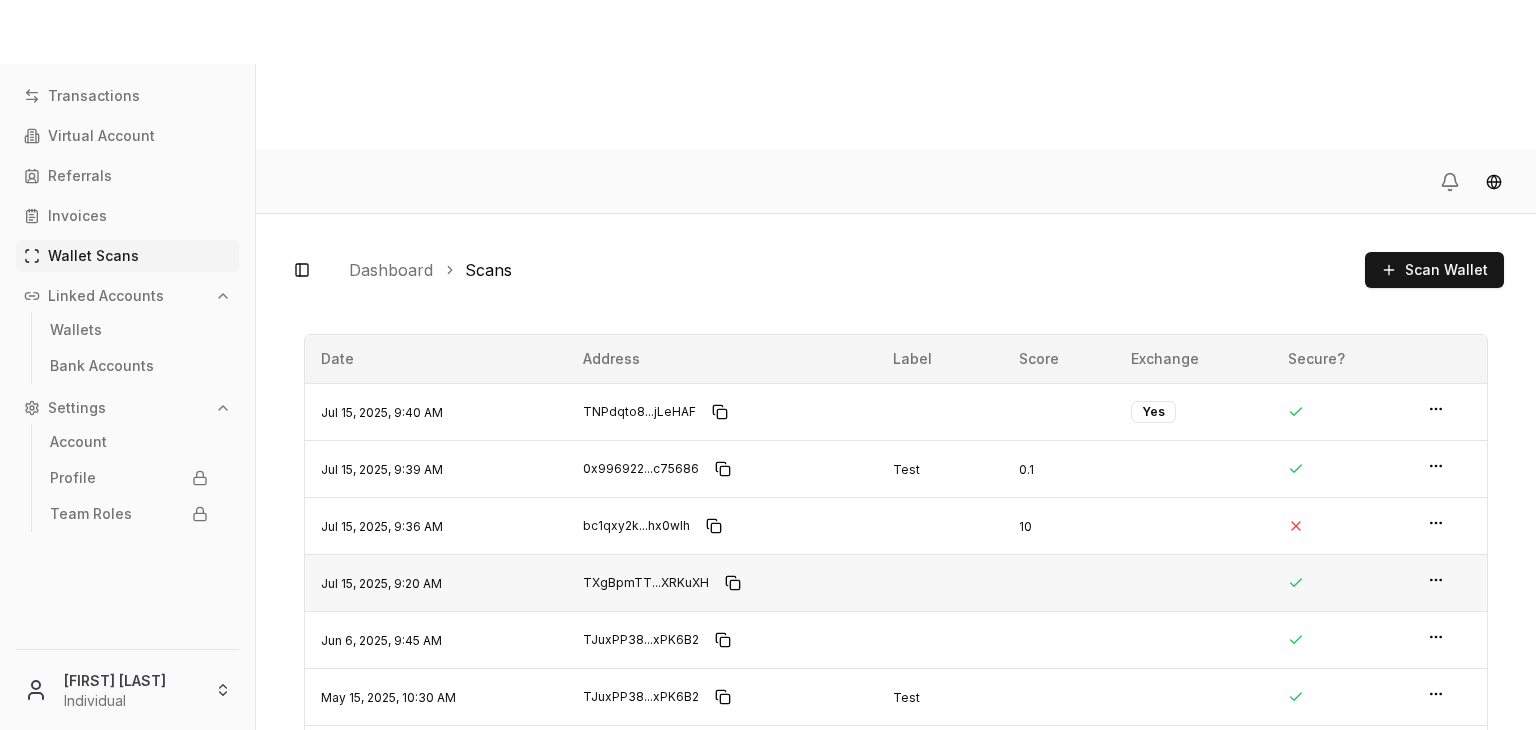 click 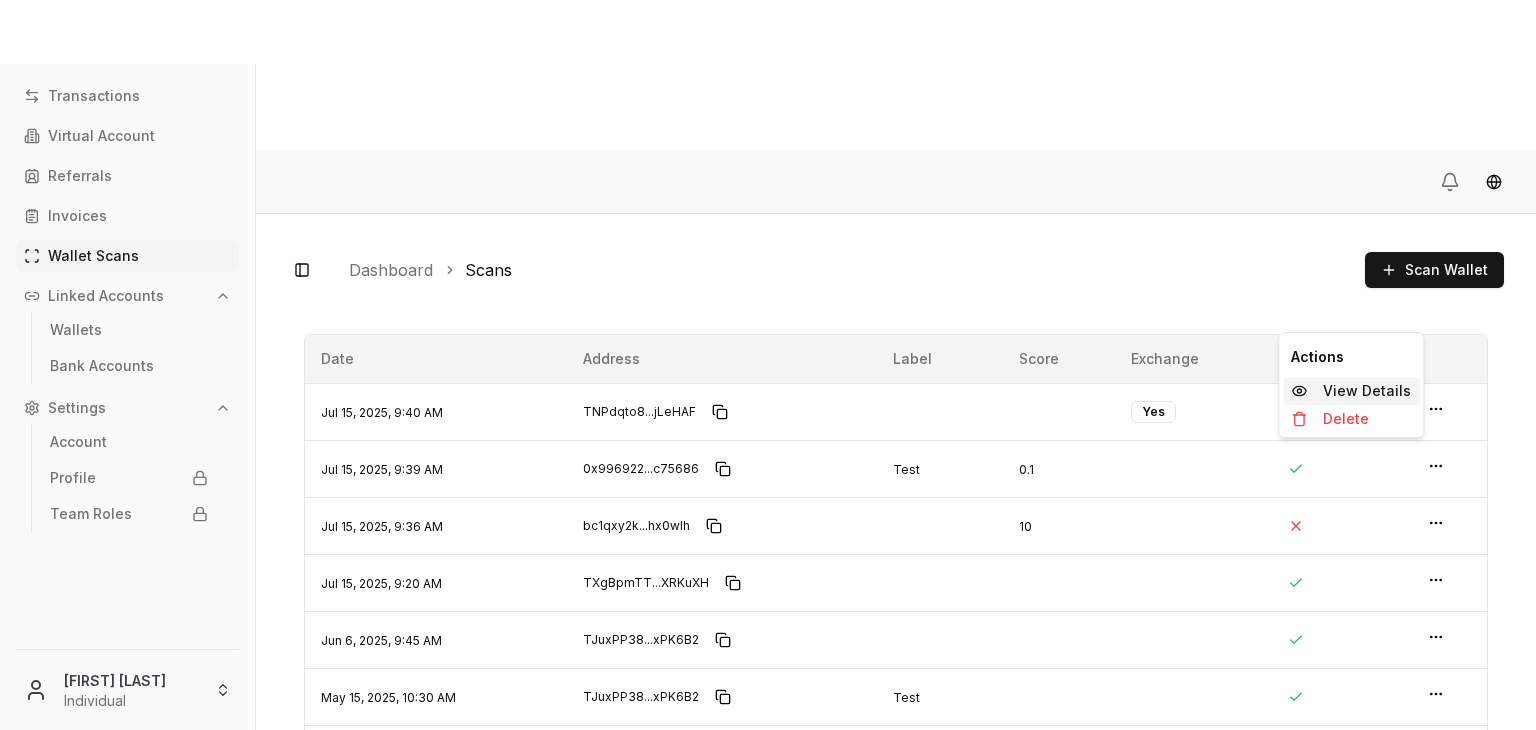click on "View Details" at bounding box center [1367, 391] 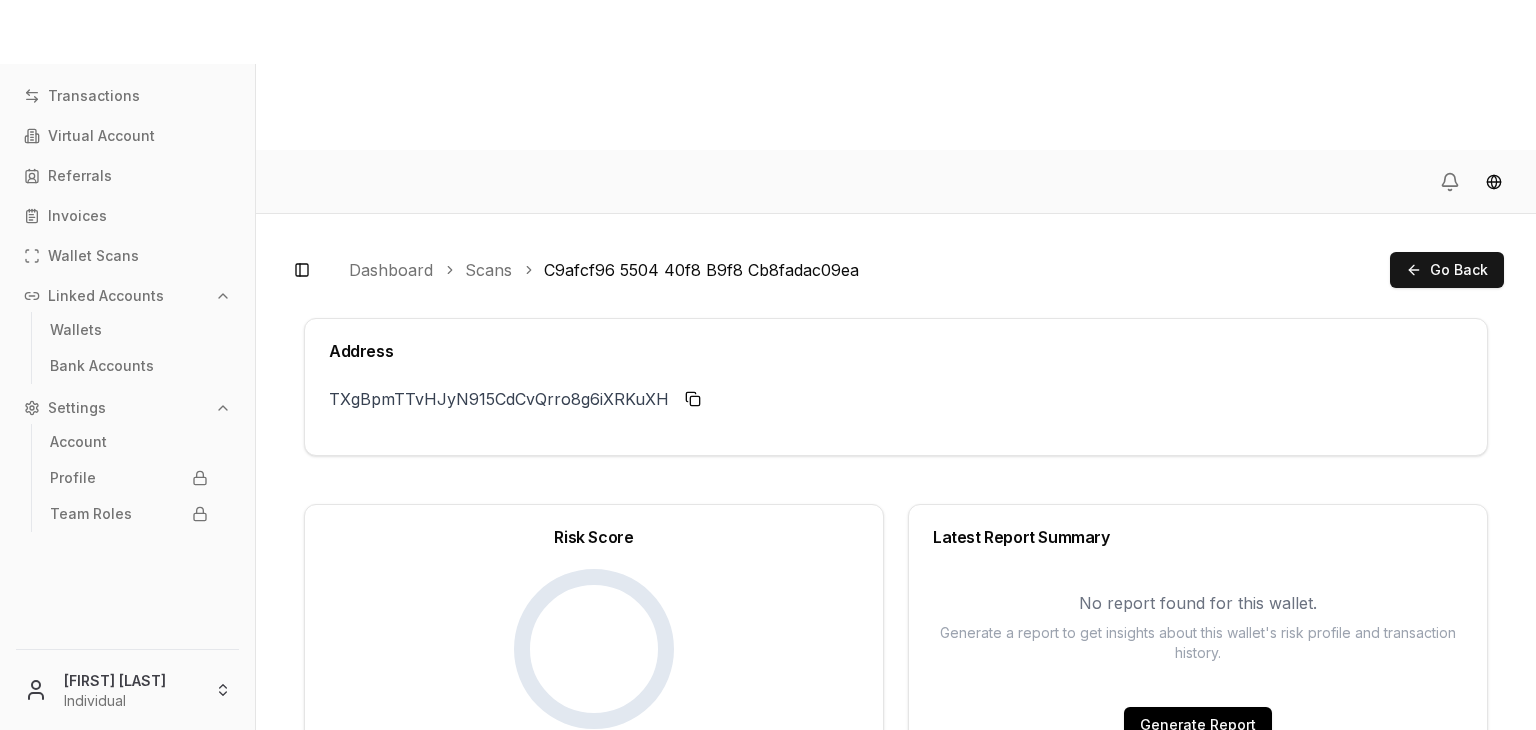 click on "Generate Report" at bounding box center [1198, 725] 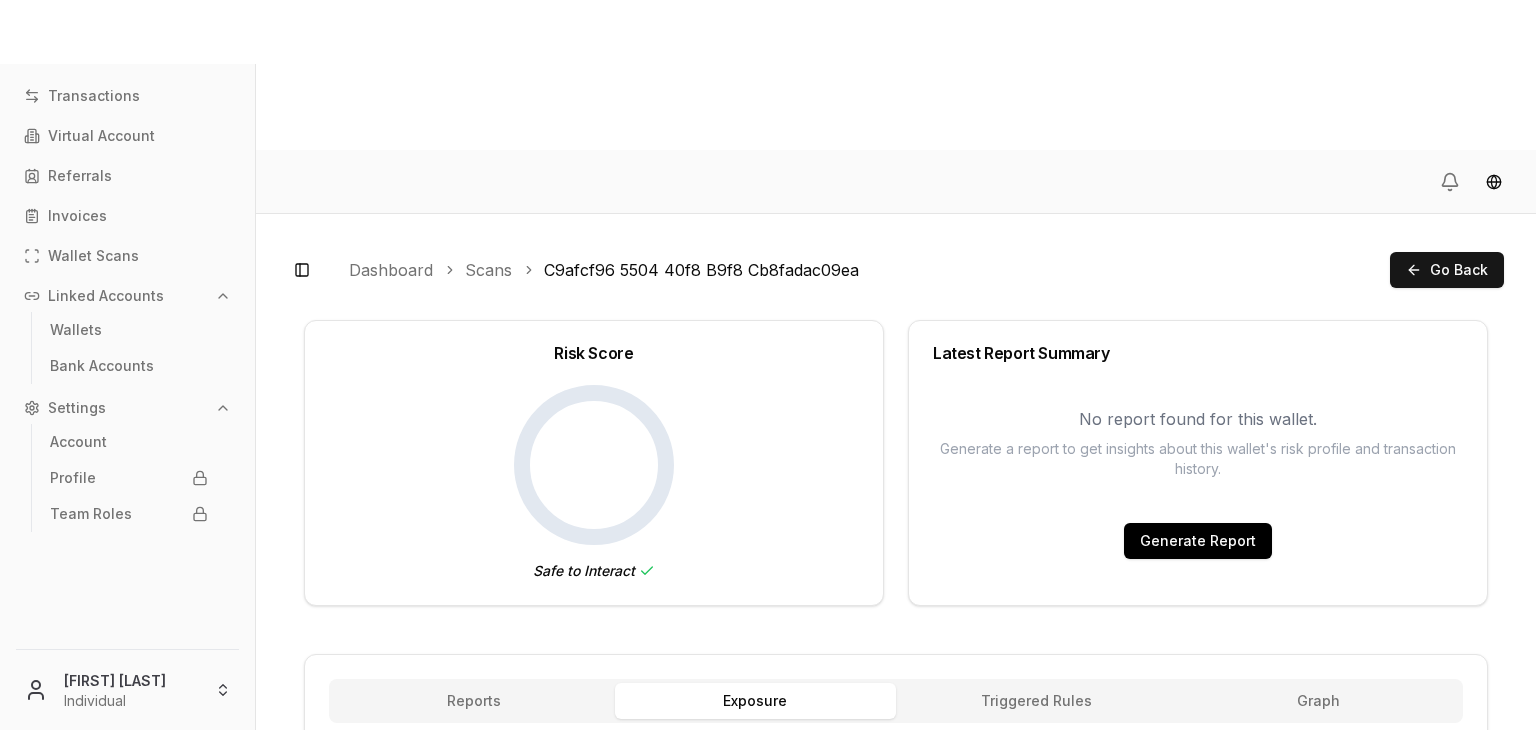 scroll, scrollTop: 180, scrollLeft: 0, axis: vertical 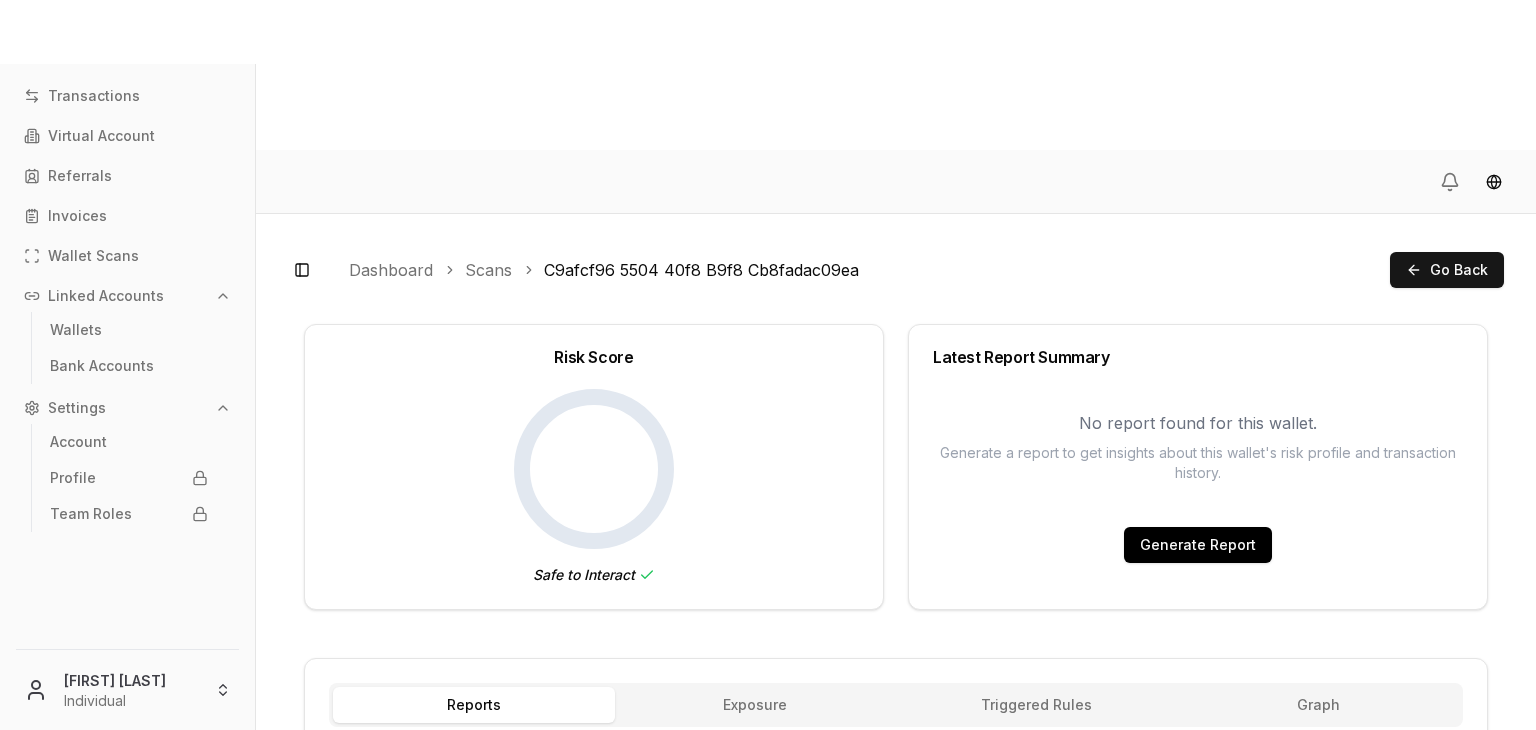 click on "Reports" at bounding box center [474, 705] 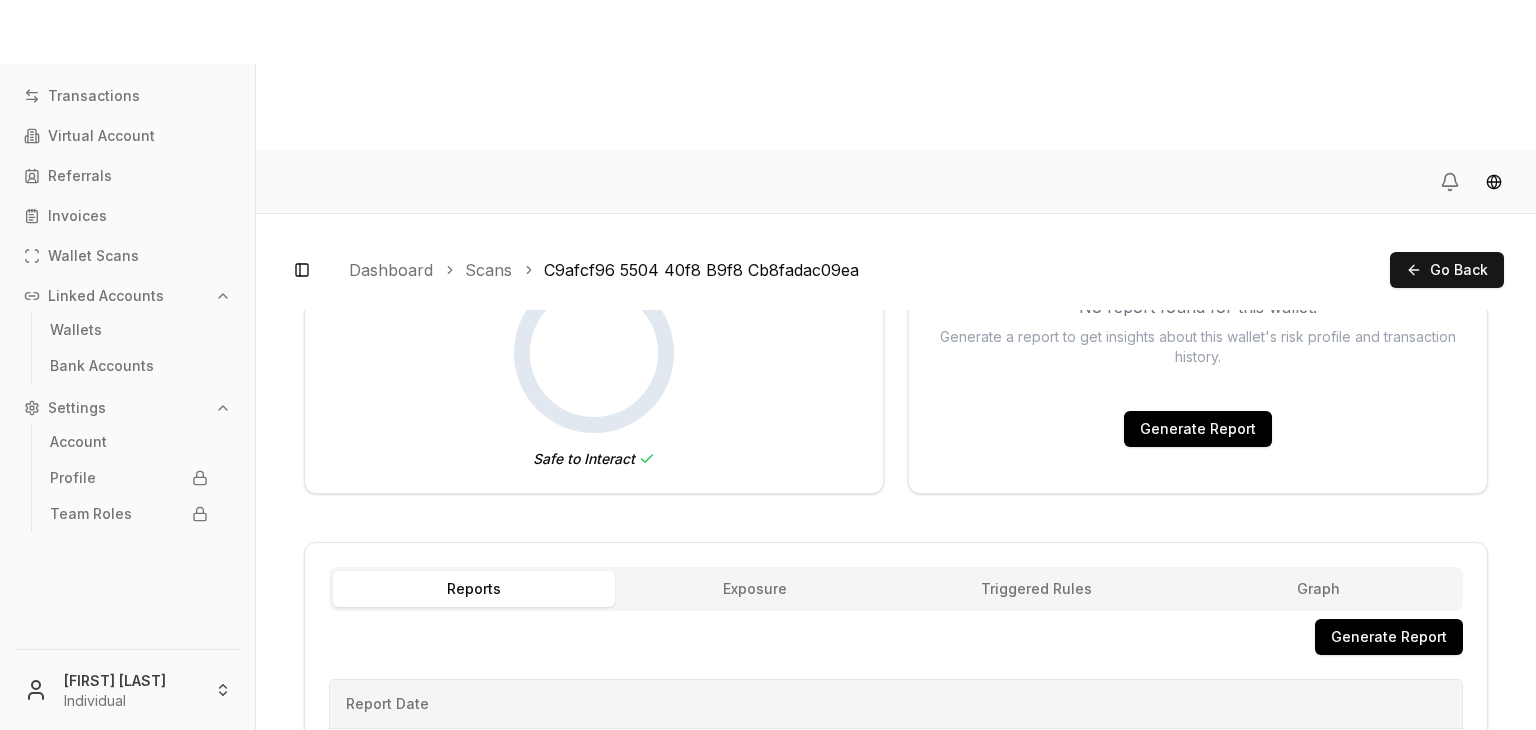 click on "Generate Report" at bounding box center [1389, 637] 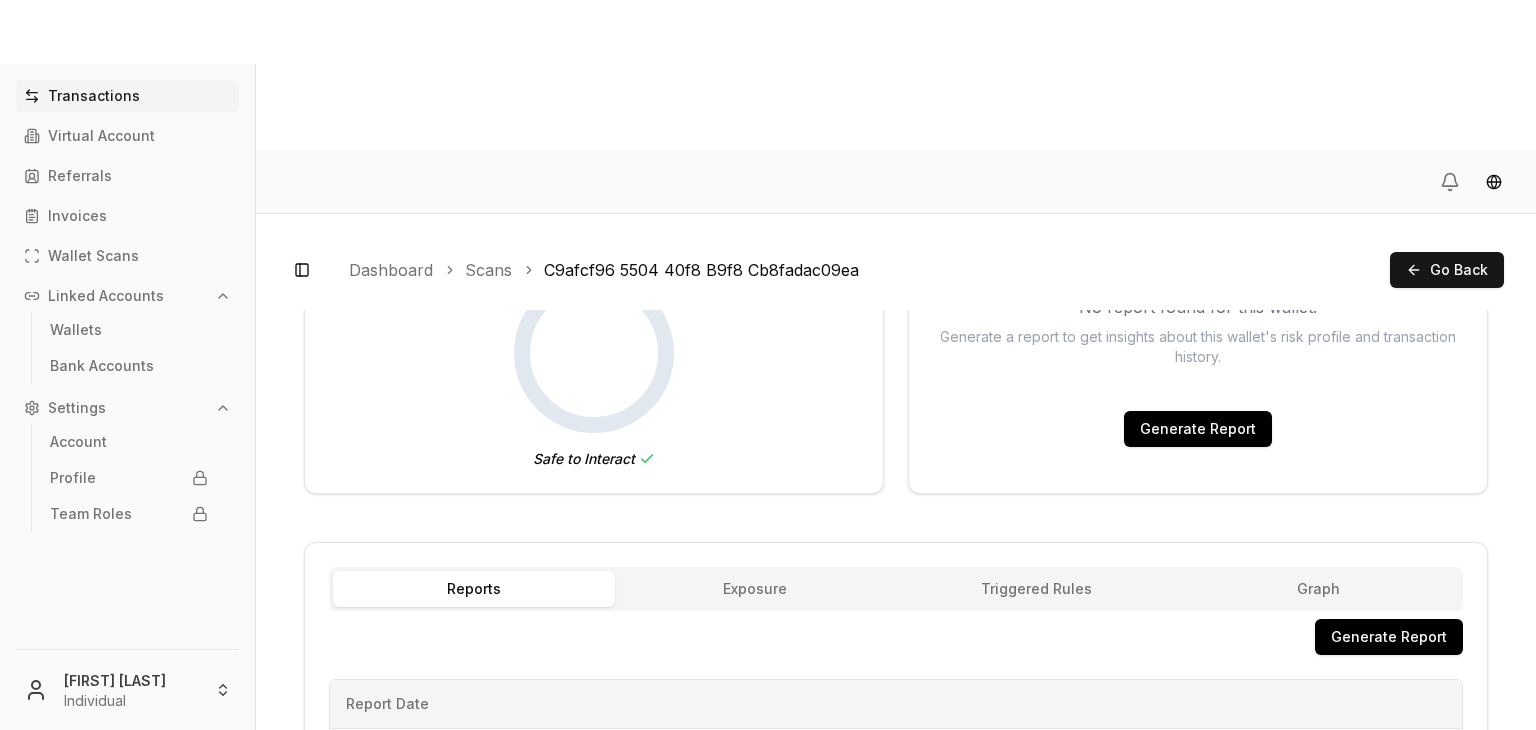 click on "Transactions" at bounding box center (127, 96) 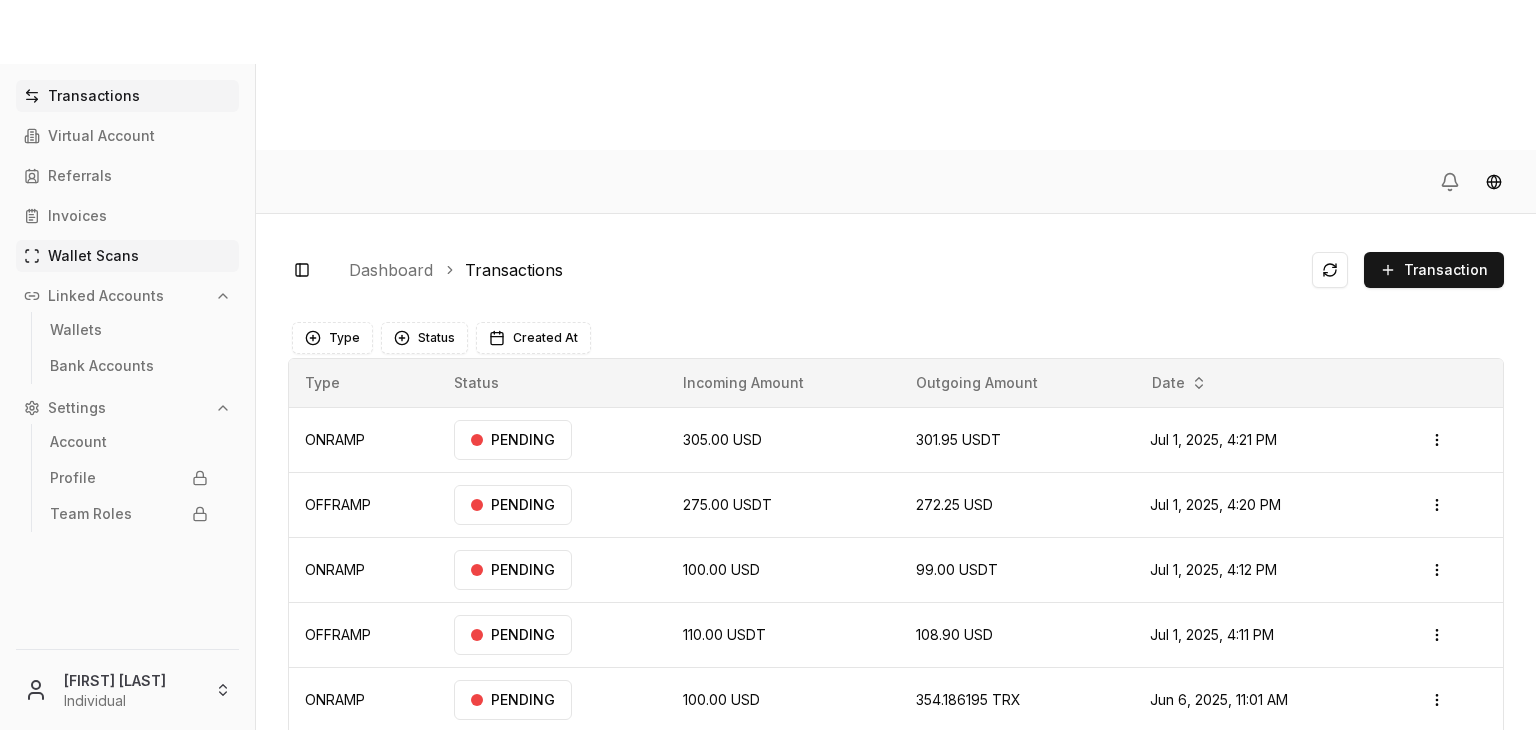 click on "Wallet Scans" at bounding box center [93, 256] 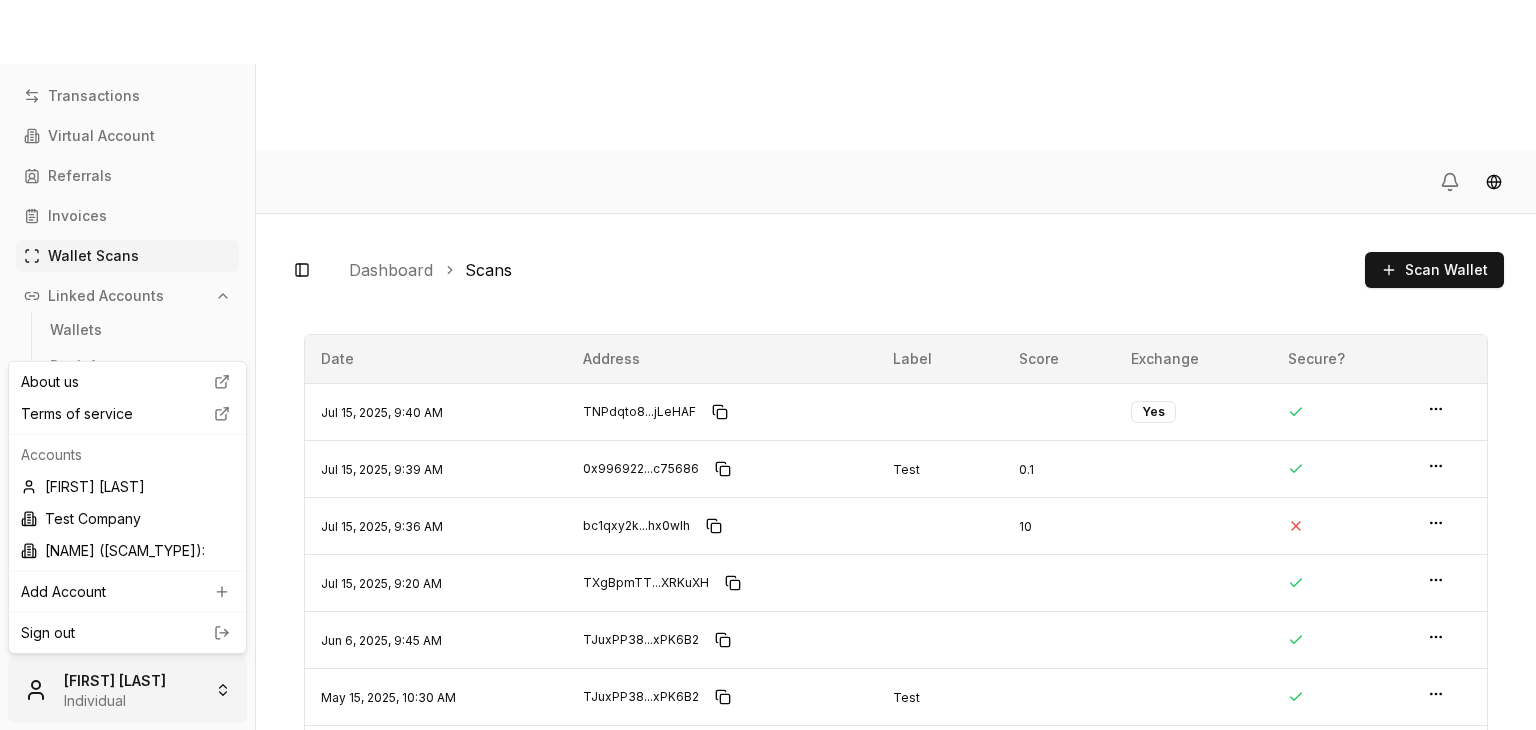 click on "Transactions Virtual Account Referrals Invoices Wallet Scans Linked Accounts Wallets Bank Accounts Settings Account Profile Team Roles Brandon Alcocer Individual Toggle Sidebar Dashboard Scans   Scan Wallet TNPdqto8...jLeHAF TNPdqto8HiuMzoG7Vv9wyyYhWzCojLeHAF Tag:  Risk Score: null Secure Wallet?:   Created:  Jul 15, 2025, 9:40 AM 0x996922...c75686 0x996922c411AD2d4eC98B95fec7FbFcbD09c75686 Tag: Test Risk Score: 0.1 Secure Wallet?:   Created:  Jul 15, 2025, 9:39 AM bc1qxy2k...hx0wlh bc1qxy2kgdygjrsqtzq2n0yrf2493p83kkfjhx0wlh Tag:  Risk Score: 10 Secure Wallet?:   Created:  Jul 15, 2025, 9:36 AM TXgBpmTT...XRKuXH TXgBpmTTvHJyN915CdCvQrro8g6iXRKuXH Tag:  Risk Score: null Secure Wallet?:   Created:  Jul 15, 2025, 9:20 AM TJuxPP38...xPK6B2 TJuxPP383Rty1mgAbryo732JsFALxPK6B2 Tag:  Risk Score: null Secure Wallet?:   Created:  Jun 6, 2025, 9:45 AM TJuxPP38...xPK6B2 TJuxPP383Rty1mgAbryo732JsFALxPK6B2 Tag: Test Risk Score: null Secure Wallet?:   Created:  May 15, 2025, 10:30 AM TF5X48Hk...CSZtXb Tag: Test # 2   Page 1" at bounding box center [768, 440] 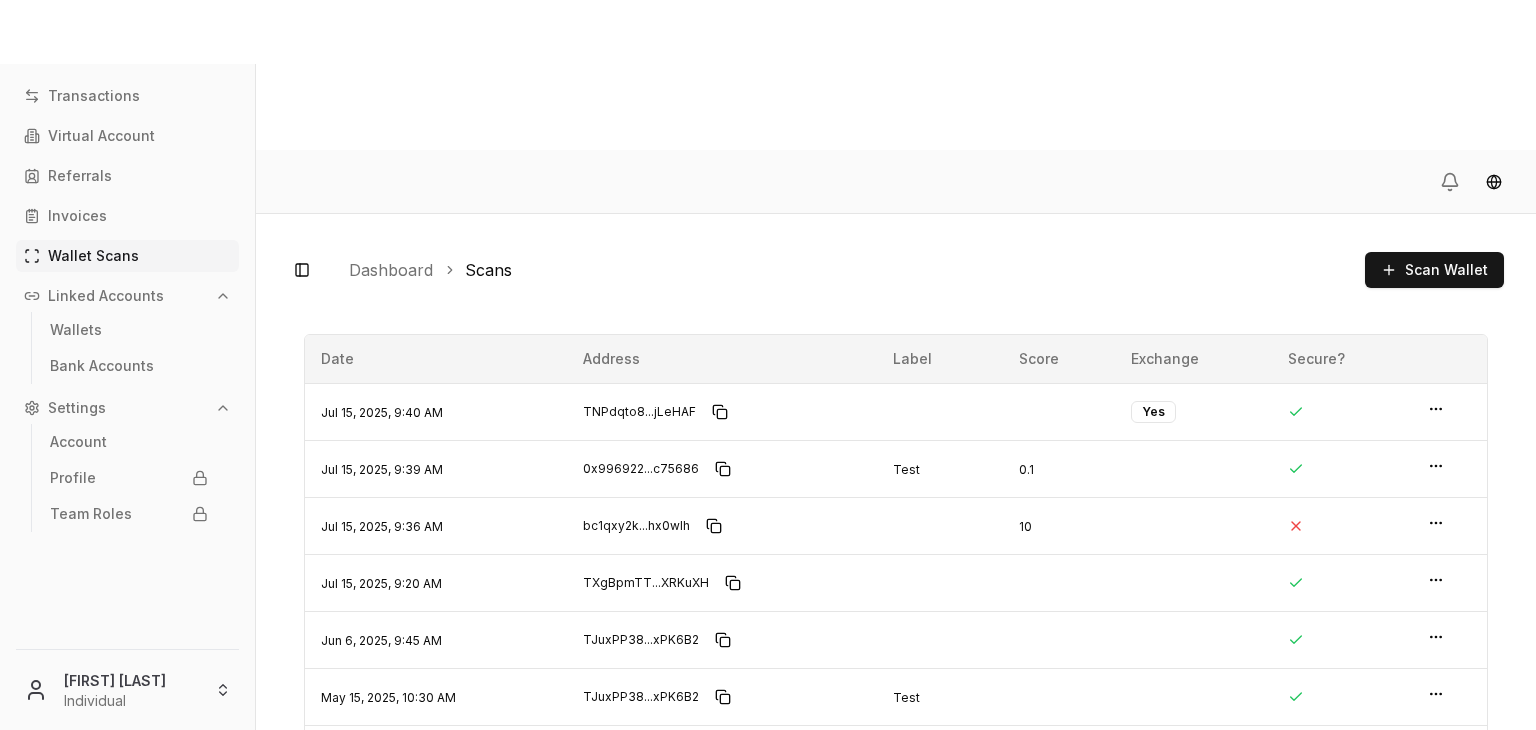 click on "Transactions Virtual Account Referrals Invoices Wallet Scans Linked Accounts Wallets Bank Accounts Settings Account Profile Team Roles Brandon Alcocer Individual Toggle Sidebar Dashboard Scans   Scan Wallet TNPdqto8...jLeHAF TNPdqto8HiuMzoG7Vv9wyyYhWzCojLeHAF Tag:  Risk Score: null Secure Wallet?:   Created:  Jul 15, 2025, 9:40 AM 0x996922...c75686 0x996922c411AD2d4eC98B95fec7FbFcbD09c75686 Tag: Test Risk Score: 0.1 Secure Wallet?:   Created:  Jul 15, 2025, 9:39 AM bc1qxy2k...hx0wlh bc1qxy2kgdygjrsqtzq2n0yrf2493p83kkfjhx0wlh Tag:  Risk Score: 10 Secure Wallet?:   Created:  Jul 15, 2025, 9:36 AM TXgBpmTT...XRKuXH TXgBpmTTvHJyN915CdCvQrro8g6iXRKuXH Tag:  Risk Score: null Secure Wallet?:   Created:  Jul 15, 2025, 9:20 AM TJuxPP38...xPK6B2 TJuxPP383Rty1mgAbryo732JsFALxPK6B2 Tag:  Risk Score: null Secure Wallet?:   Created:  Jun 6, 2025, 9:45 AM TJuxPP38...xPK6B2 TJuxPP383Rty1mgAbryo732JsFALxPK6B2 Tag: Test Risk Score: null Secure Wallet?:   Created:  May 15, 2025, 10:30 AM TF5X48Hk...CSZtXb Tag: Test # 2   Page 1" at bounding box center (768, 440) 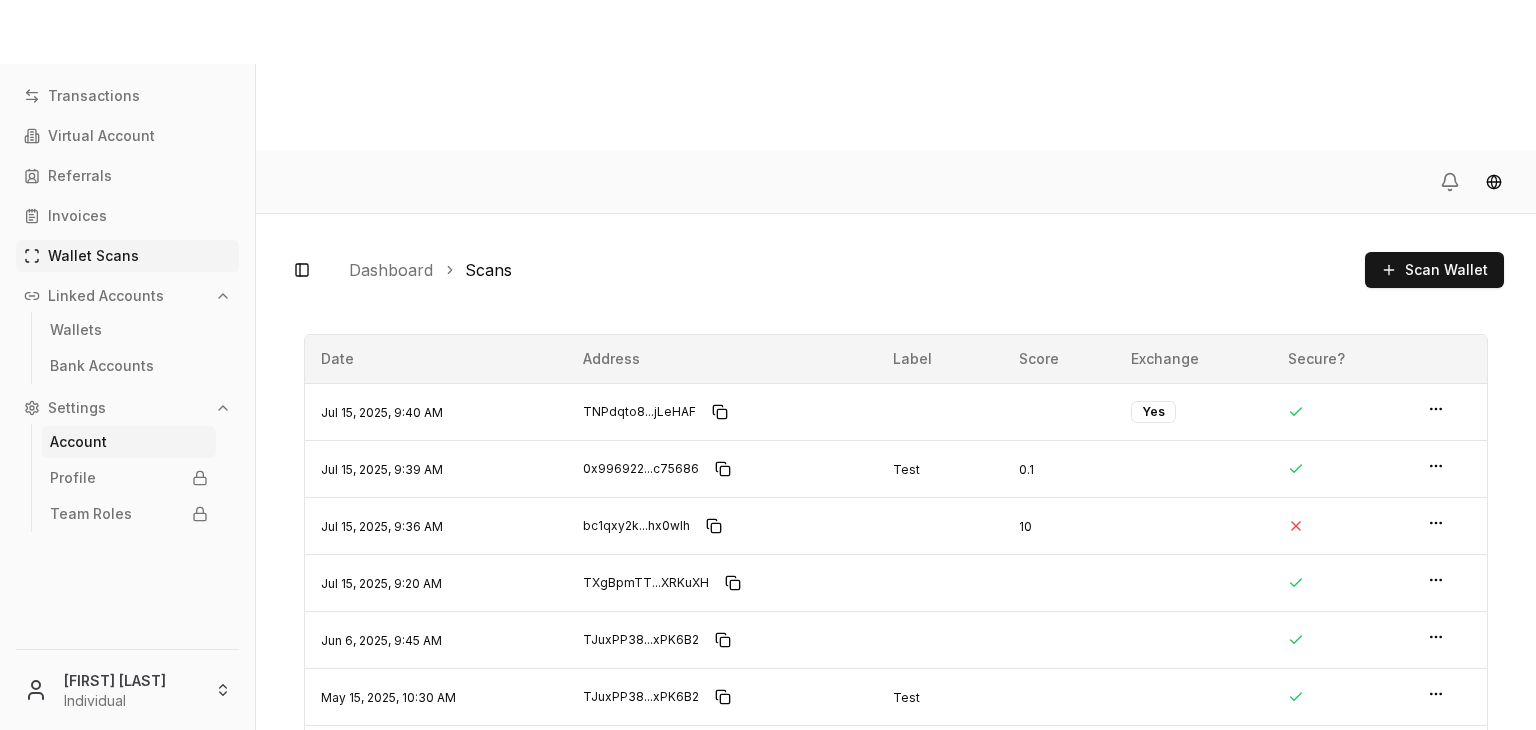 click on "Account" at bounding box center [129, 442] 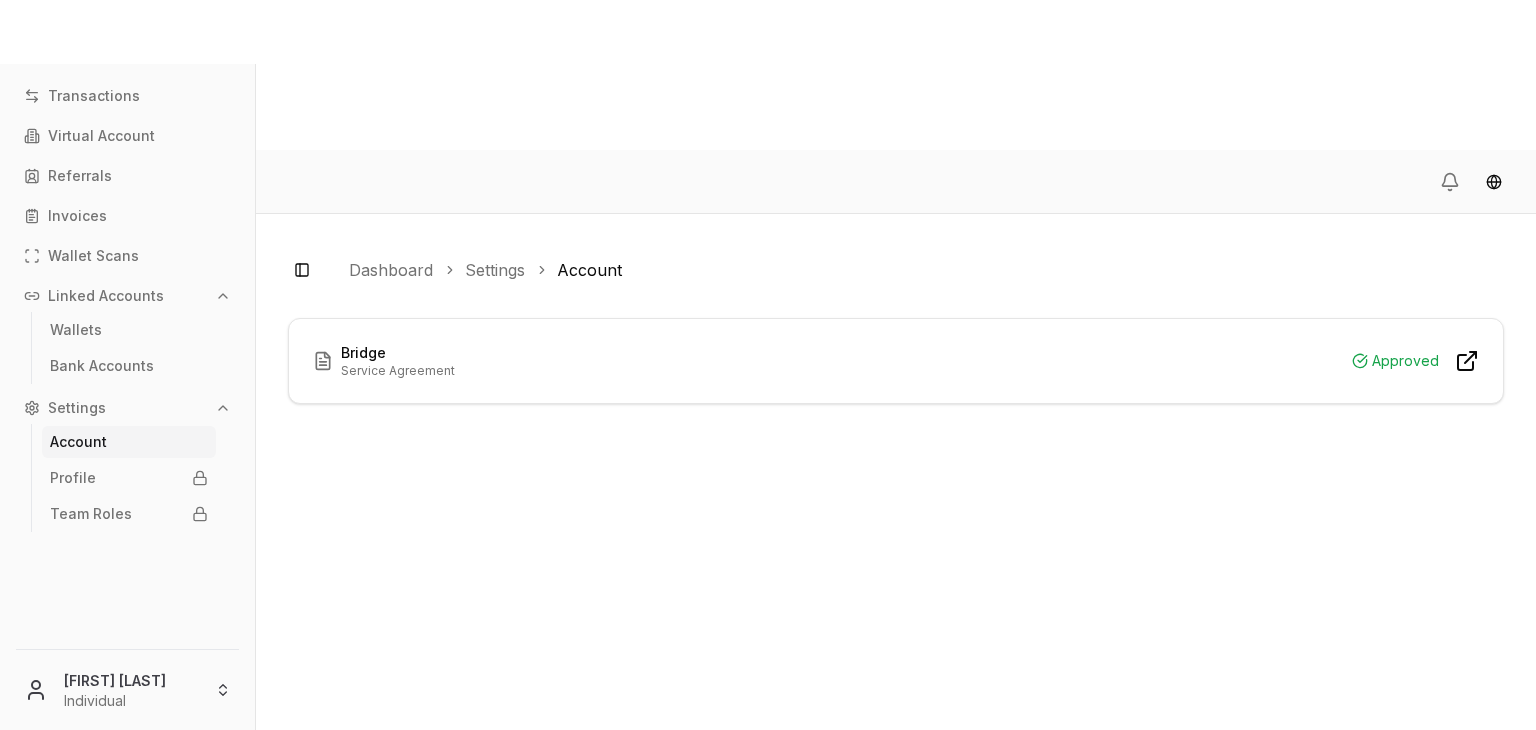 click on "Service Agreement" at bounding box center [398, 371] 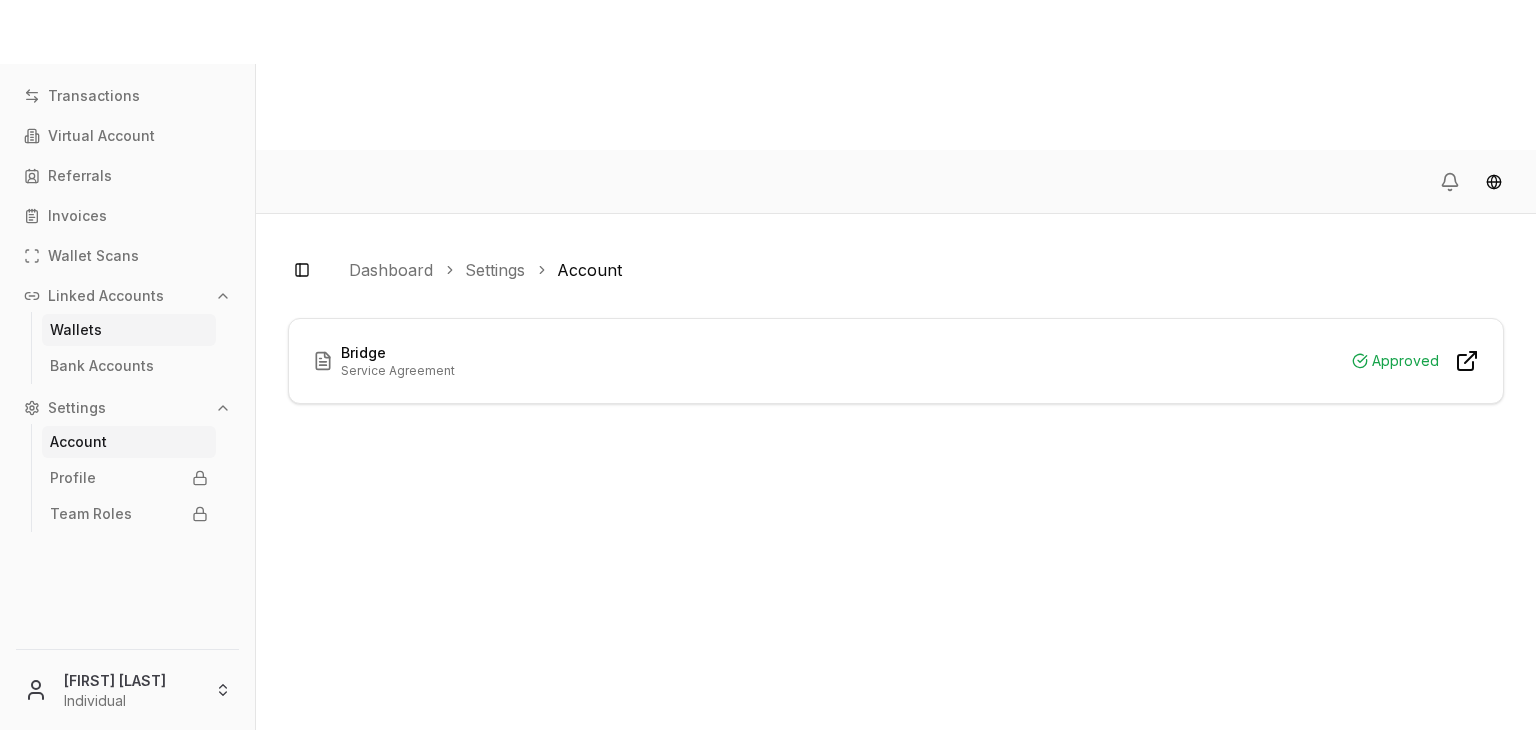 click on "Wallets" at bounding box center [129, 330] 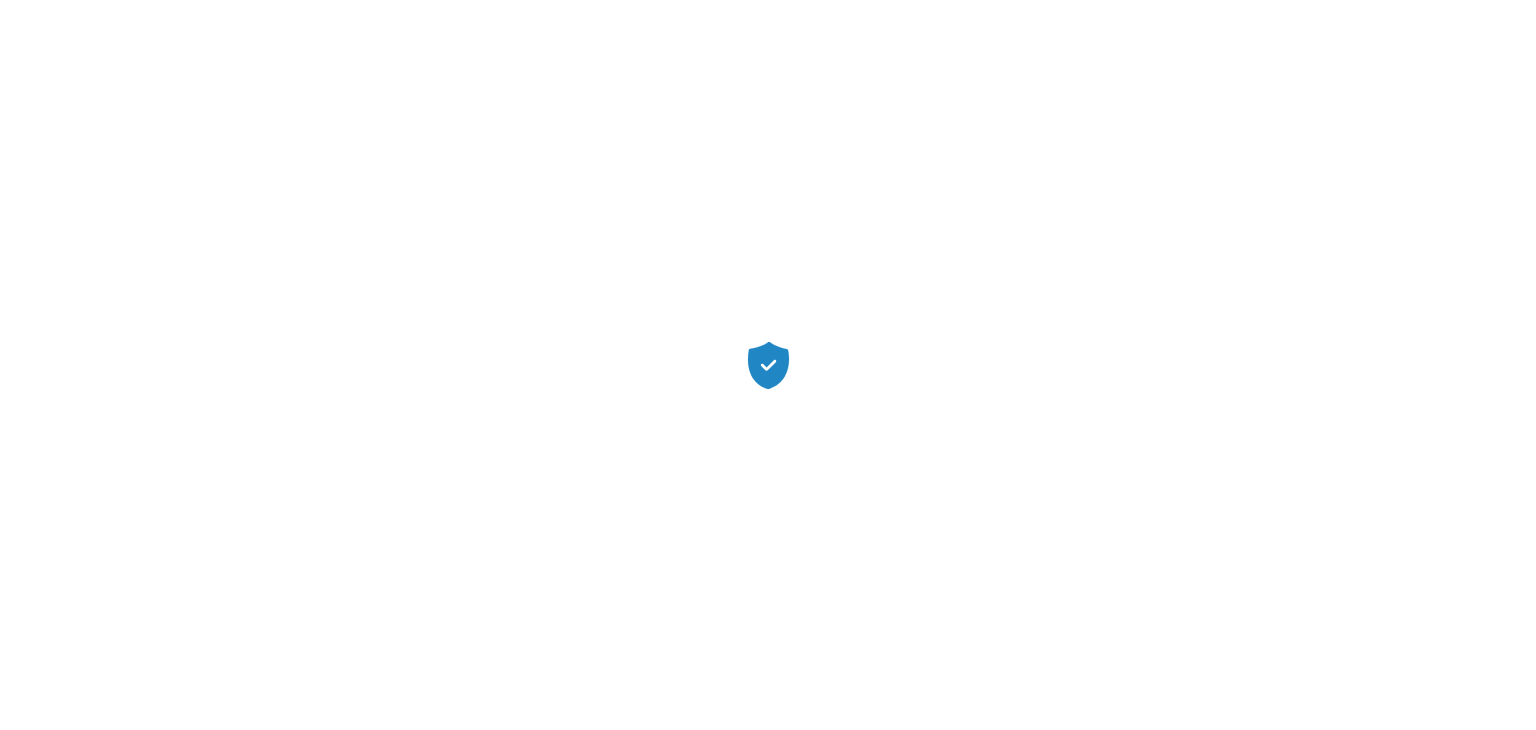 scroll, scrollTop: 0, scrollLeft: 0, axis: both 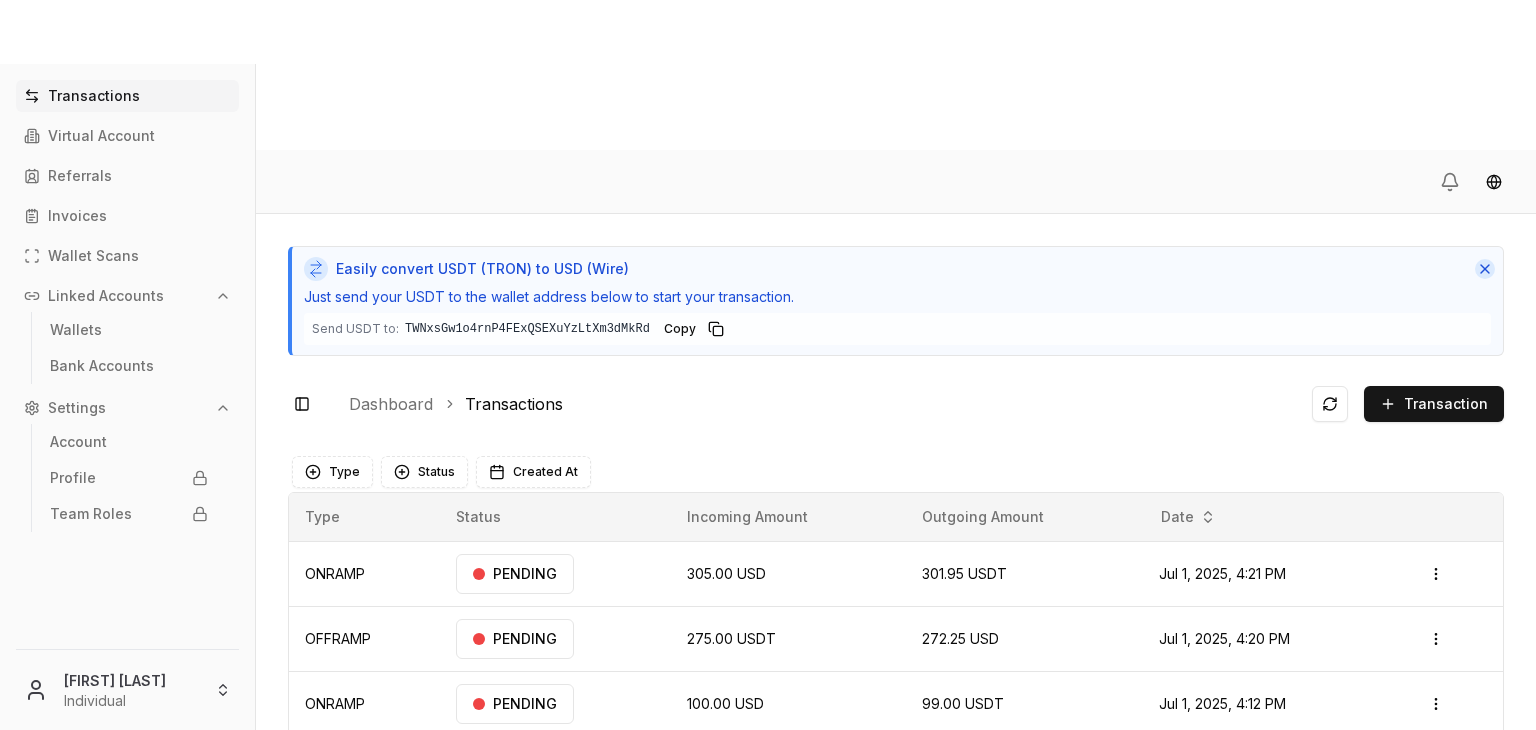 click at bounding box center (1485, 269) 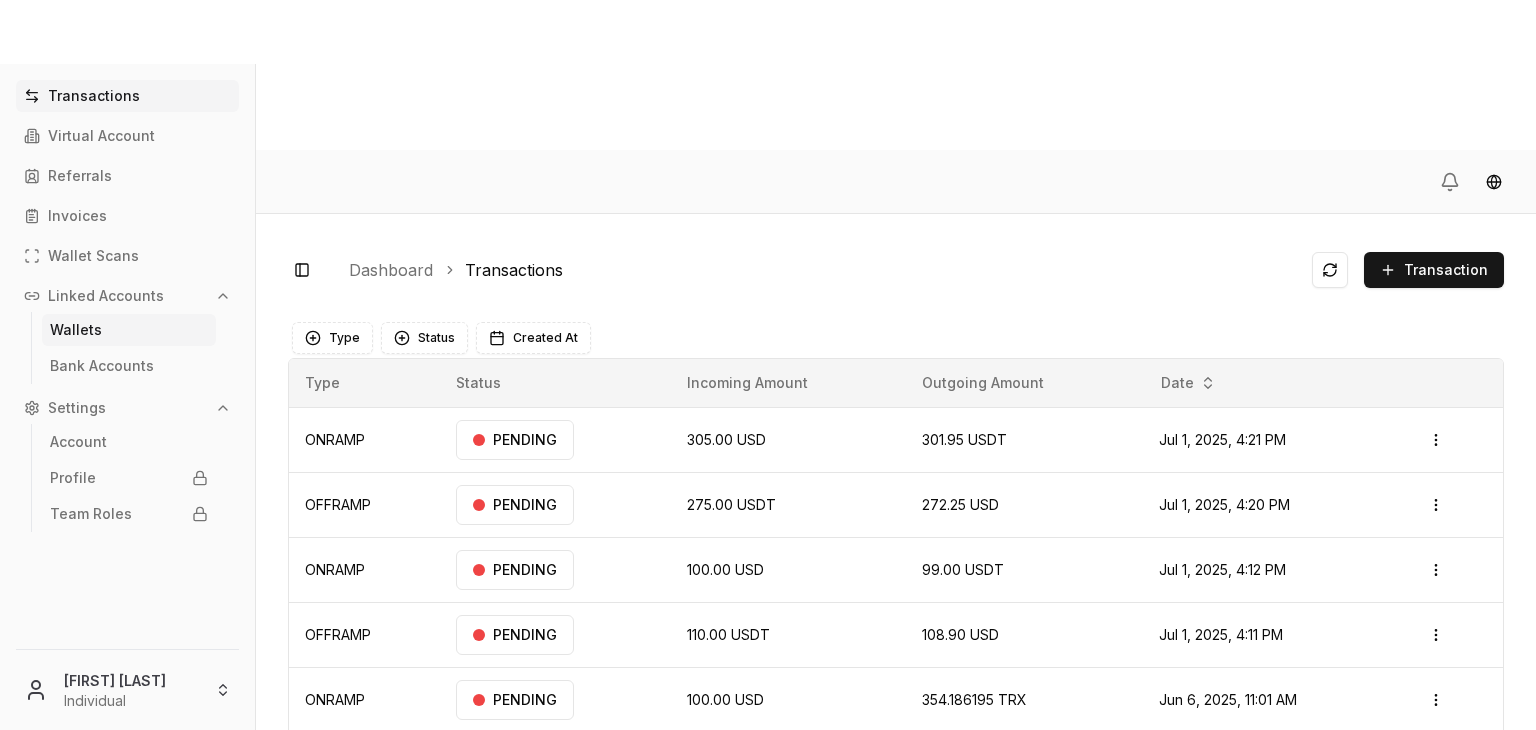 click on "Wallets" at bounding box center [76, 330] 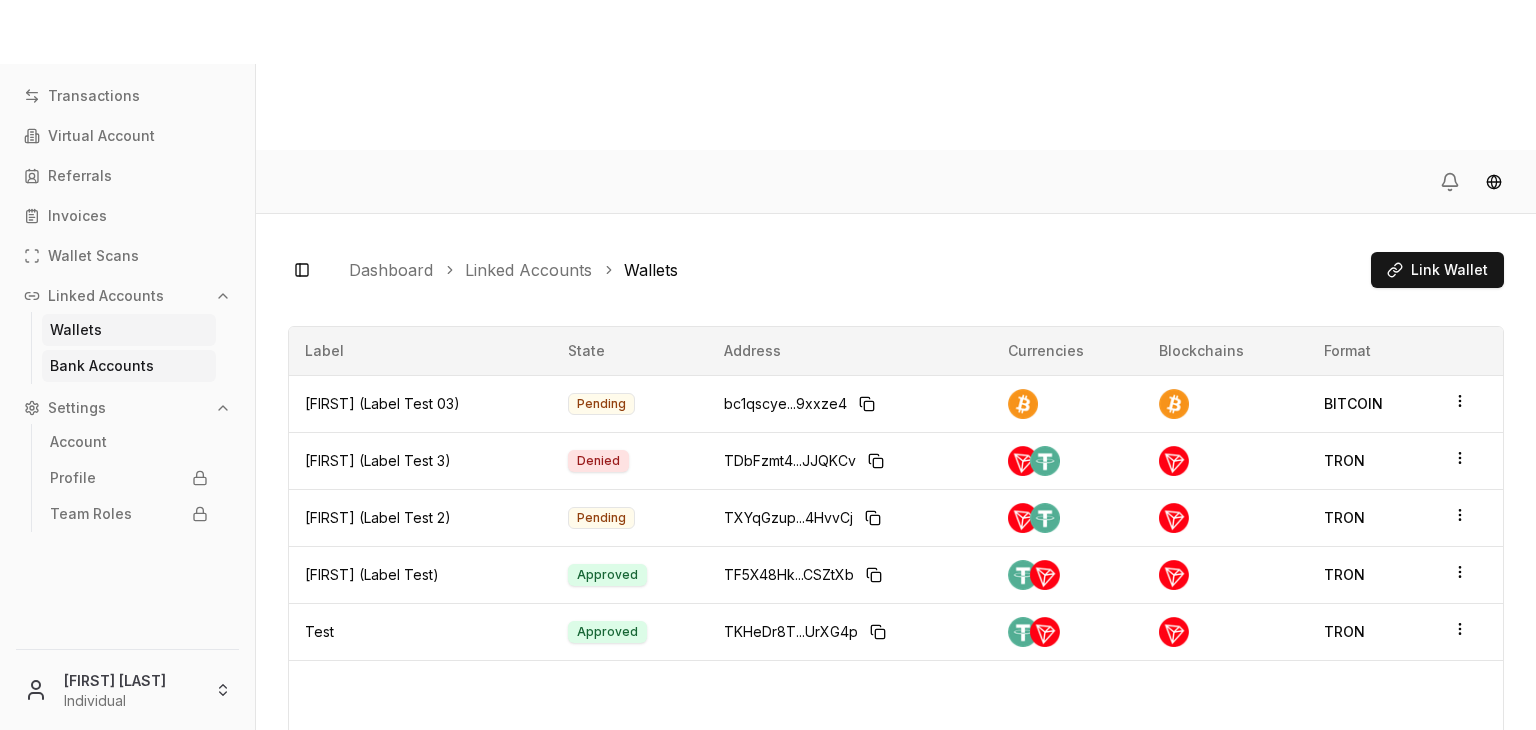 click on "Bank Accounts" at bounding box center [129, 366] 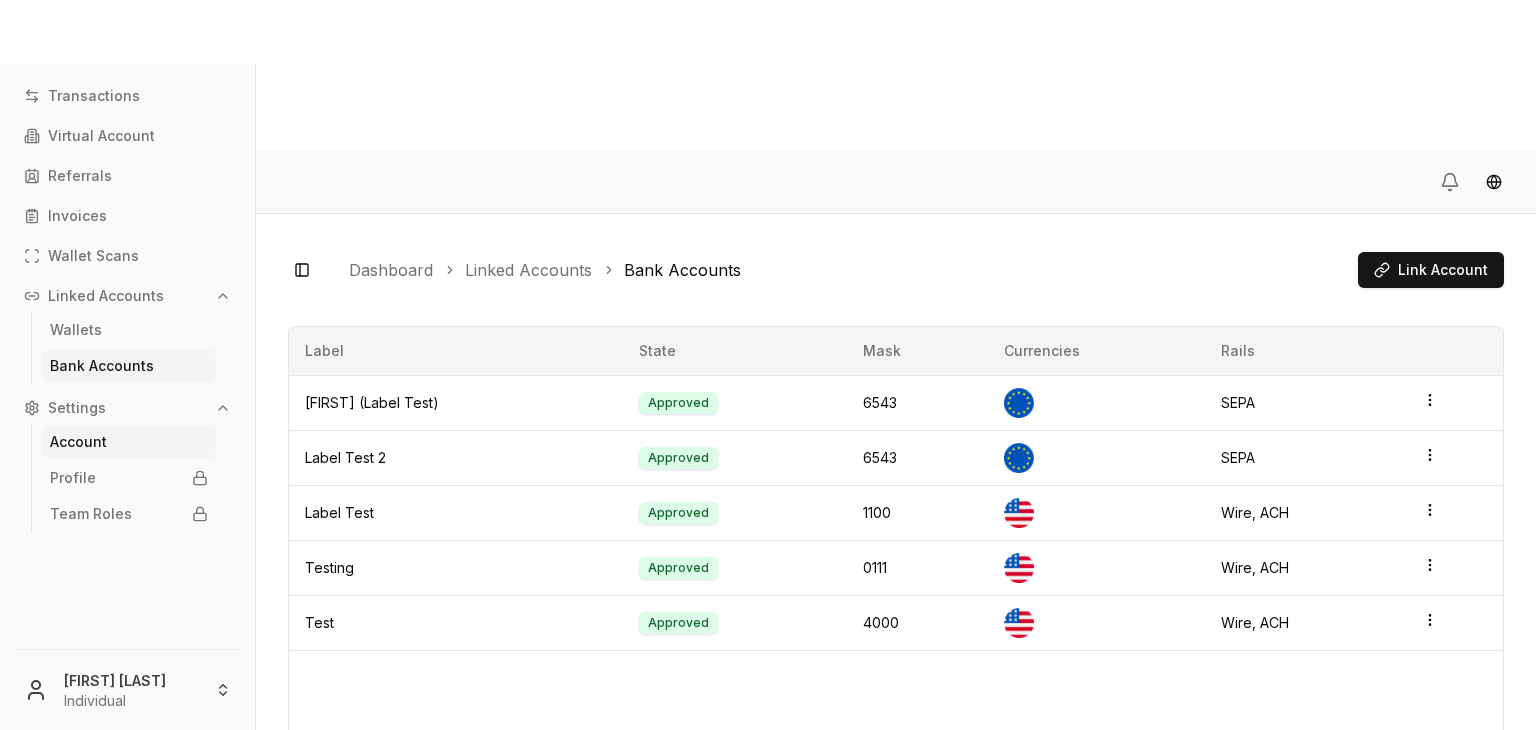 click on "Account" at bounding box center (129, 442) 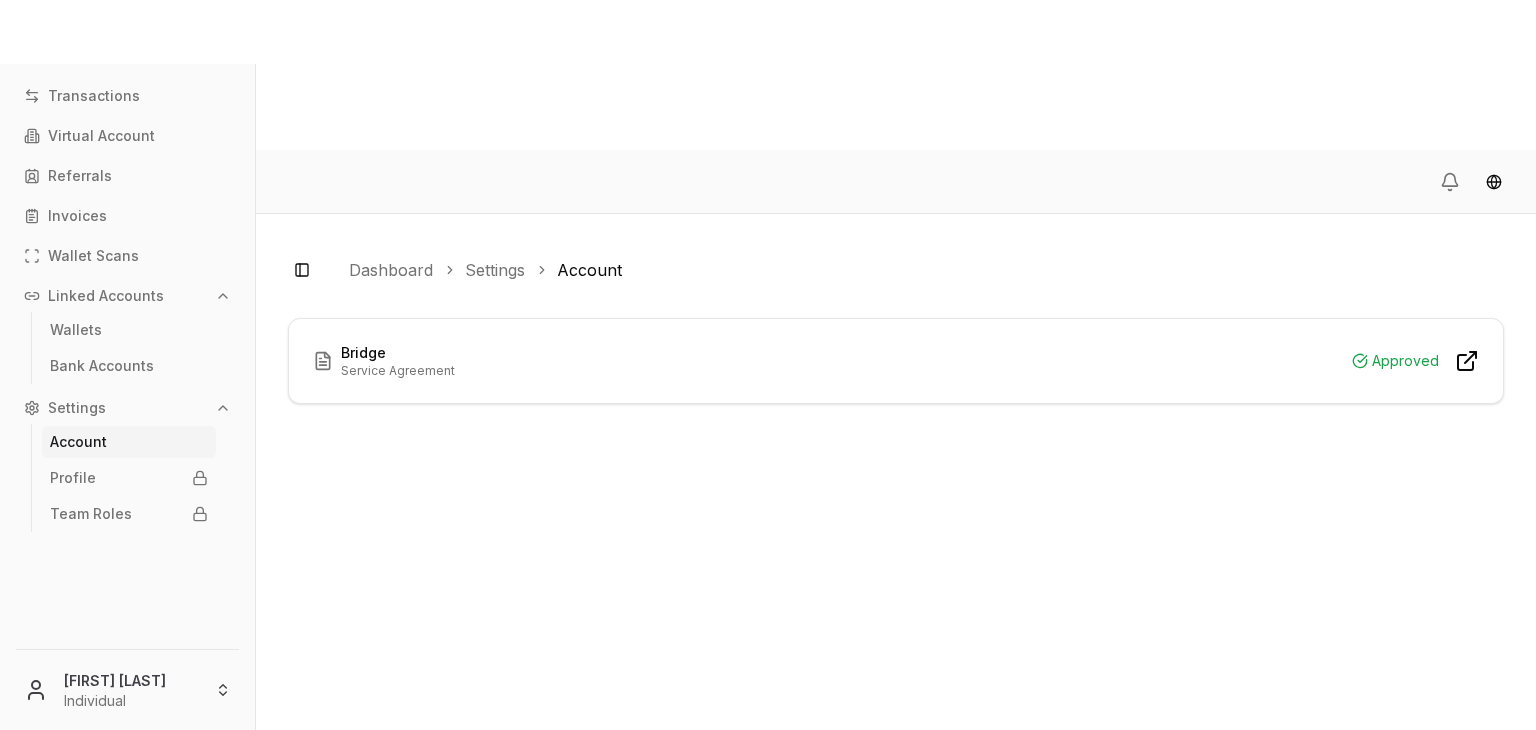 click on "Bridge Service Agreement Approved" at bounding box center [896, 361] 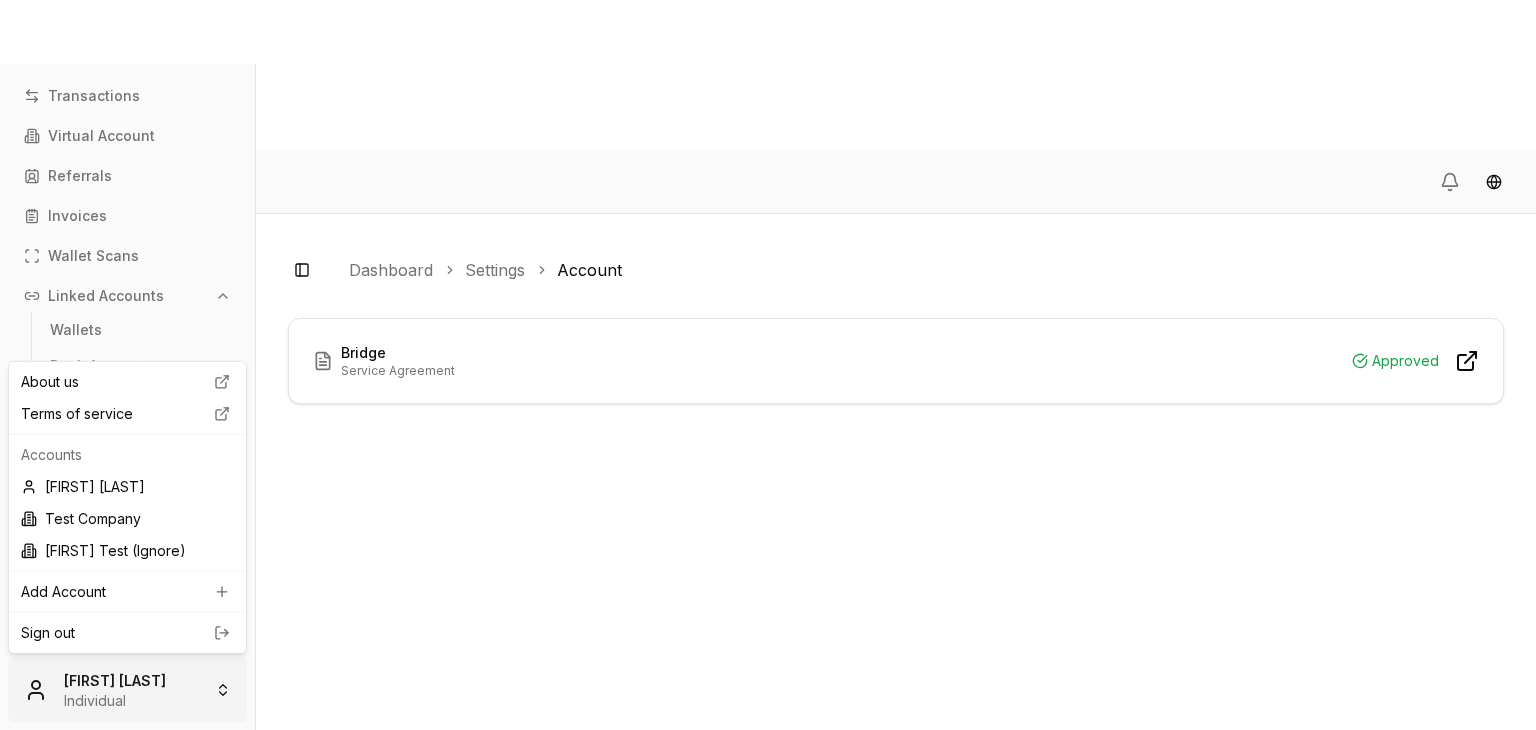 click on "Transactions Virtual Account Referrals Invoices Wallet Scans Linked Accounts Wallets Bank Accounts Settings Account Profile Team Roles Brandon Alcocer Individual Toggle Sidebar Dashboard Settings Account Bridge Service Agreement Approved About us Terms of service Accounts Brandon Alcocer Test Company  Brandon Test (Ignore) Add Account Sign out" at bounding box center [768, 440] 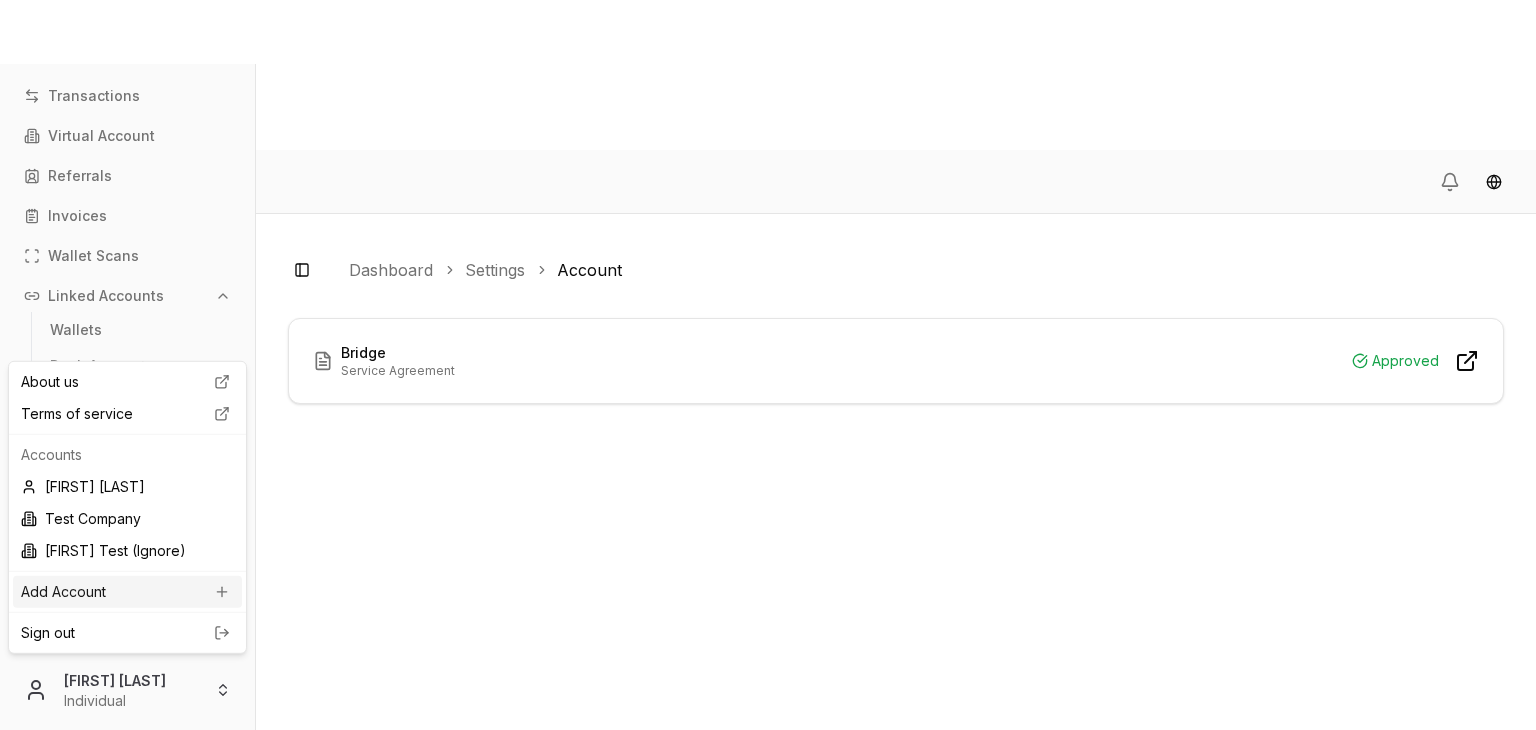 click on "Add Account" at bounding box center (127, 592) 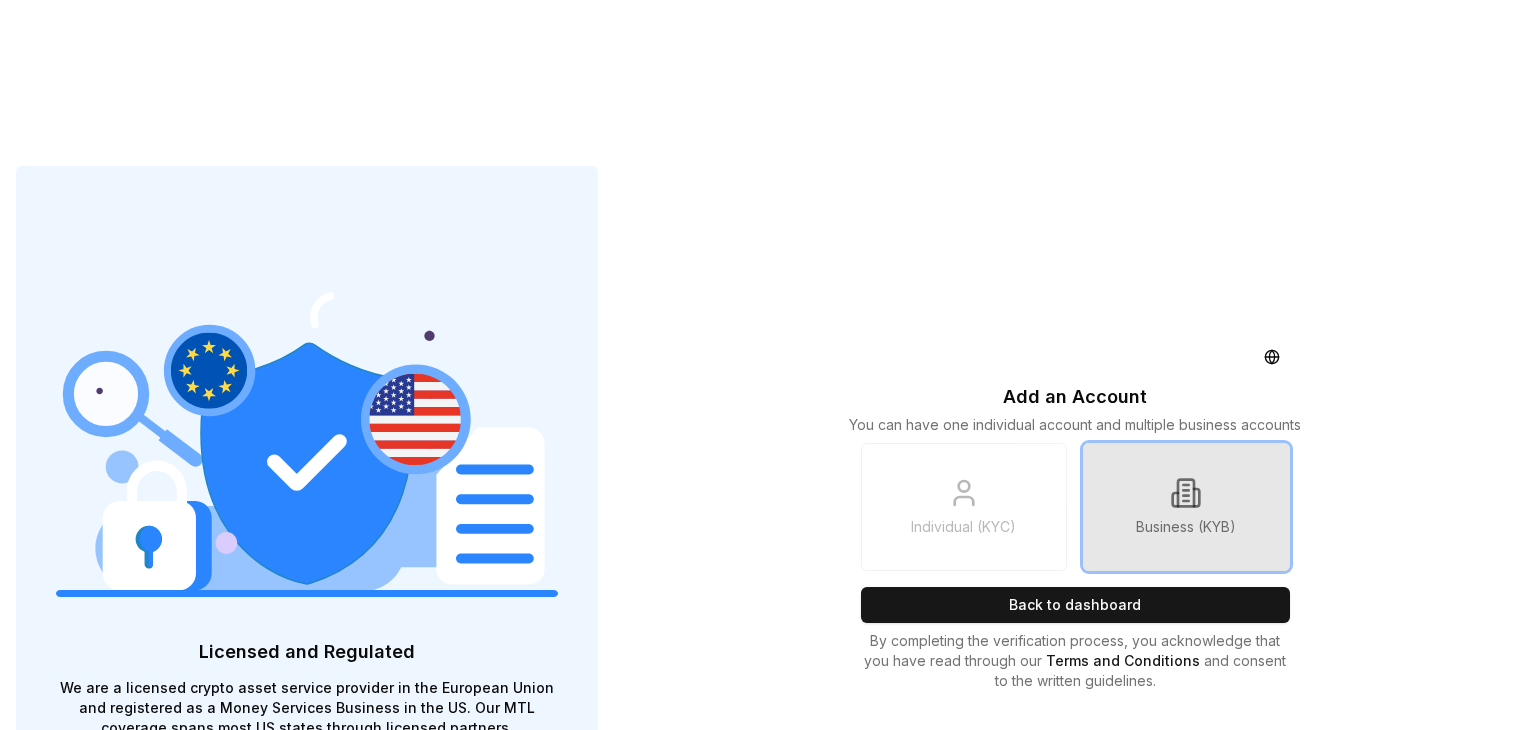 click on "Business (KYB)" at bounding box center (1186, 507) 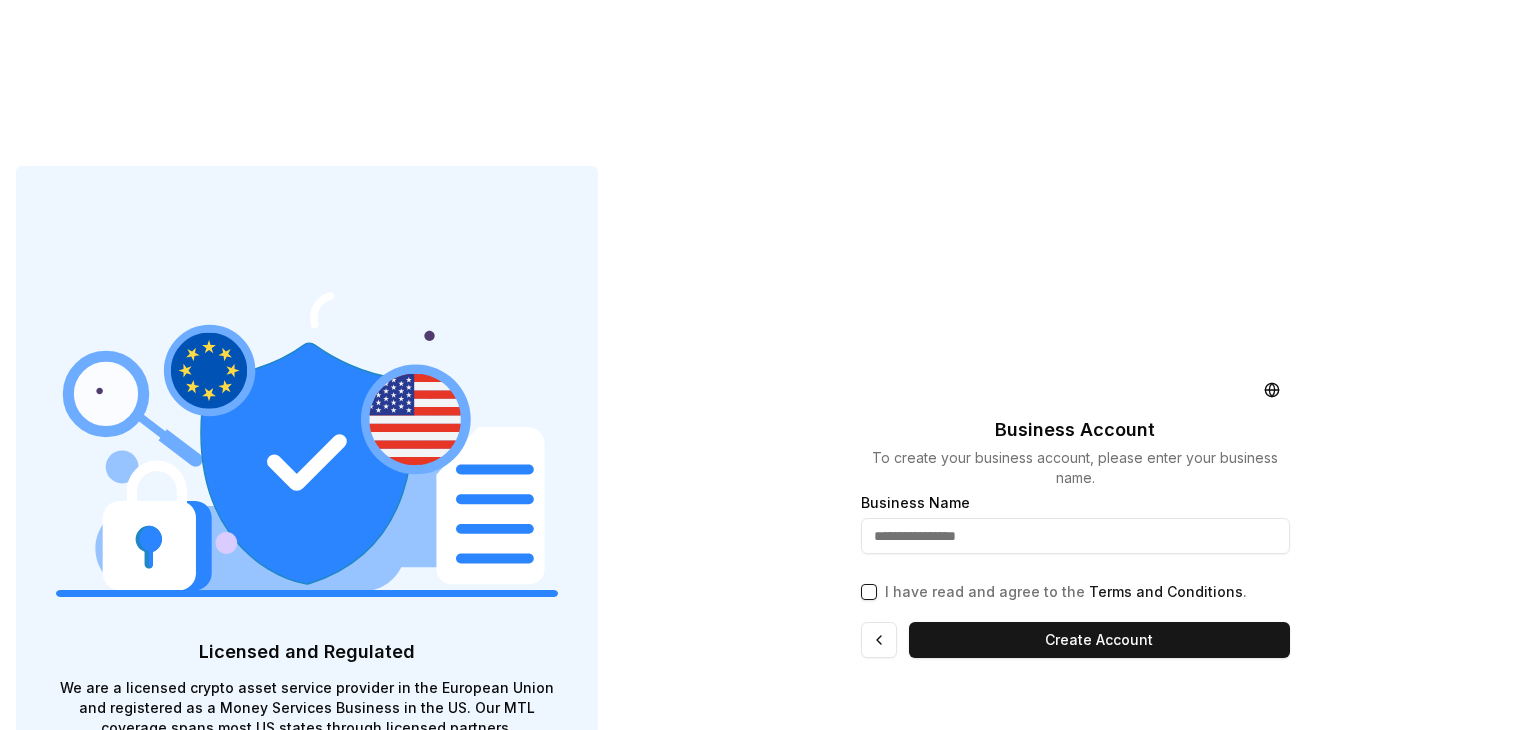 click on "I have read and agree to the   Terms and Conditions ." at bounding box center (869, 592) 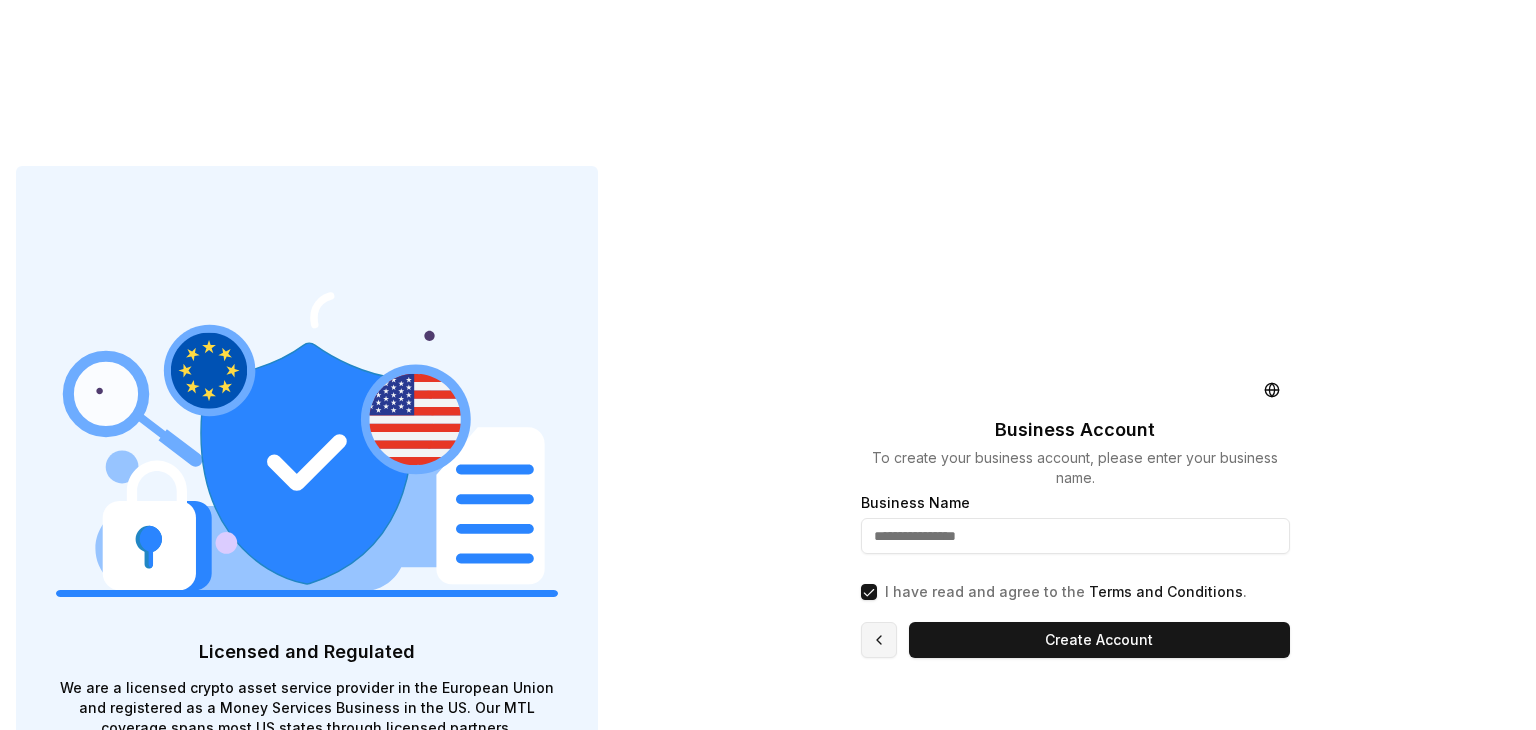 click at bounding box center [879, 640] 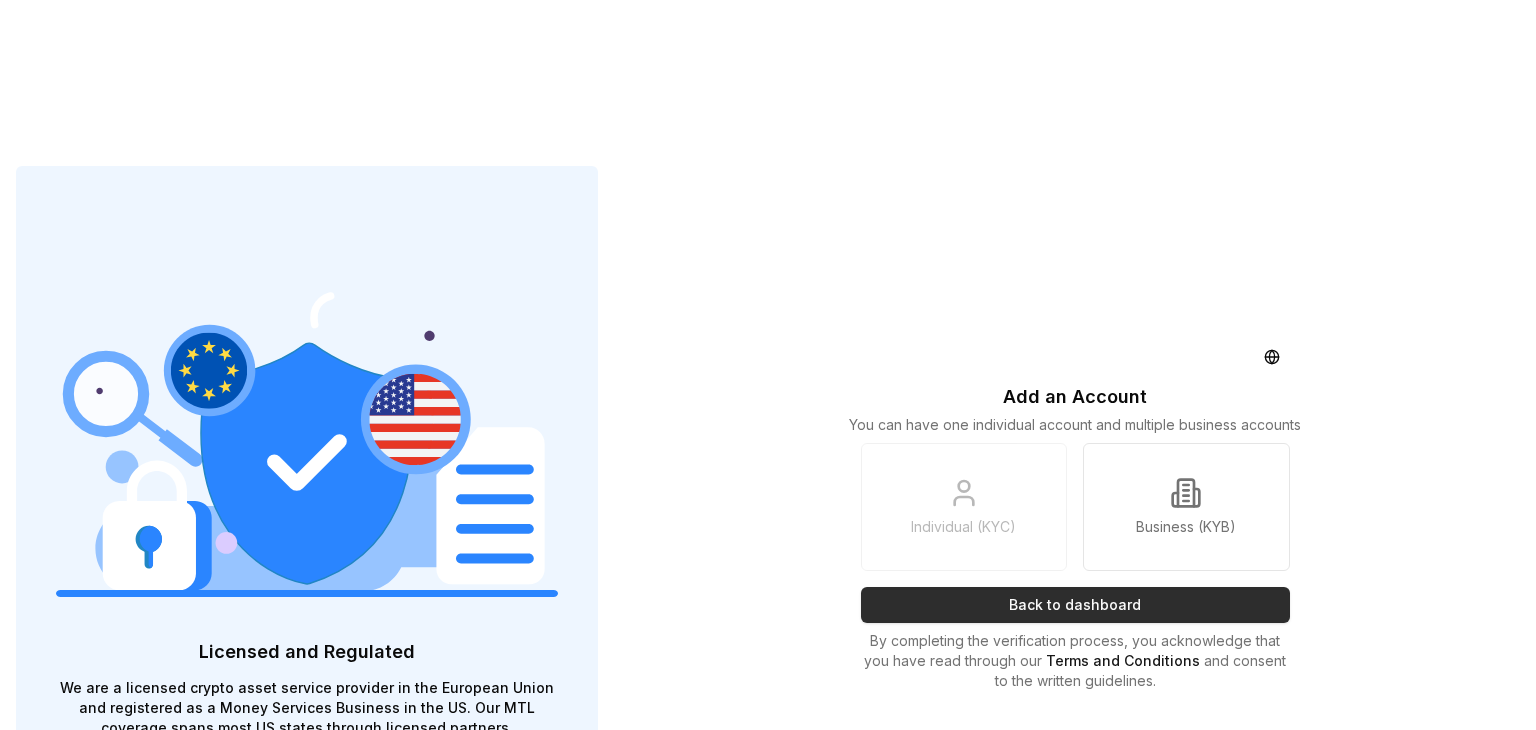 click on "Back to dashboard" at bounding box center [1075, 605] 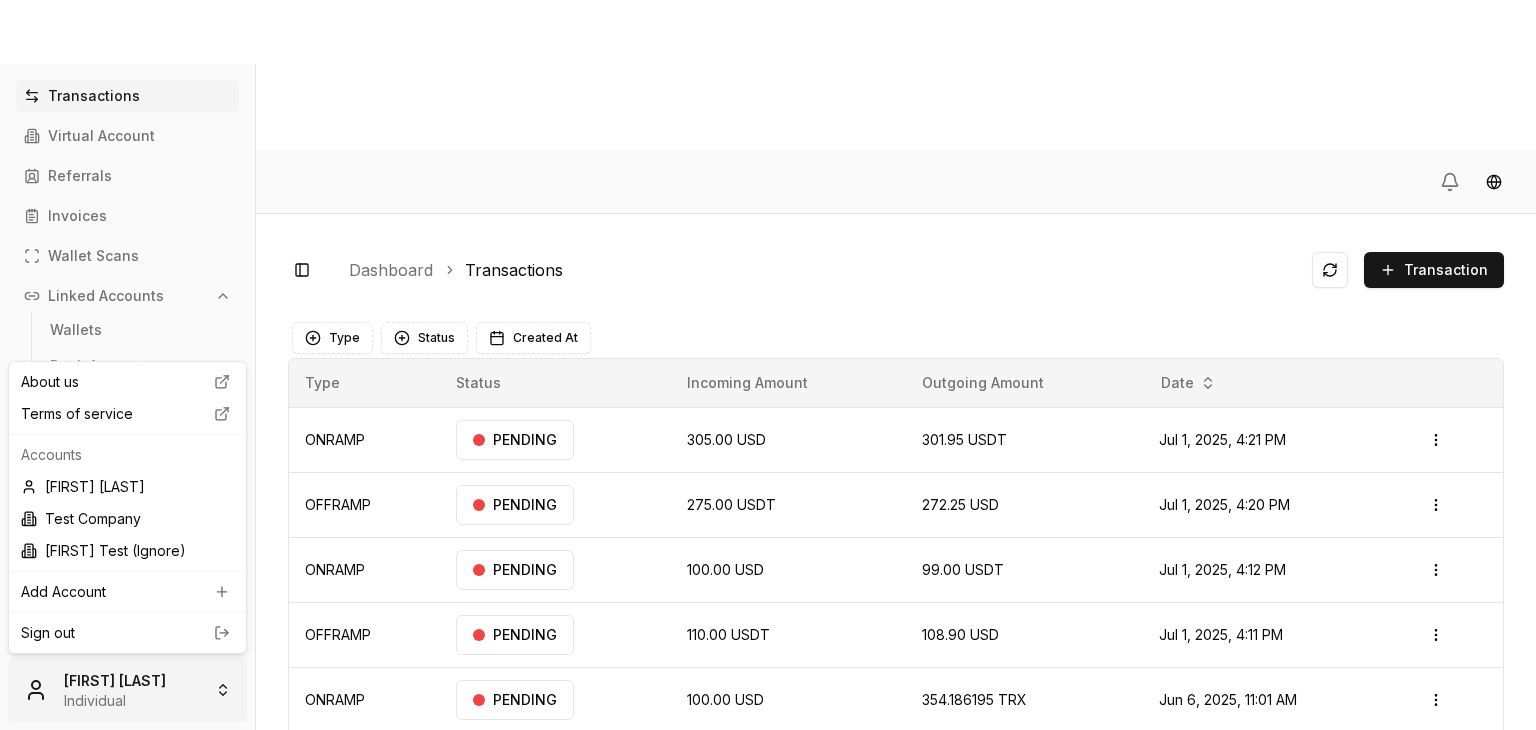 click on "[FIRST] [LAST]" at bounding box center [768, 440] 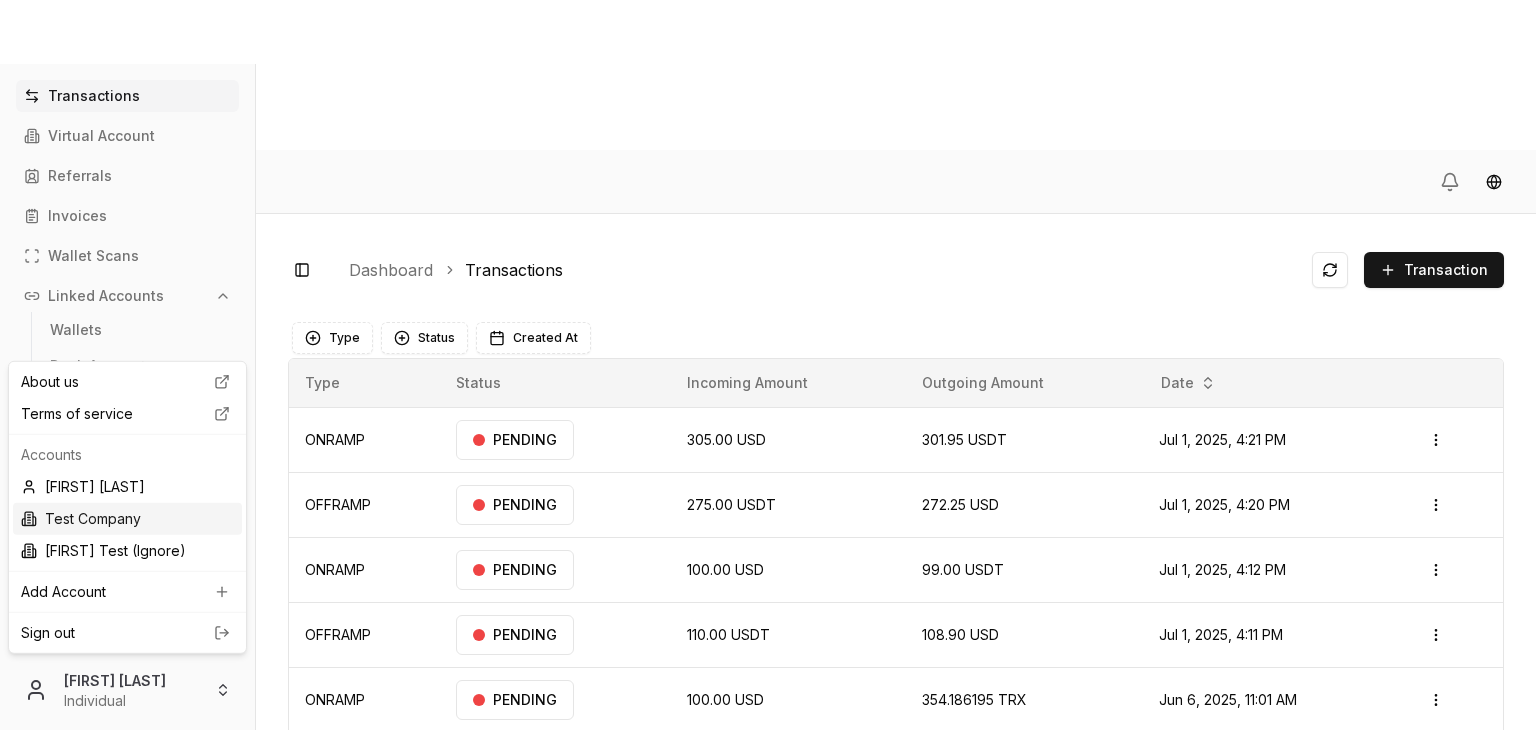 click on "Test Company" at bounding box center (127, 519) 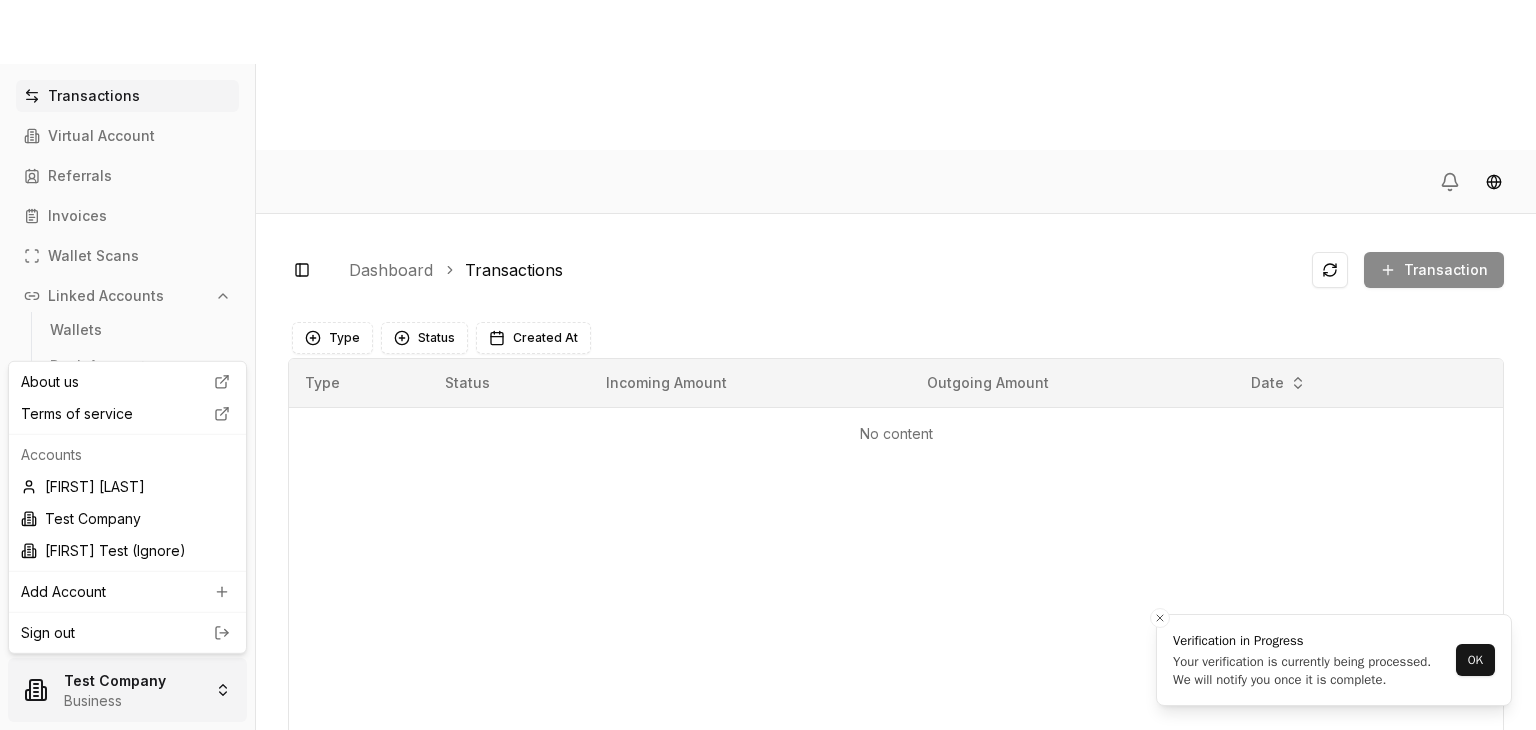 click on "Transactions Virtual Account Referrals Invoices Wallet Scans Linked Accounts Wallets Bank Accounts Settings Account Profile Team Roles Verification in Progress Your business verification is currently being processed. We will notify you once it is complete. Test Company  Business Toggle Sidebar Dashboard Transactions   Transaction No content Type Status Created At Type Status Incoming Amount Outgoing Amount Date No content Page 1 of 1 Previous Next Verification in Progress Your verification is currently being processed. We will notify you once it is complete. OK About us Terms of service Accounts Brandon Alcocer Test Company  Brandon Test (Ignore) Add Account Sign out" at bounding box center [768, 440] 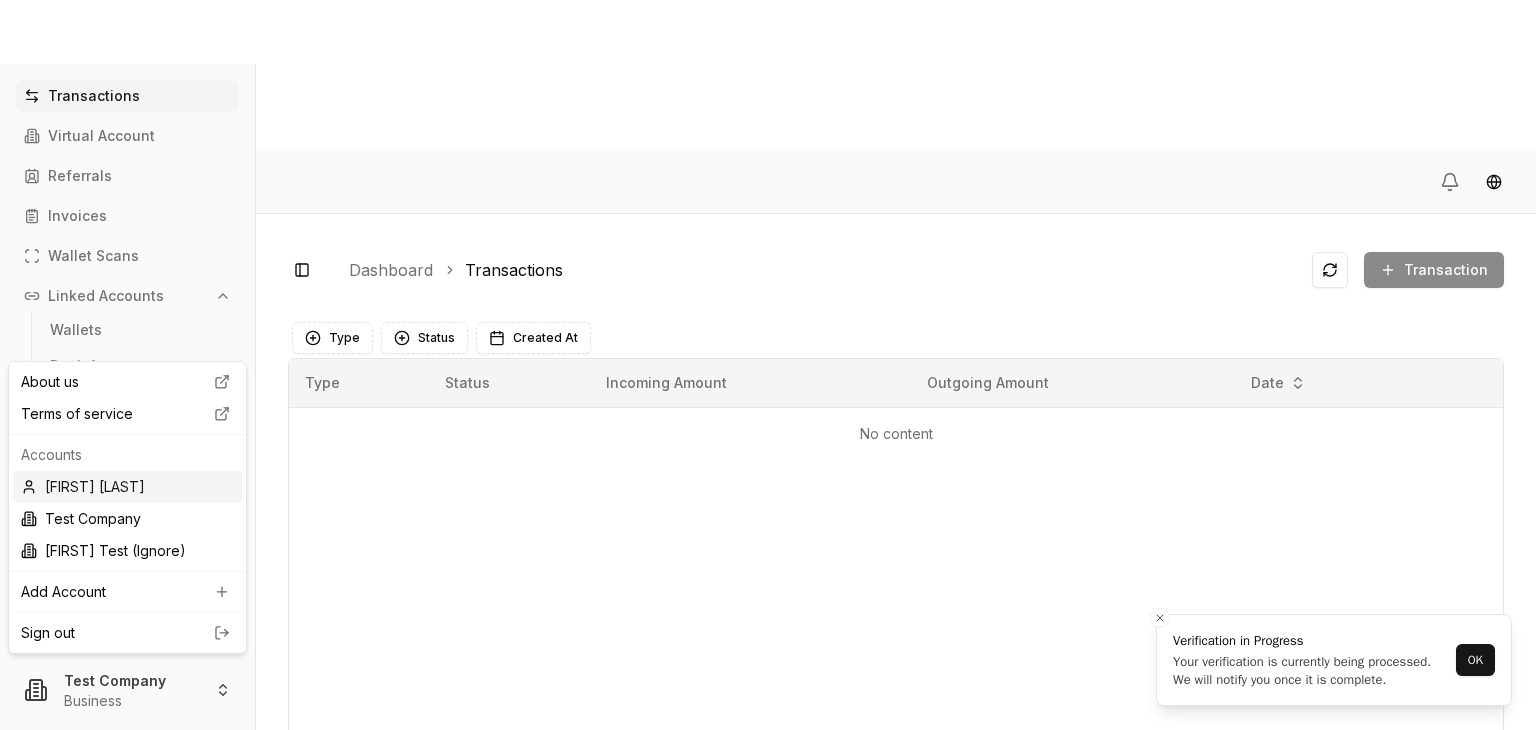 click on "[FIRST] [LAST]" at bounding box center (127, 487) 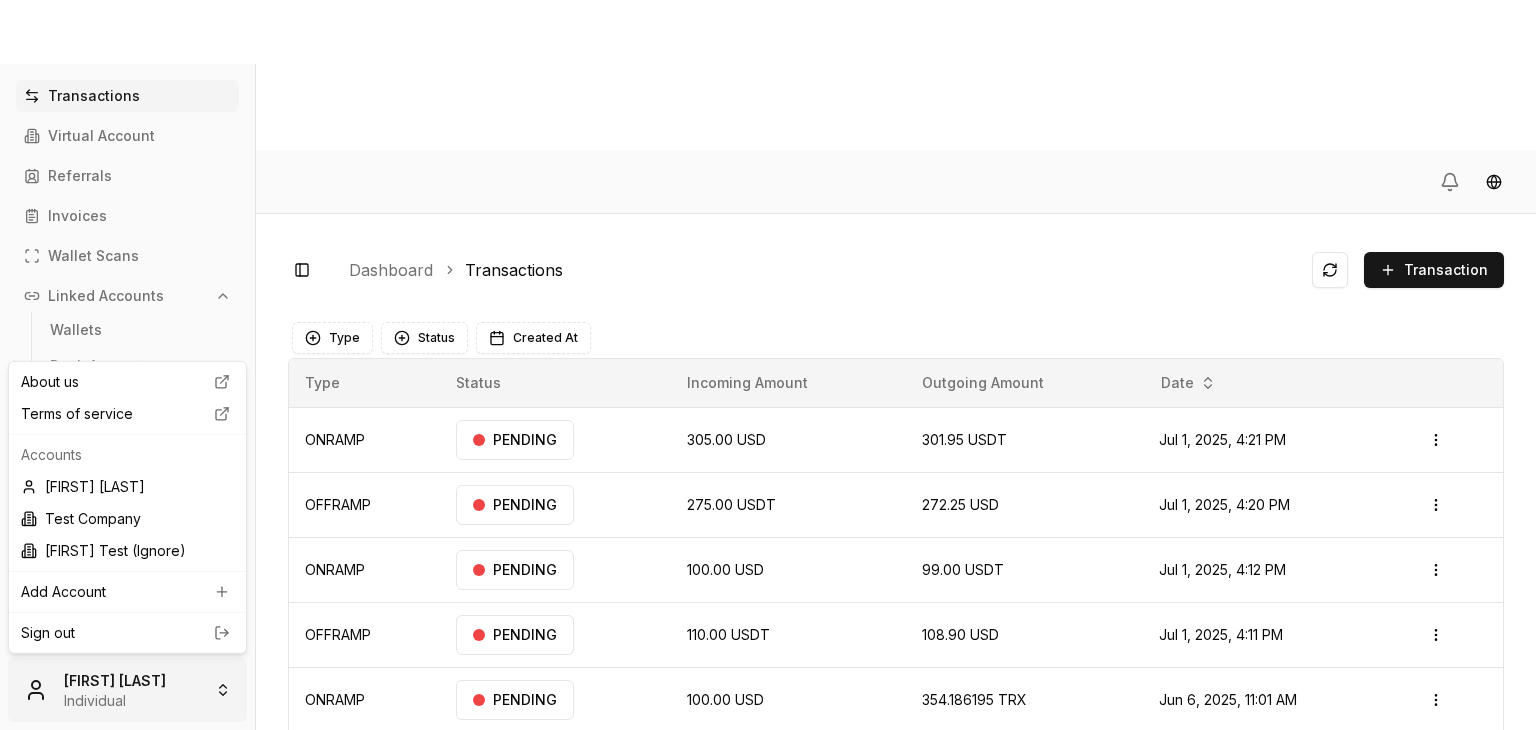 click on "[FIRST] [LAST]" at bounding box center (768, 440) 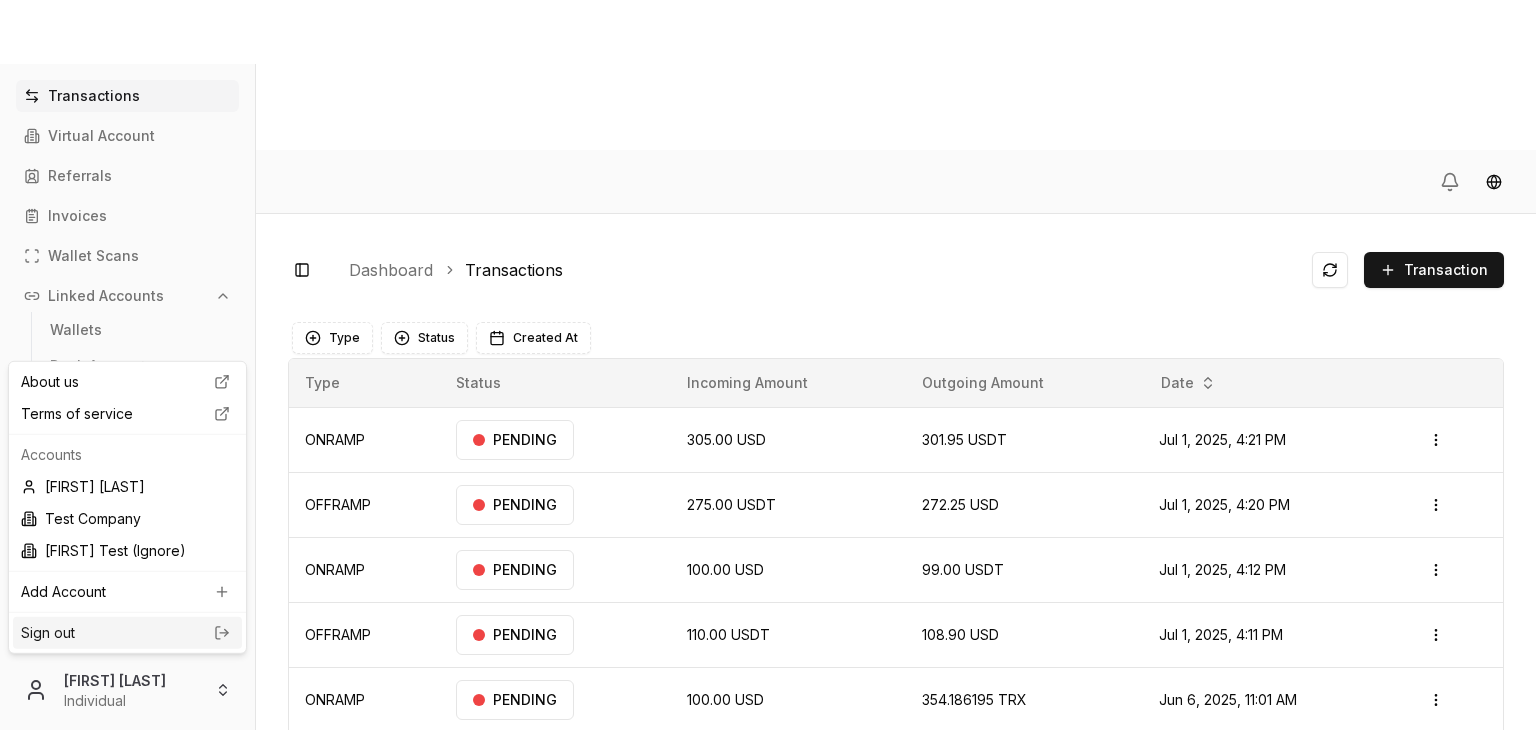 click on "Sign out" at bounding box center [127, 633] 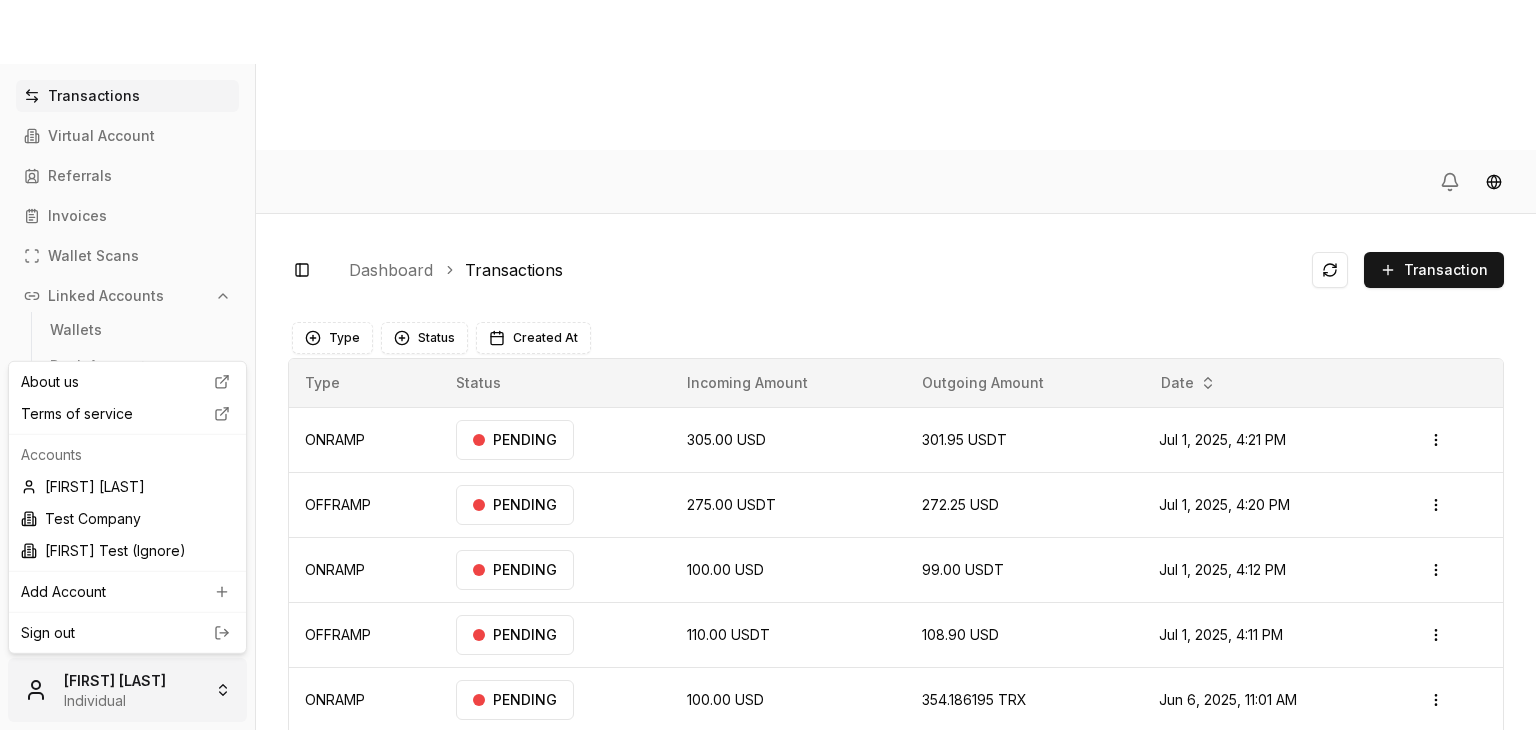 click on "[FIRST] [LAST]" at bounding box center [768, 440] 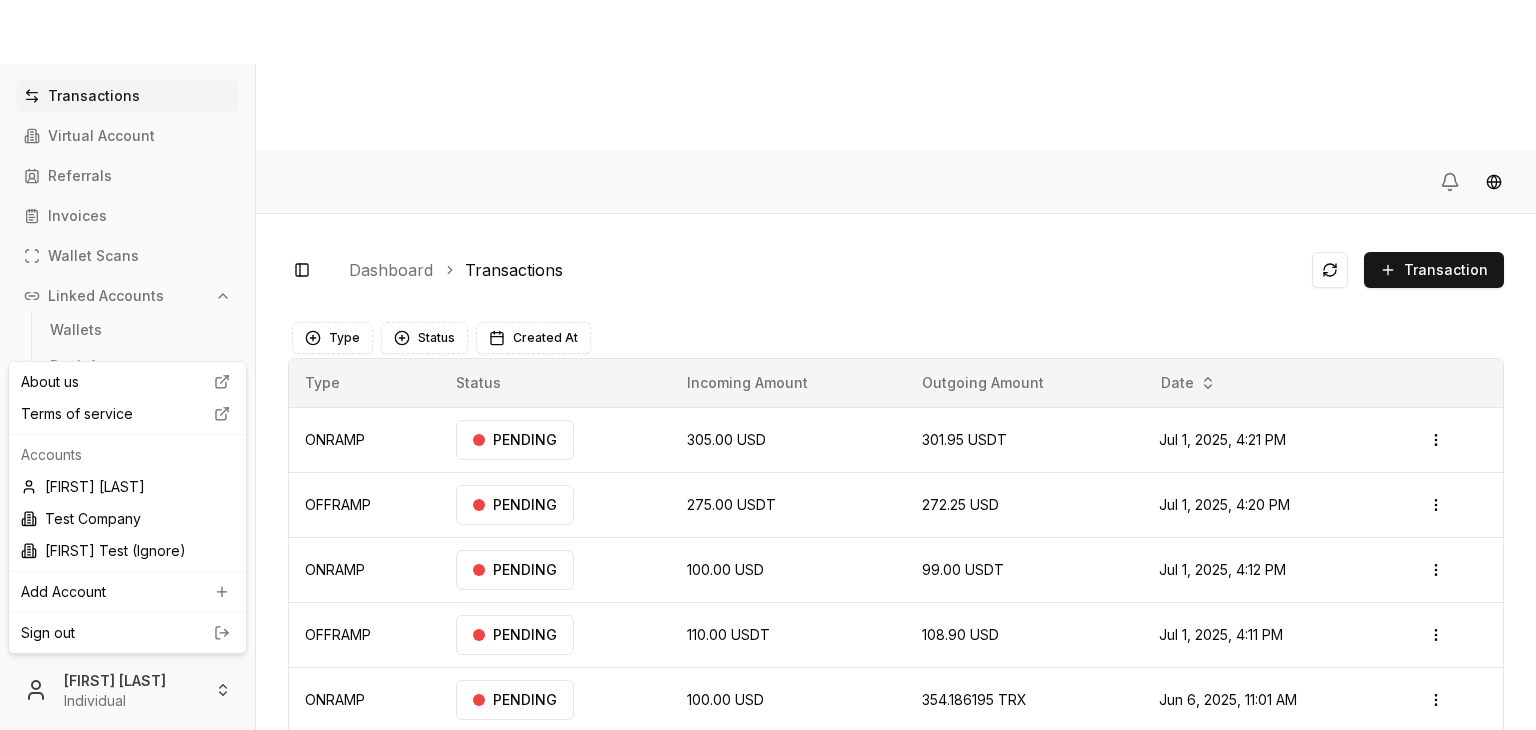 click 